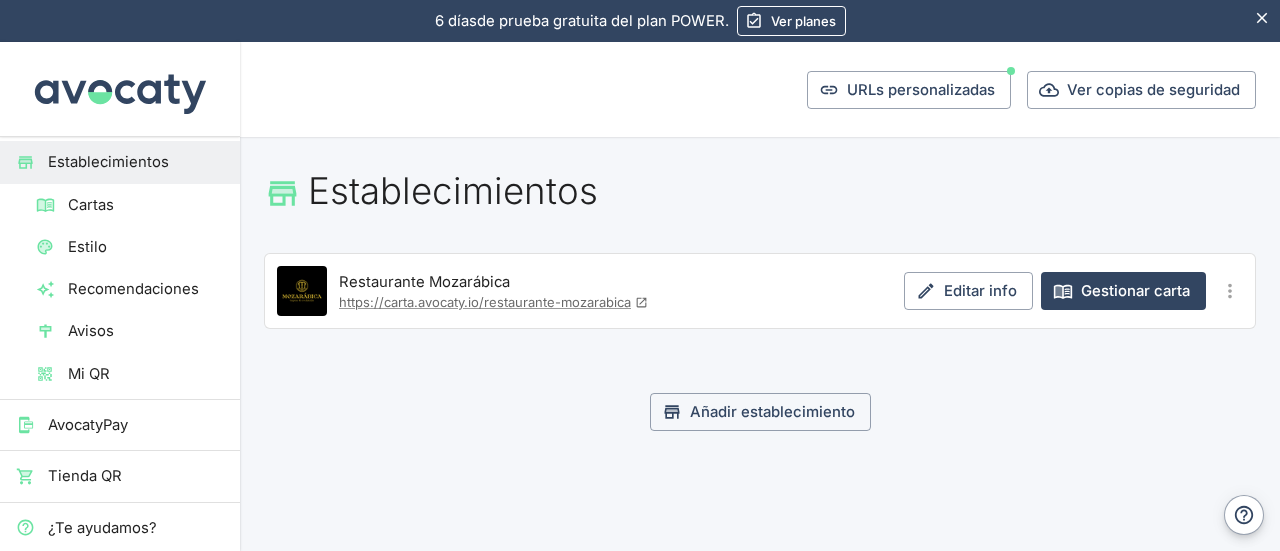 scroll, scrollTop: 0, scrollLeft: 0, axis: both 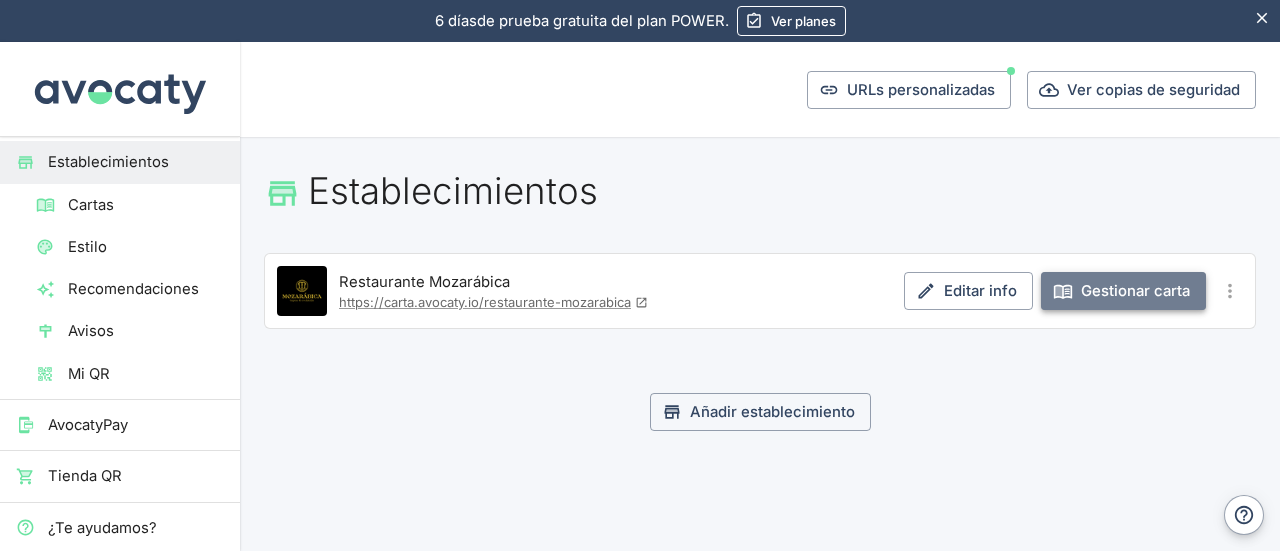 click on "Gestionar carta" at bounding box center [1123, 291] 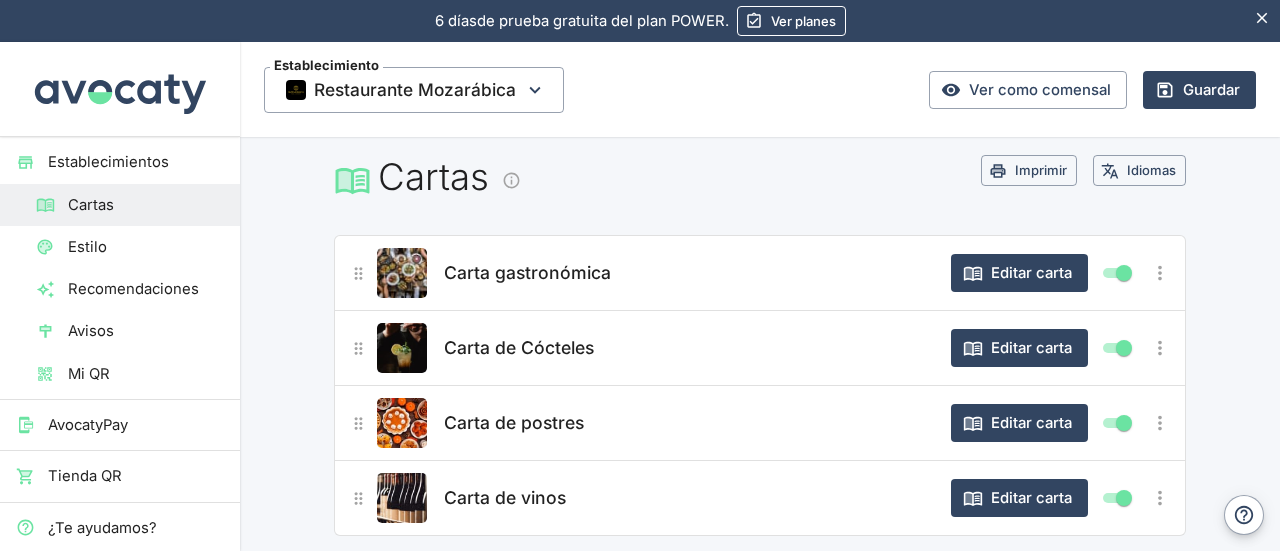 scroll, scrollTop: 7, scrollLeft: 0, axis: vertical 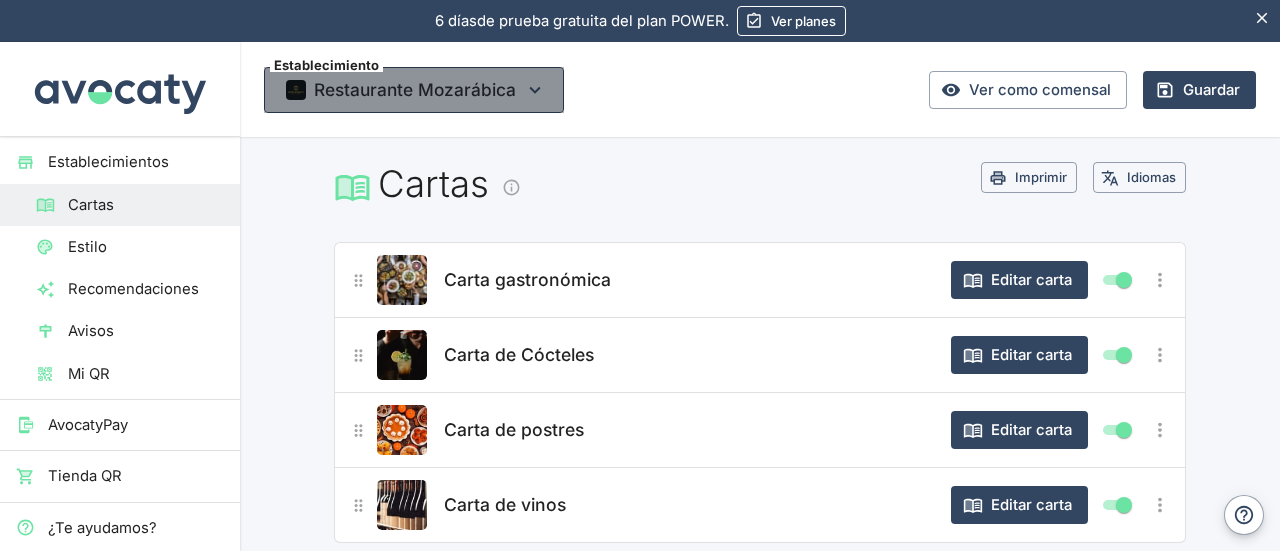 click on "Restaurante Mozarábica" at bounding box center (414, 90) 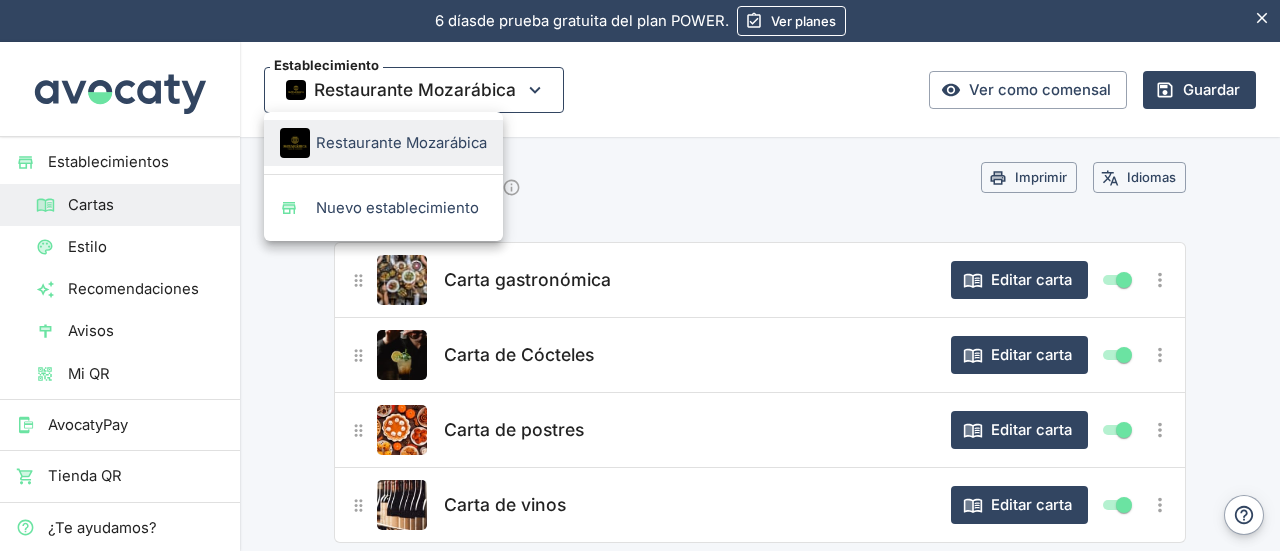 click at bounding box center (640, 275) 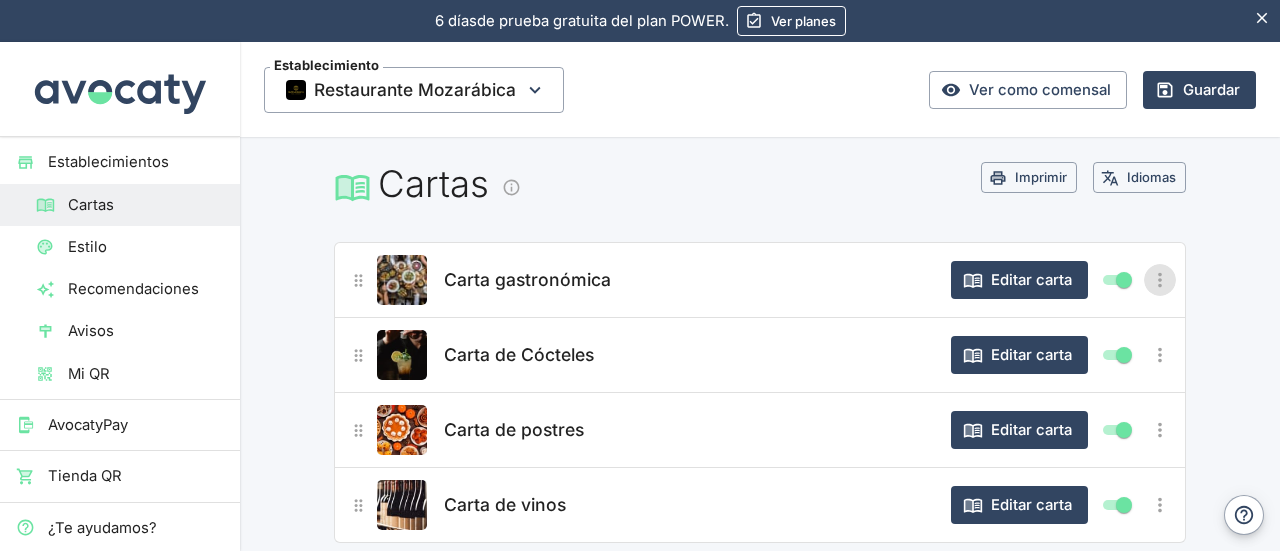 click 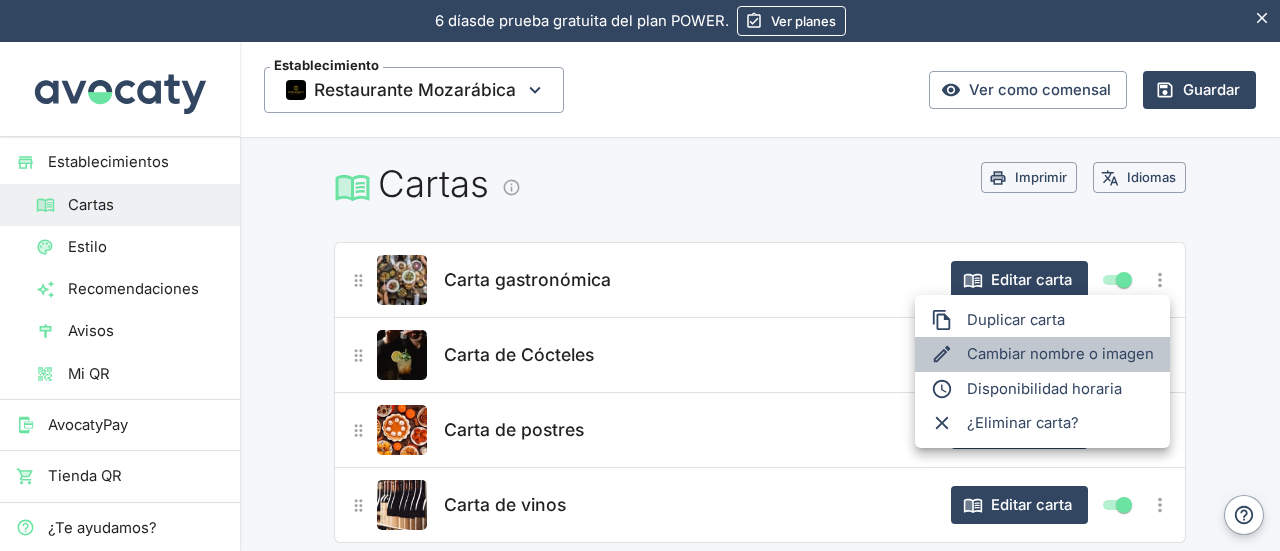 click on "Cambiar nombre o imagen" at bounding box center (1042, 354) 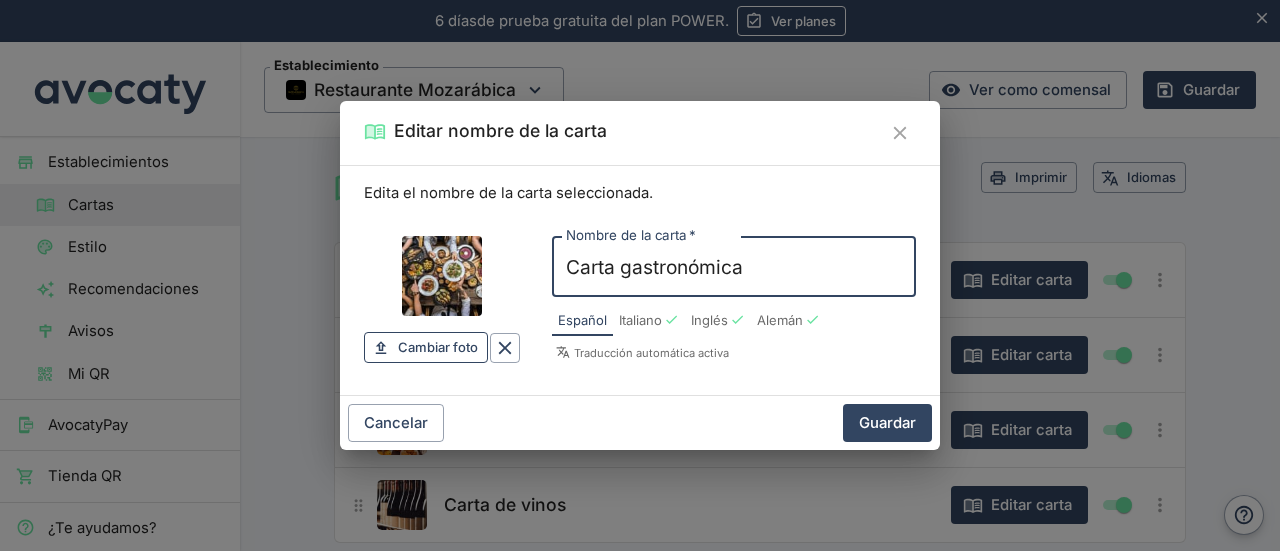 click on "Cambiar foto" at bounding box center (438, 347) 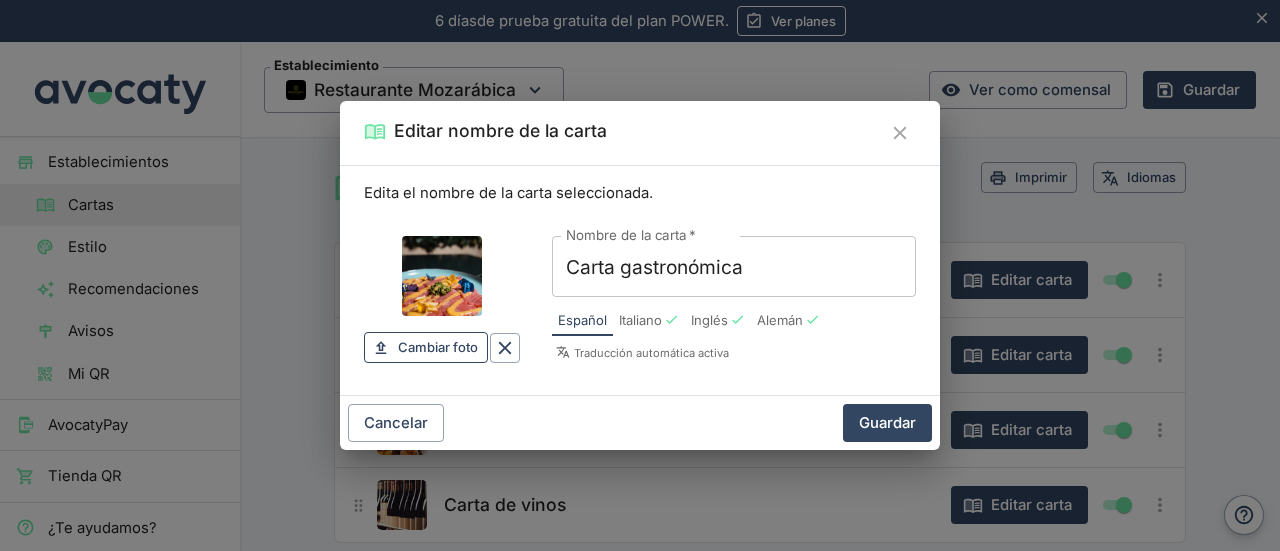 click on "Cambiar foto" at bounding box center [438, 347] 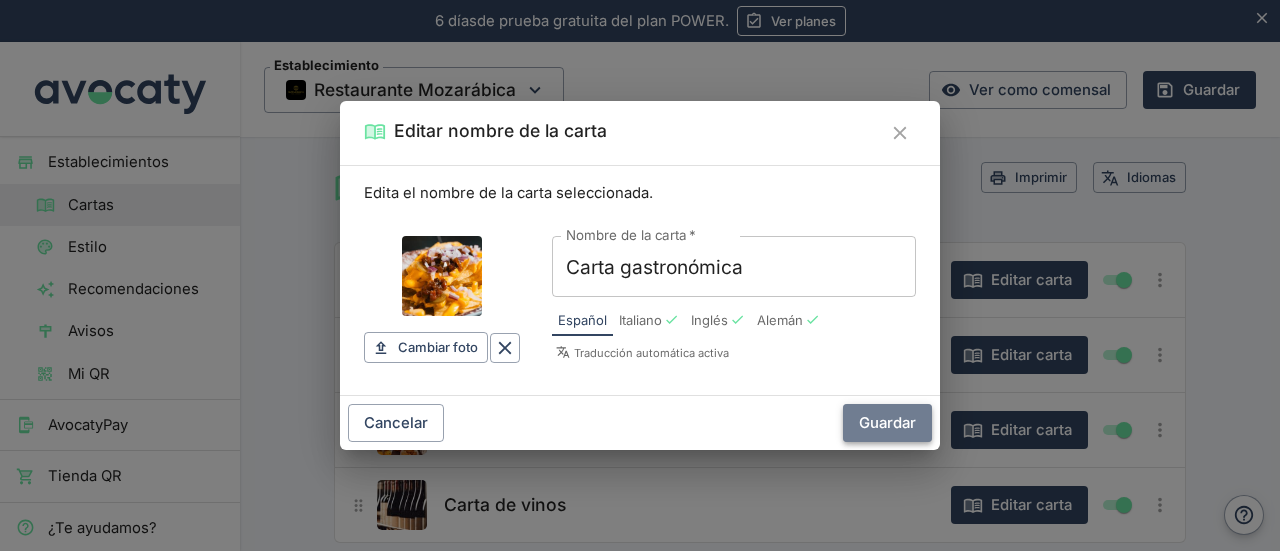 click on "Guardar" at bounding box center [887, 423] 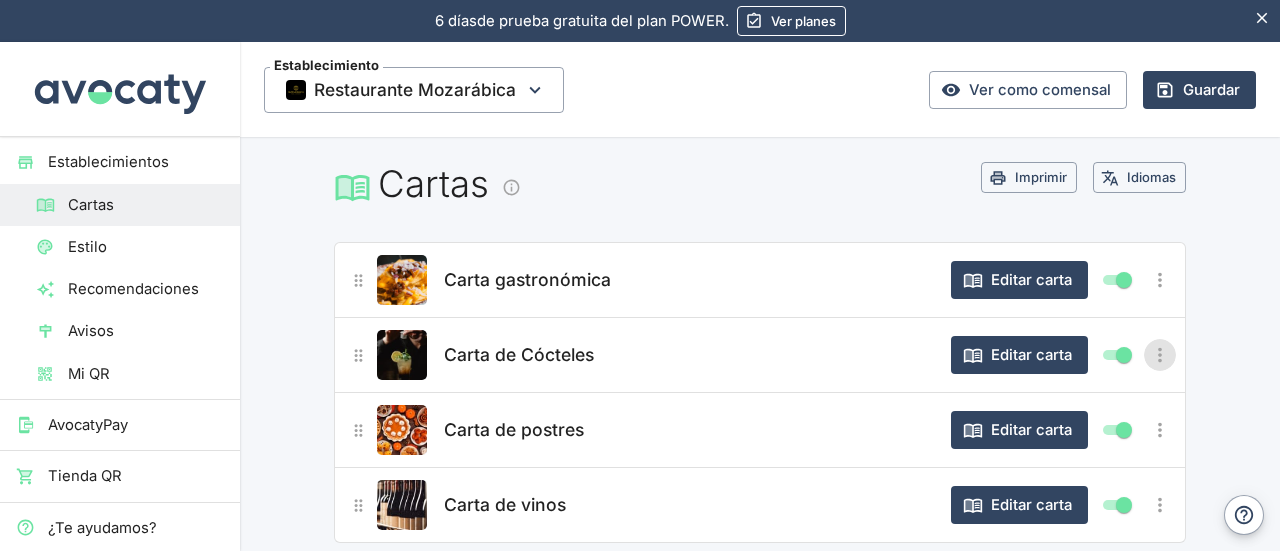 click 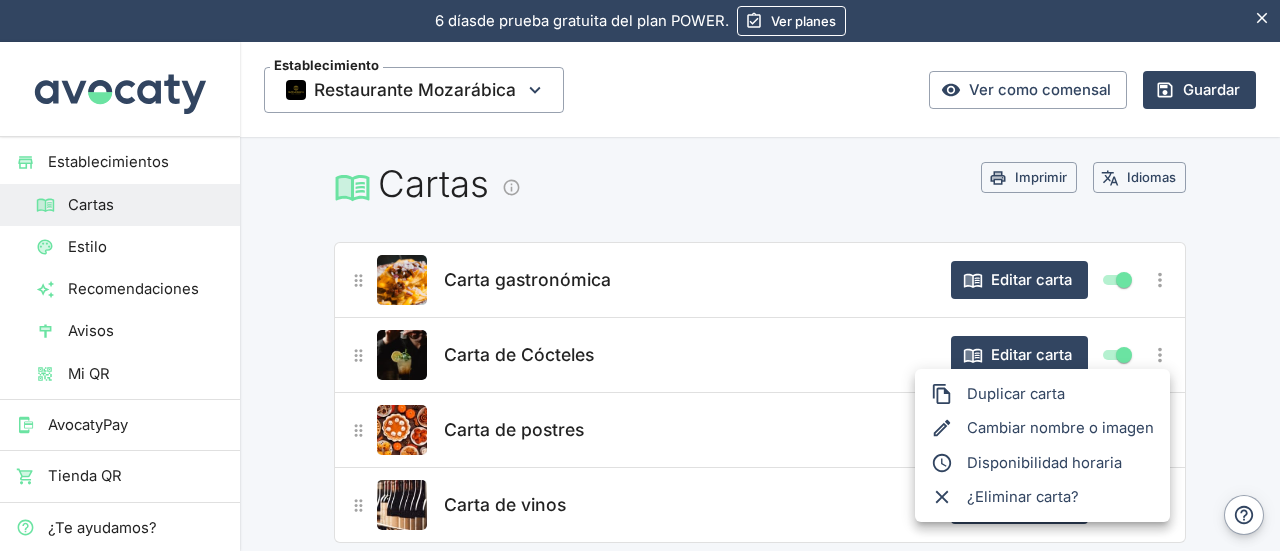 drag, startPoint x: 351, startPoint y: 435, endPoint x: 352, endPoint y: 422, distance: 13.038404 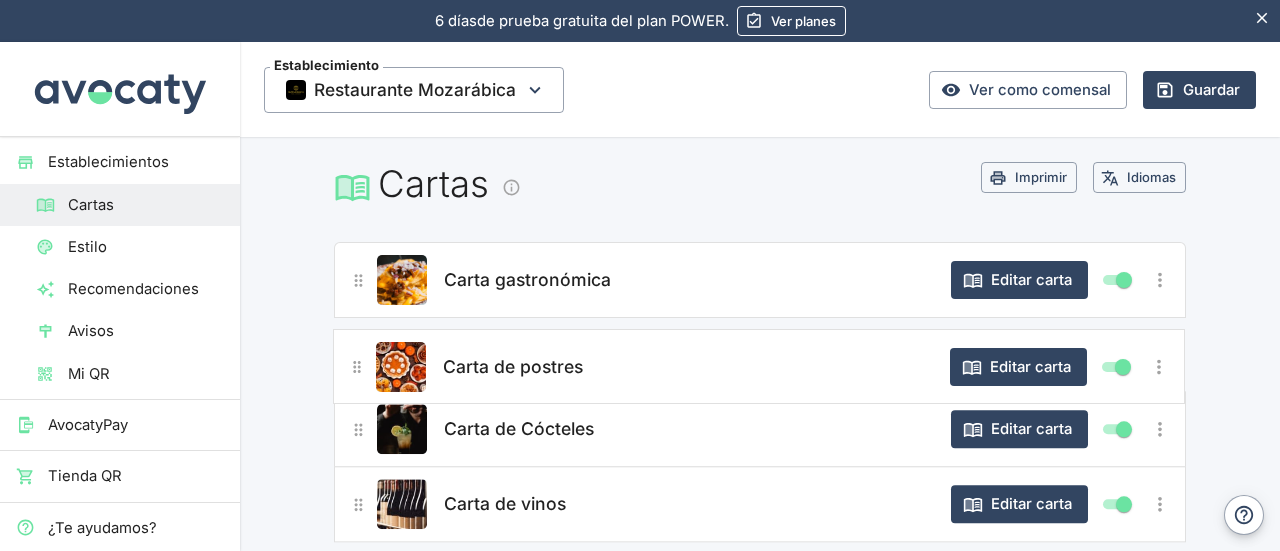 drag, startPoint x: 353, startPoint y: 432, endPoint x: 360, endPoint y: 358, distance: 74.330345 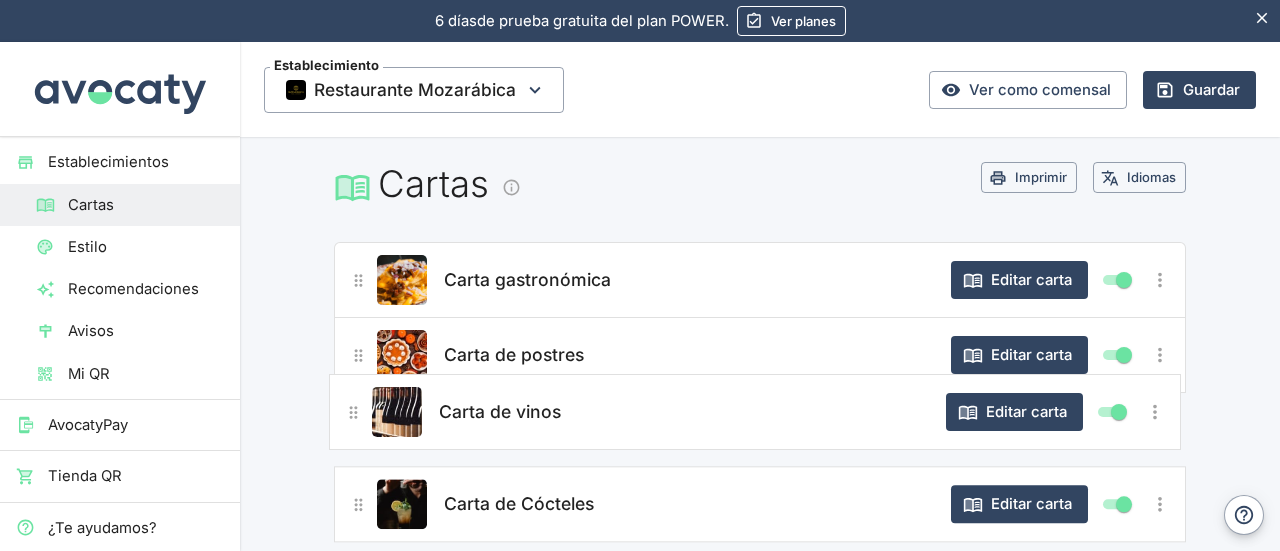 drag, startPoint x: 352, startPoint y: 506, endPoint x: 355, endPoint y: 406, distance: 100.04499 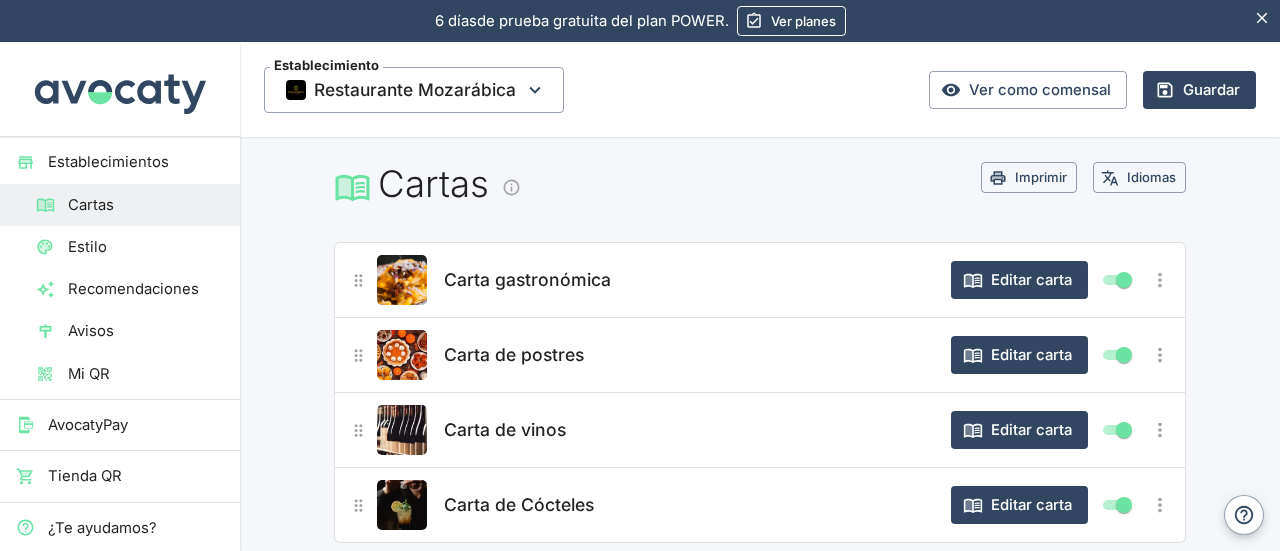 drag, startPoint x: 352, startPoint y: 512, endPoint x: 352, endPoint y: 449, distance: 63 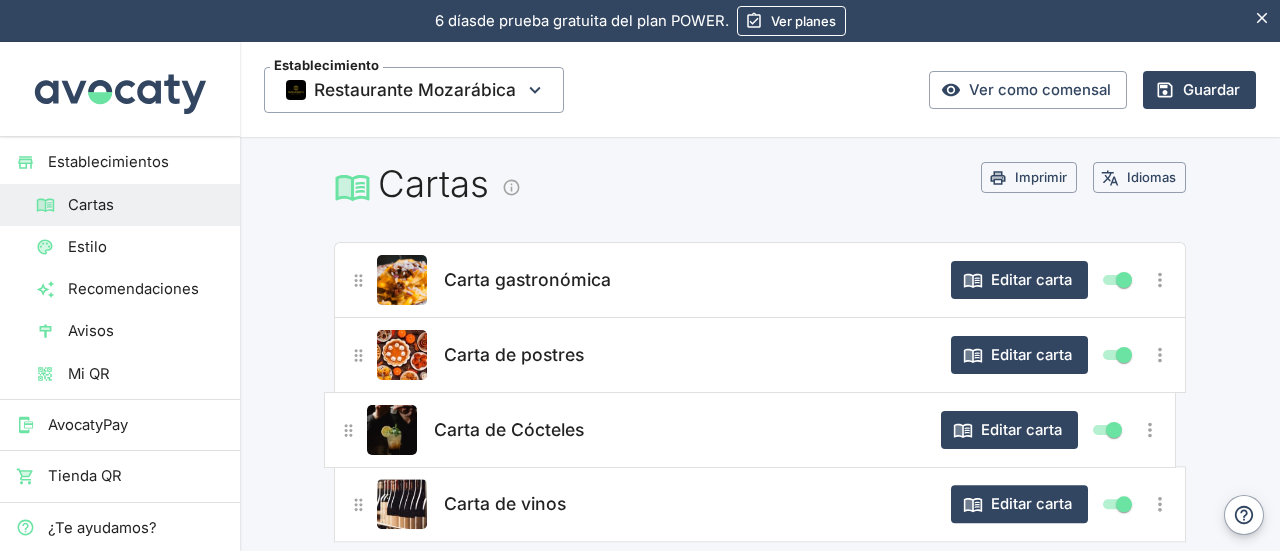 drag, startPoint x: 348, startPoint y: 502, endPoint x: 344, endPoint y: 414, distance: 88.09086 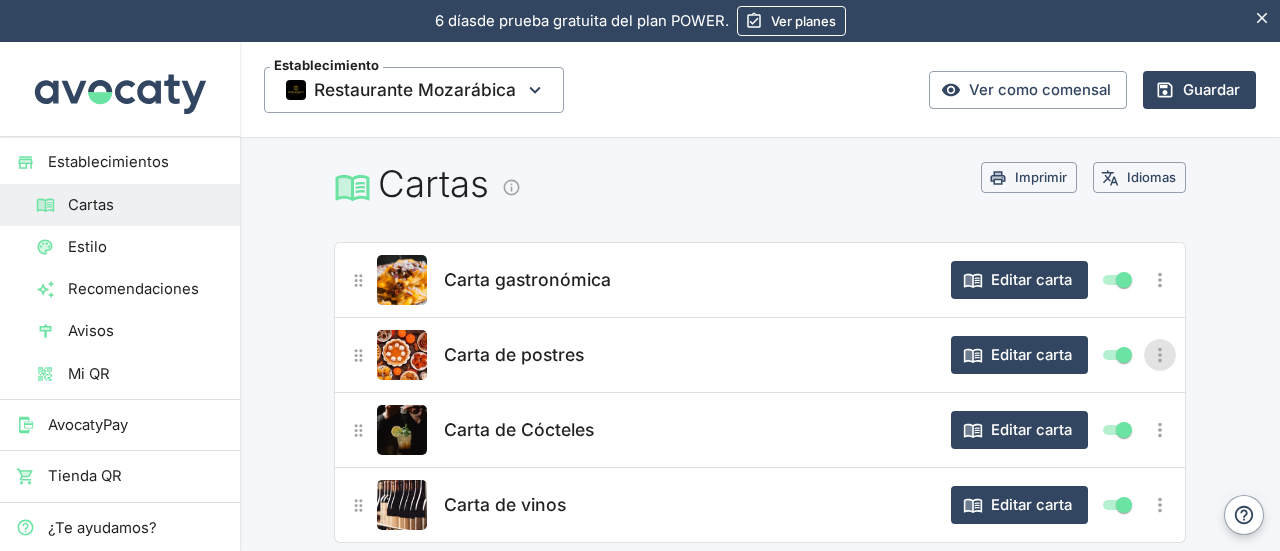 click 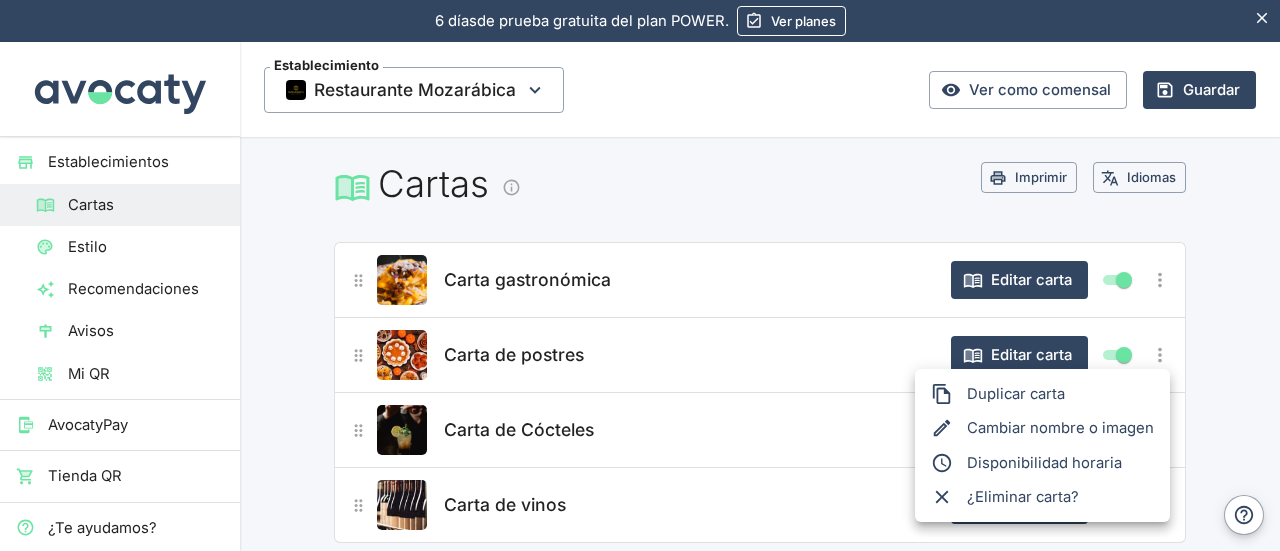click on "Cambiar nombre o imagen" at bounding box center [1042, 428] 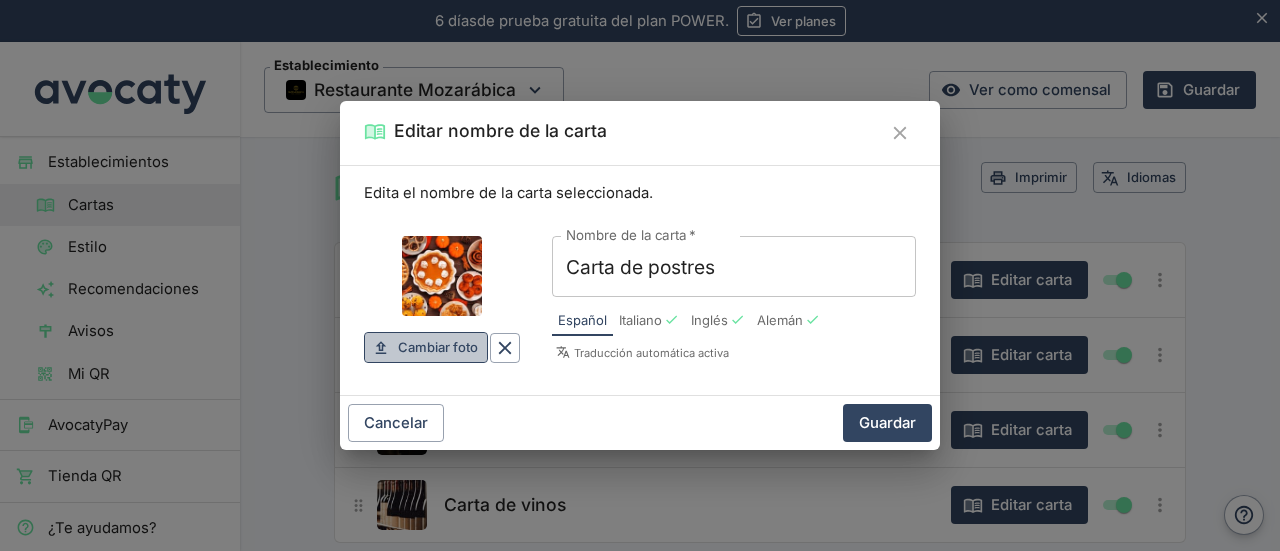 click on "Cambiar foto" at bounding box center [438, 347] 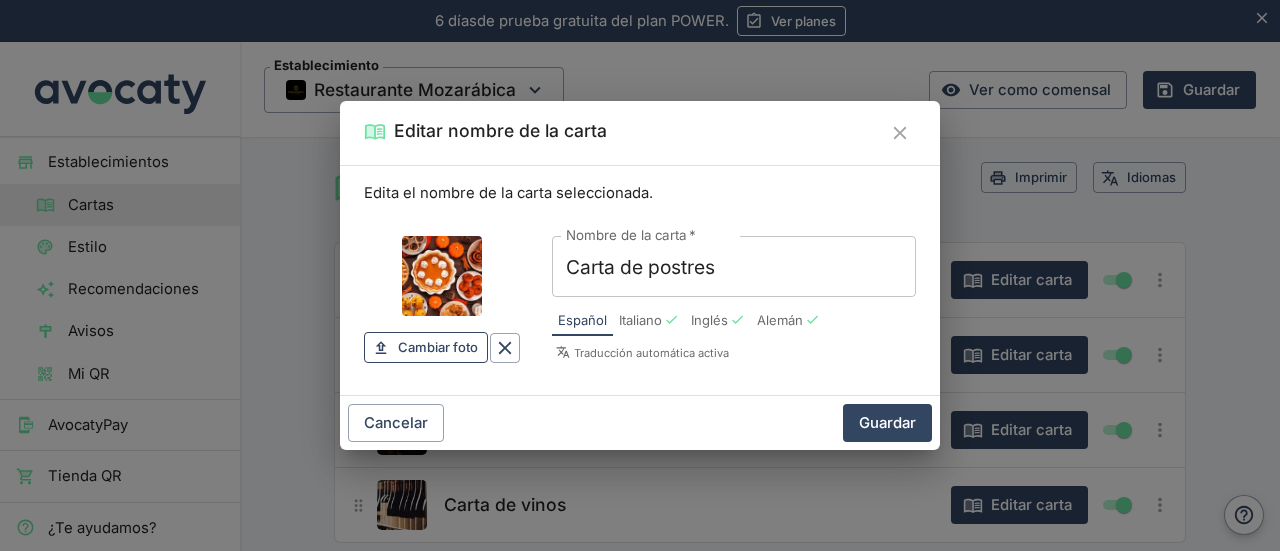 type on "C:\fakepath\[FILENAME]" 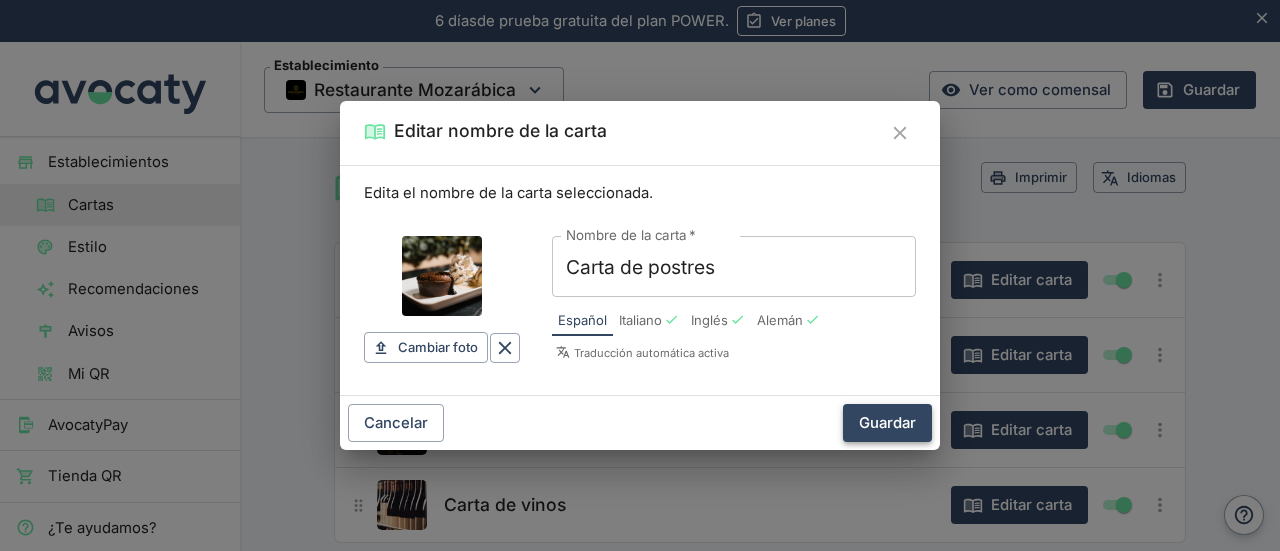 click on "Guardar" at bounding box center [887, 423] 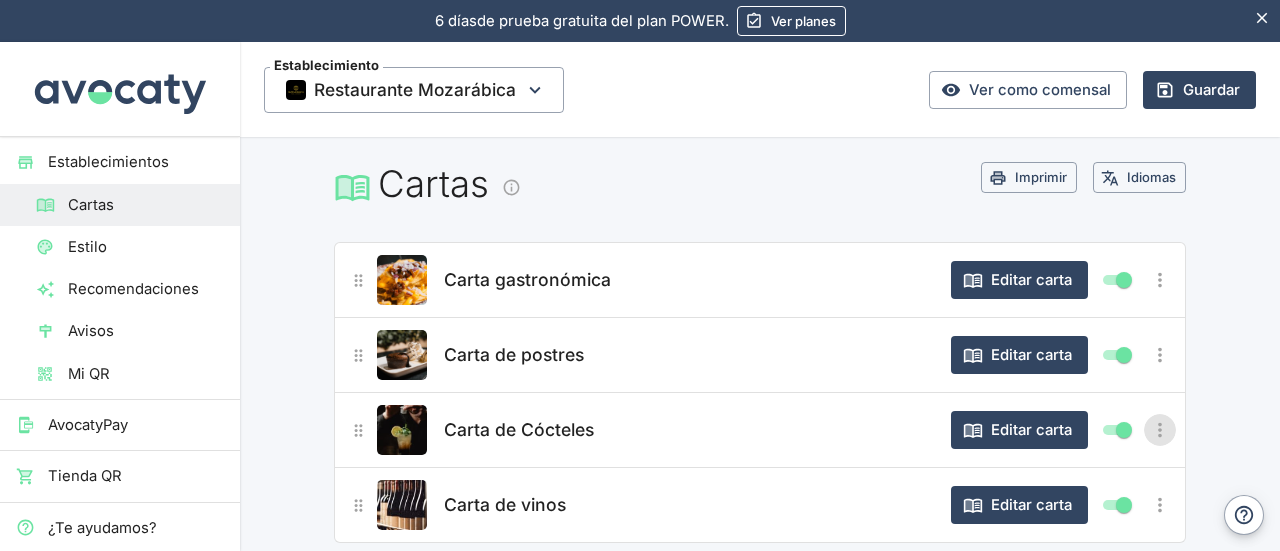 click 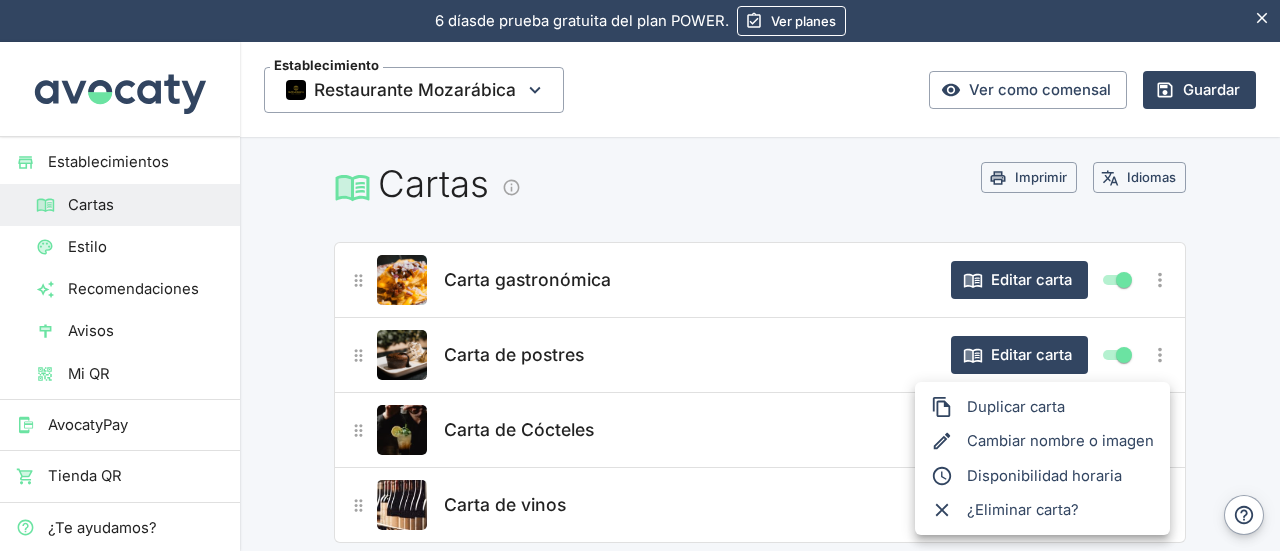 click on "Cambiar nombre o imagen" at bounding box center (1042, 441) 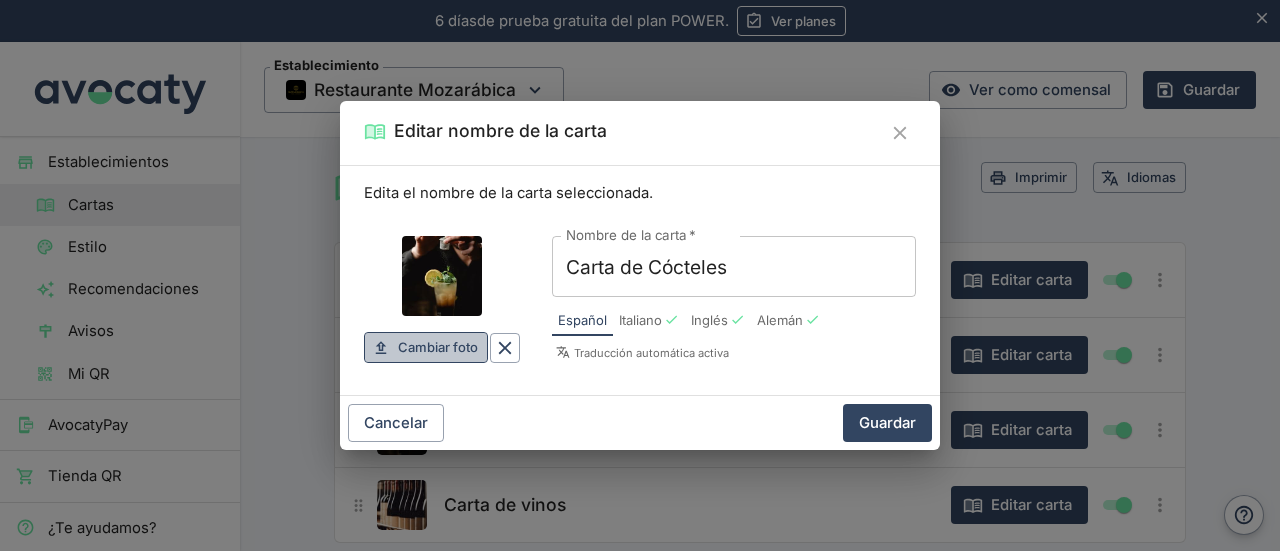 click on "Cambiar foto" at bounding box center (438, 347) 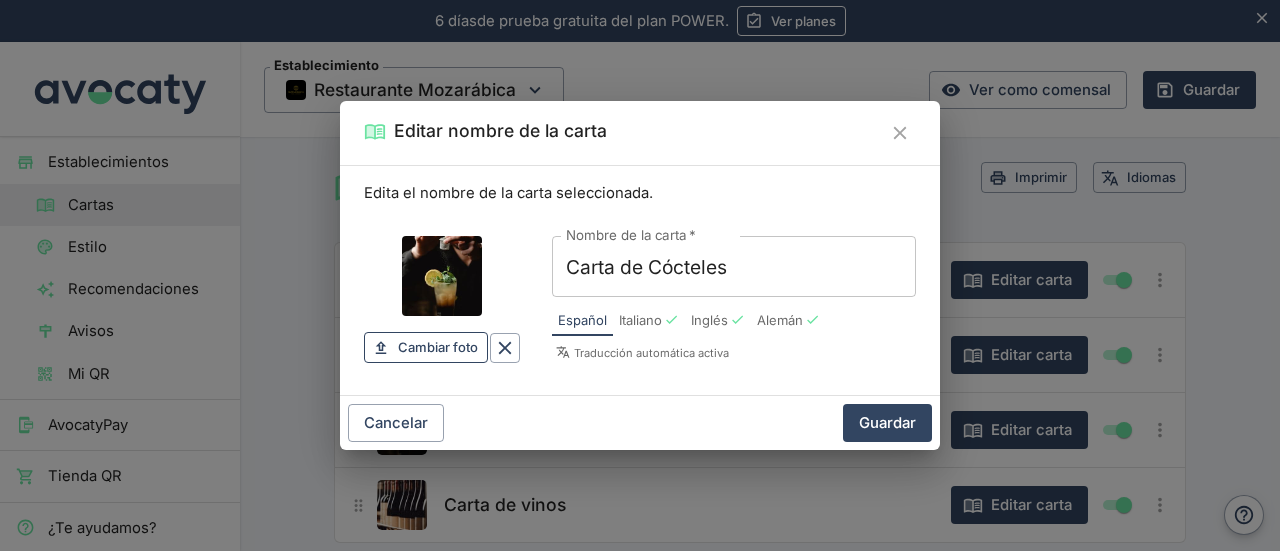 type on "C:\fakepath\DSC04769.jpg" 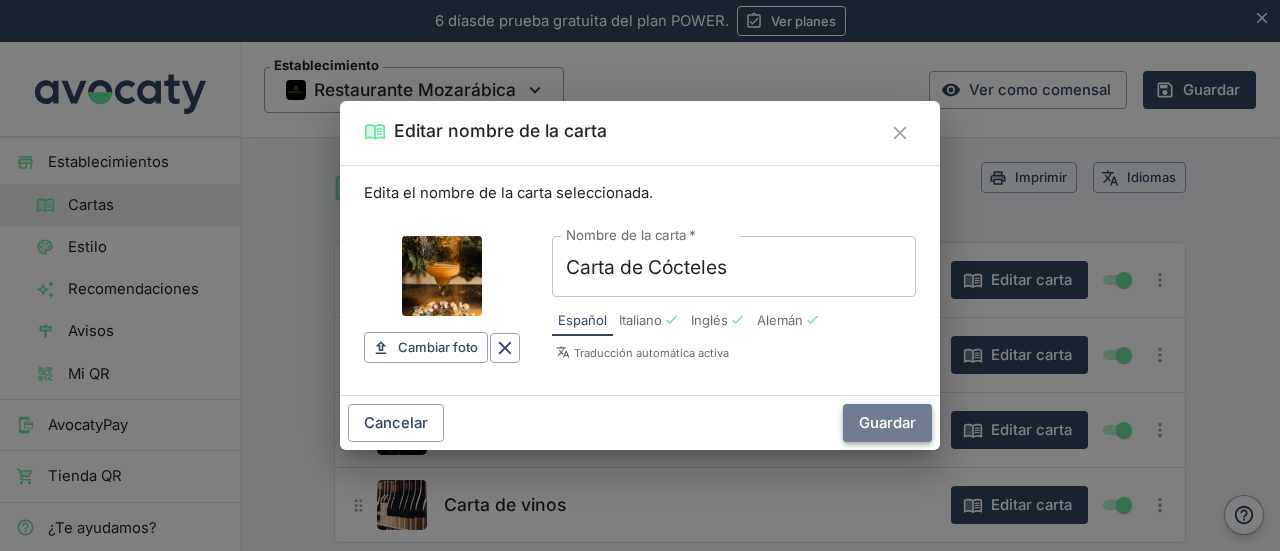 click on "Guardar" at bounding box center [887, 423] 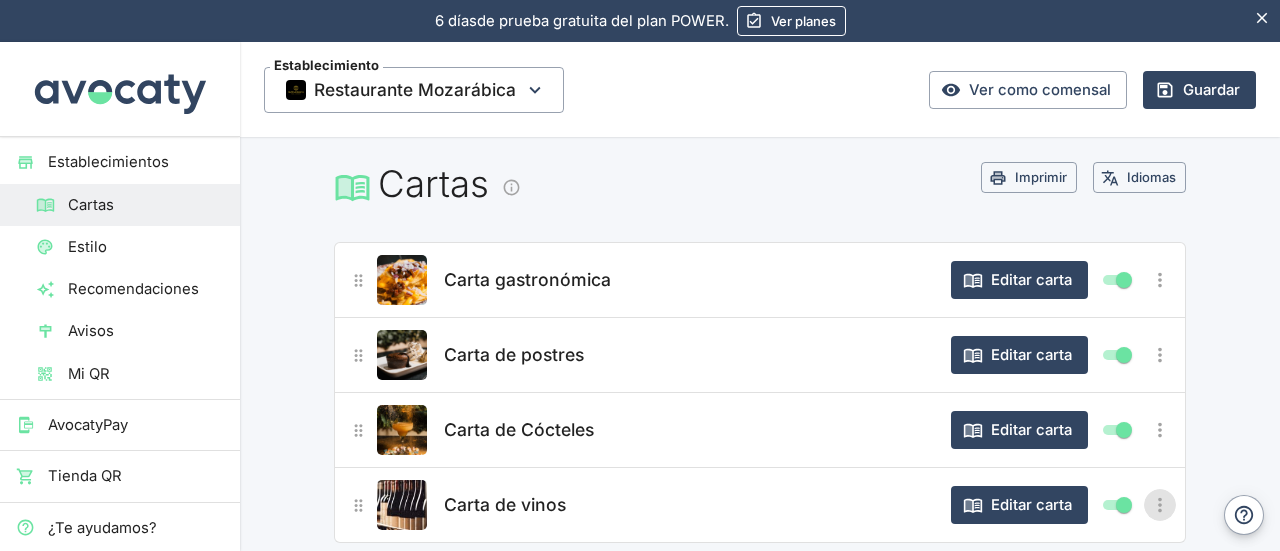 click 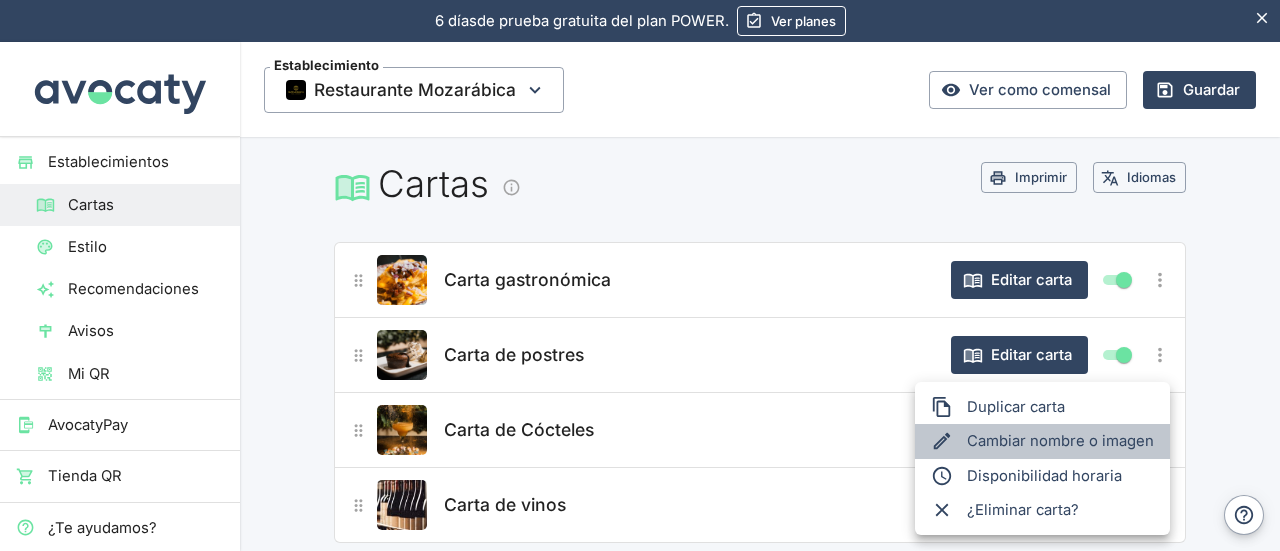 click on "Cambiar nombre o imagen" at bounding box center [1042, 441] 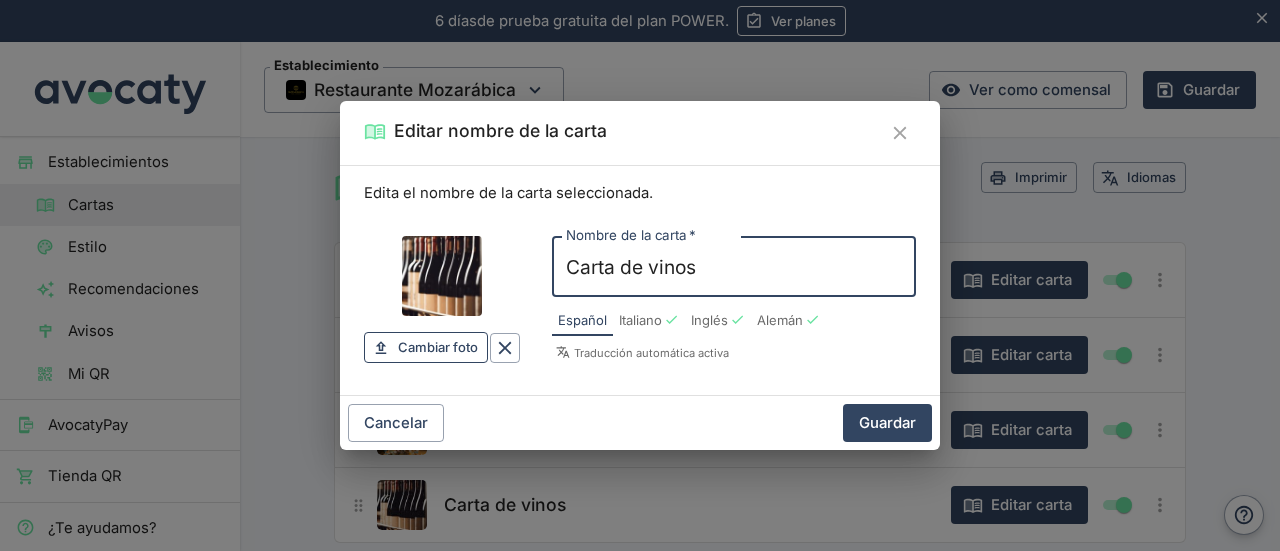 click on "Cambiar foto" at bounding box center (438, 347) 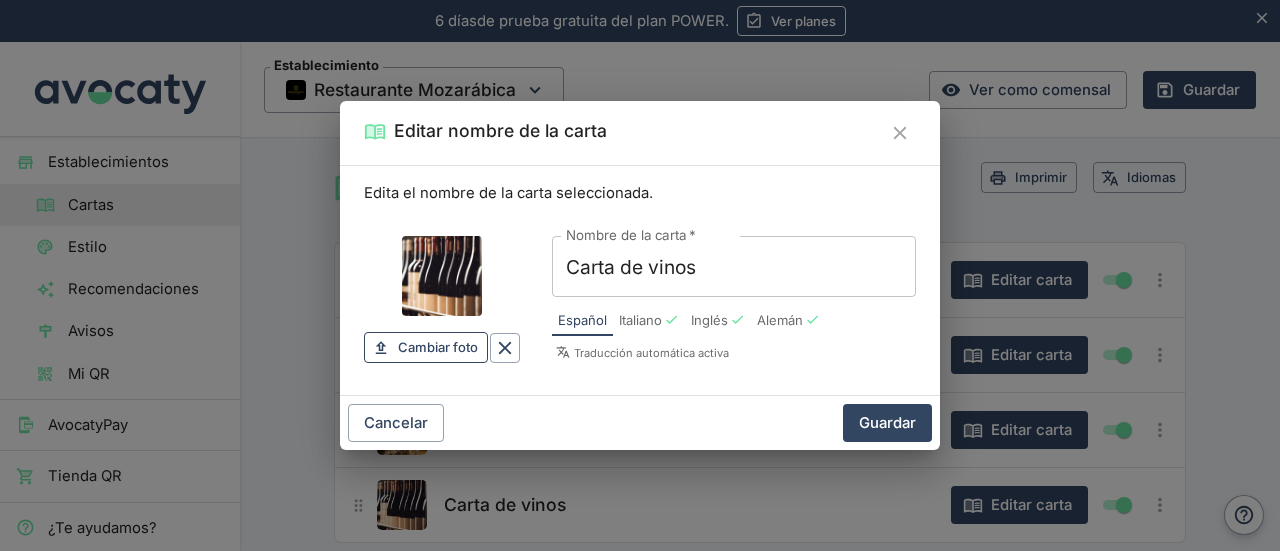 type on "[C:\fakepath\DSC04782.jpg]" 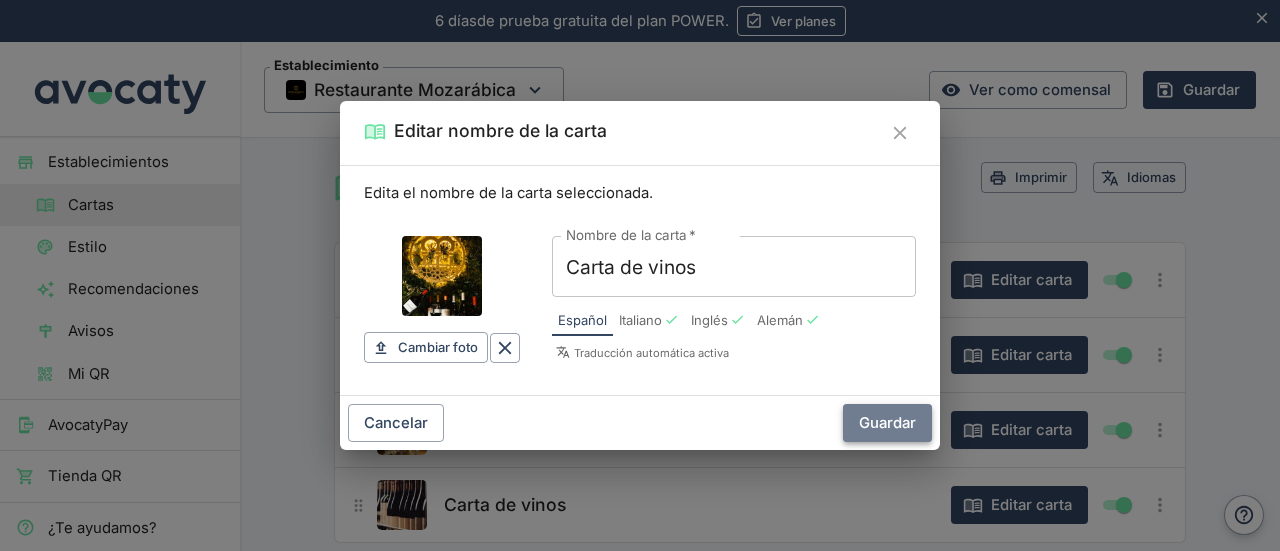click on "Guardar" at bounding box center (887, 423) 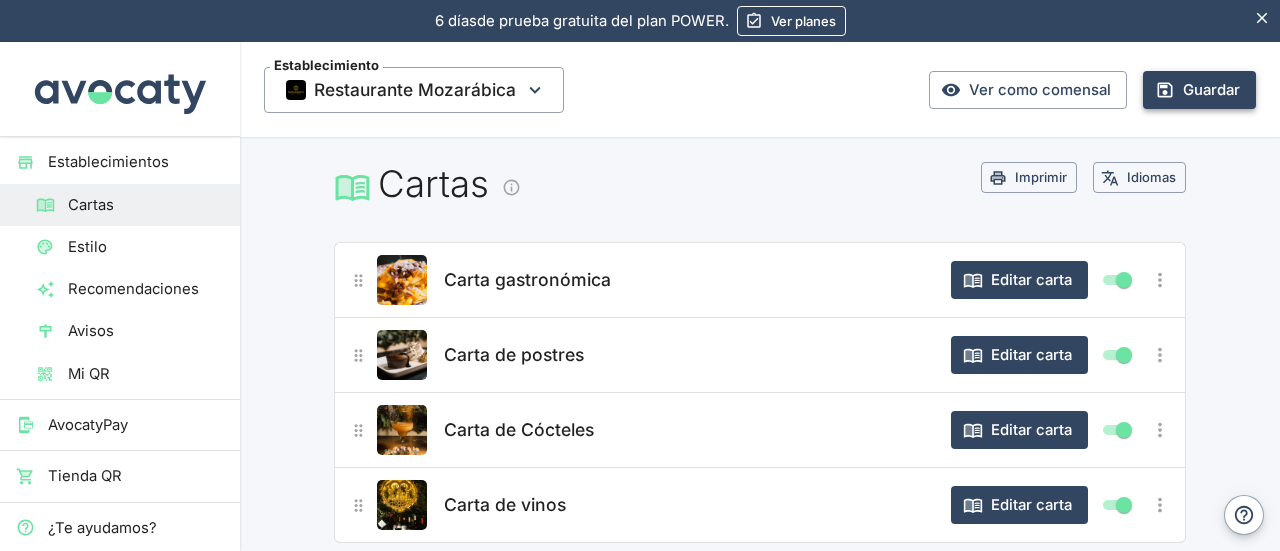 click on "Guardar" at bounding box center [1199, 90] 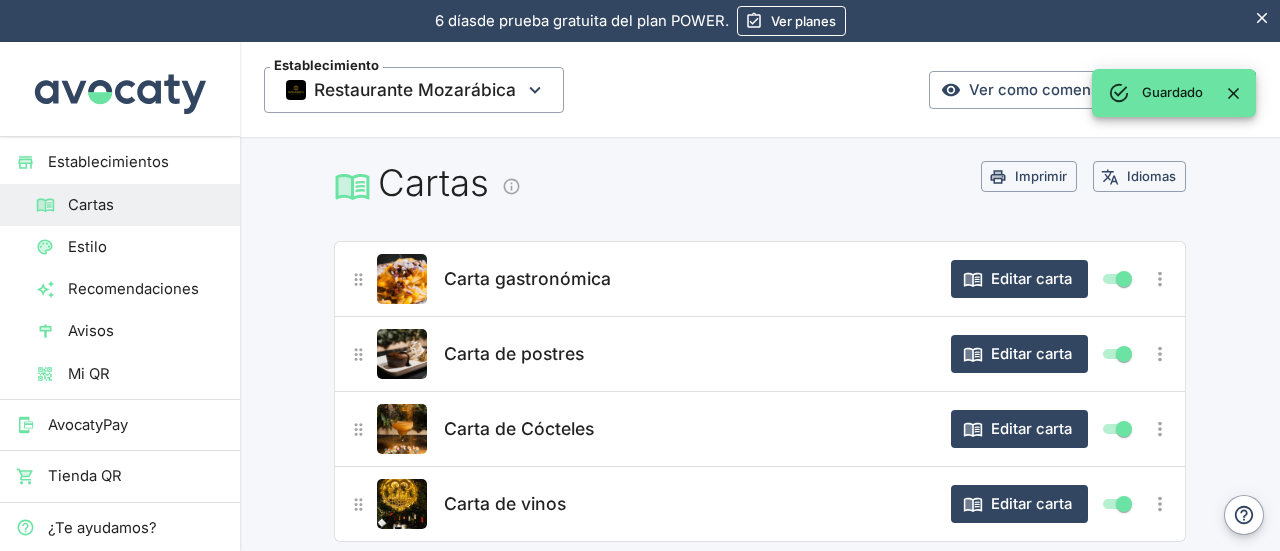 scroll, scrollTop: 6, scrollLeft: 0, axis: vertical 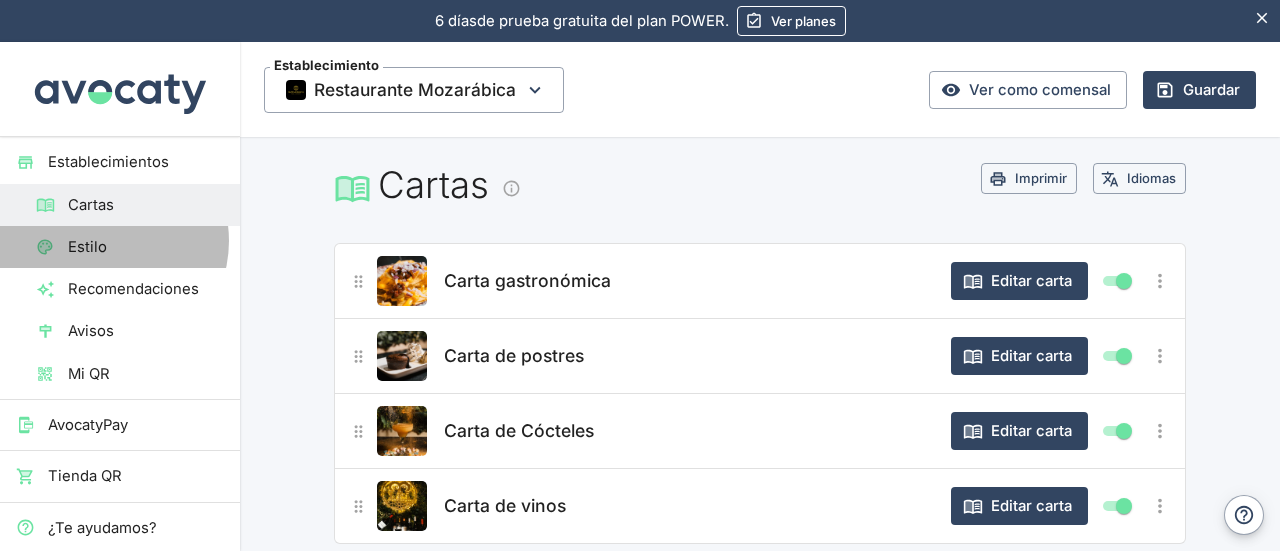 click on "Estilo" at bounding box center (146, 247) 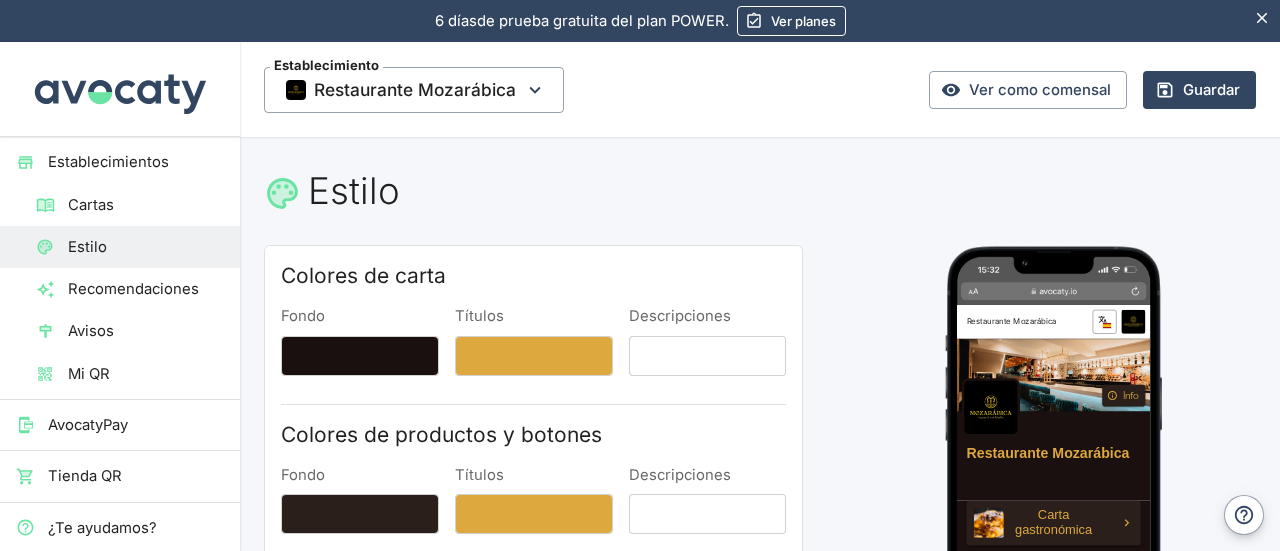 scroll, scrollTop: 0, scrollLeft: 0, axis: both 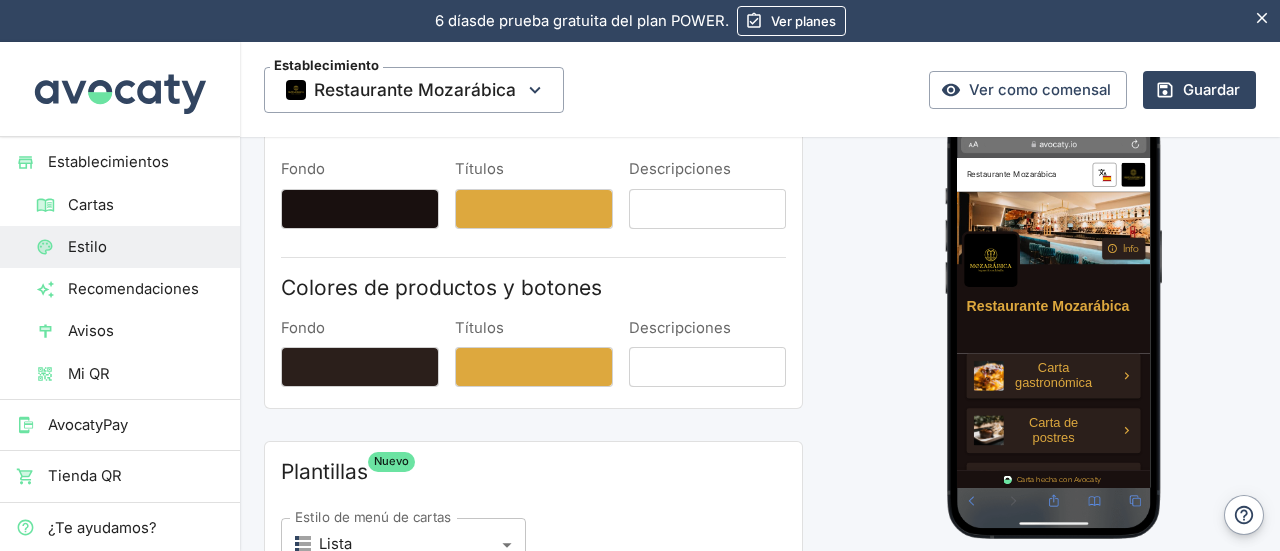 click on "Establecimientos" at bounding box center (136, 162) 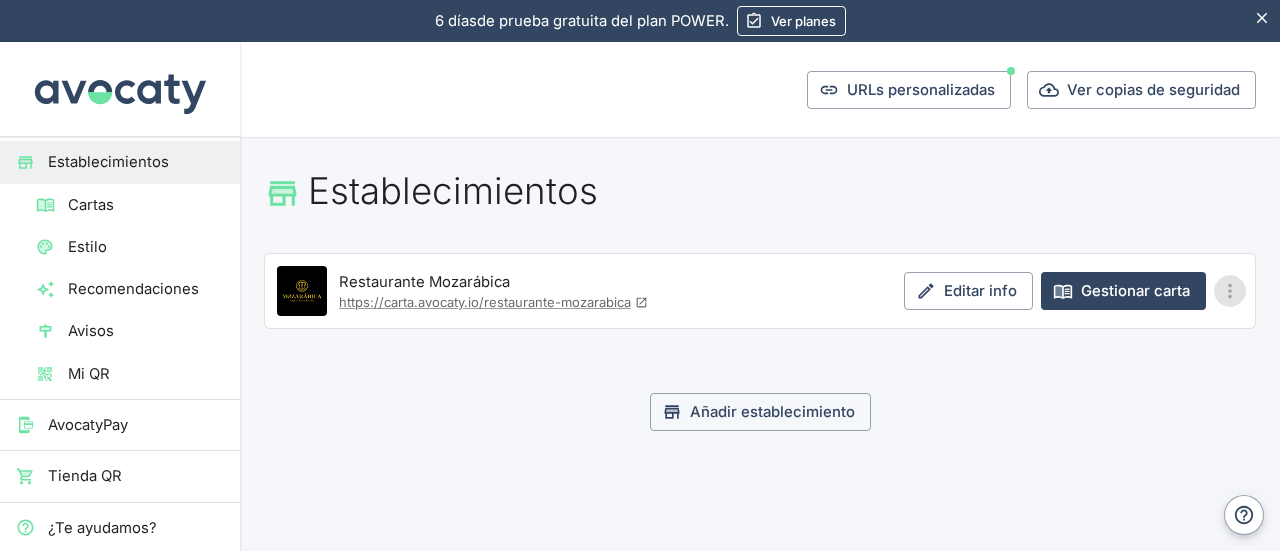 click 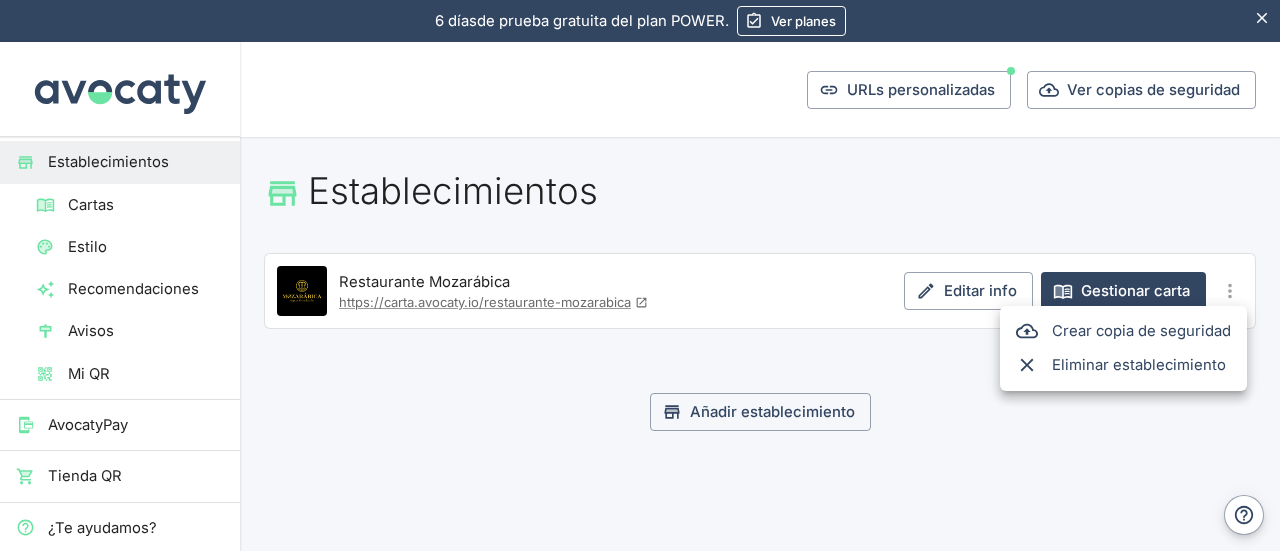 click at bounding box center (640, 275) 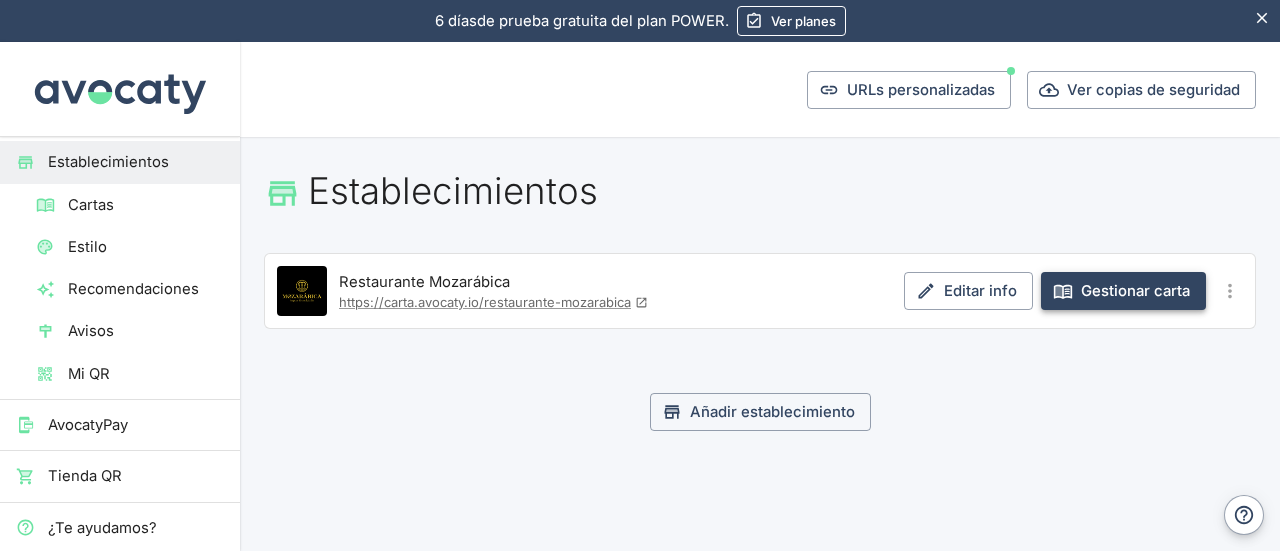 click on "Gestionar carta" at bounding box center [1123, 291] 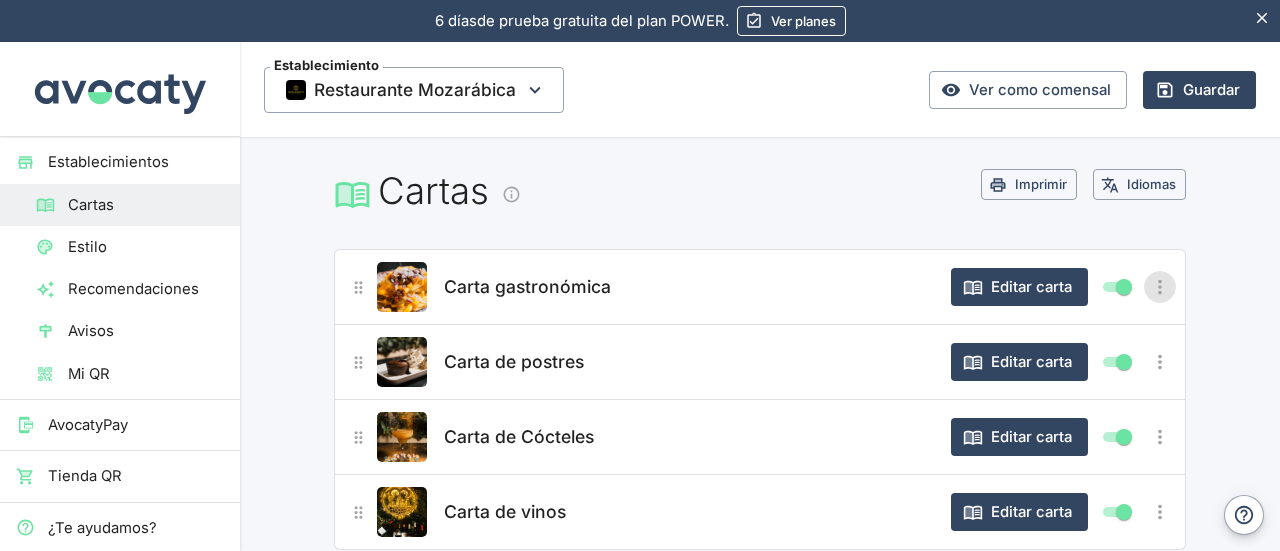 click 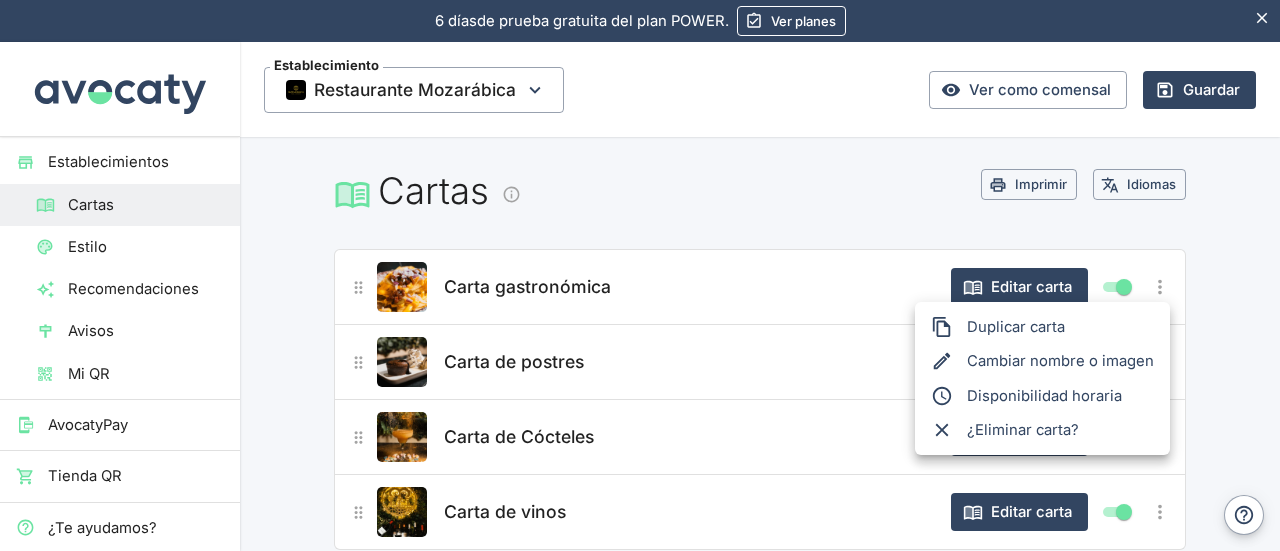 click at bounding box center (640, 275) 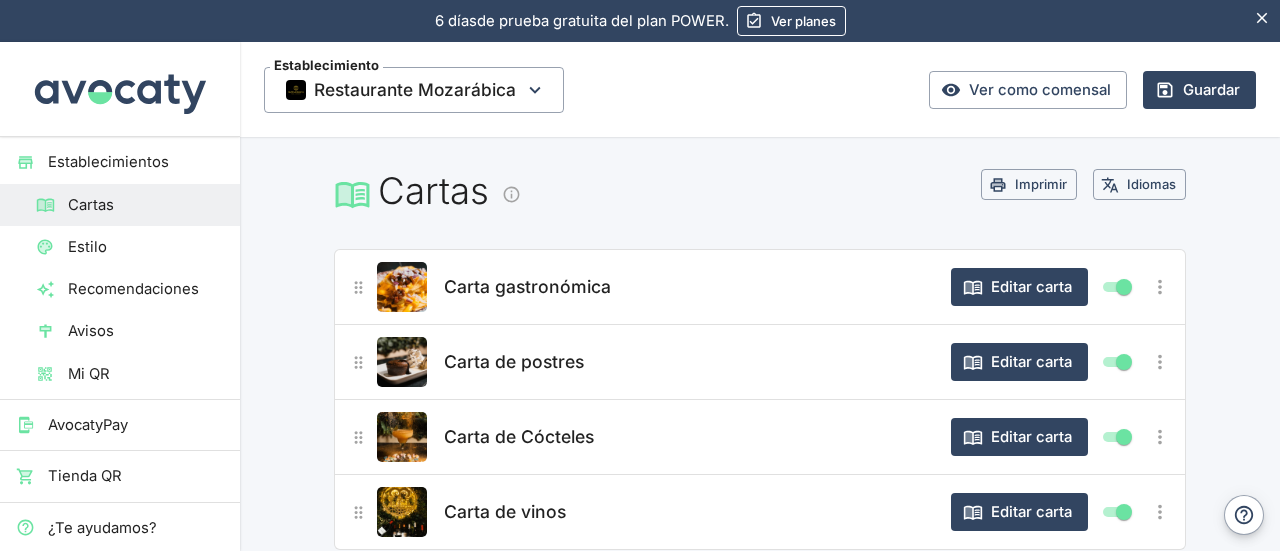 click on "Carta gastronómica" at bounding box center [687, 287] 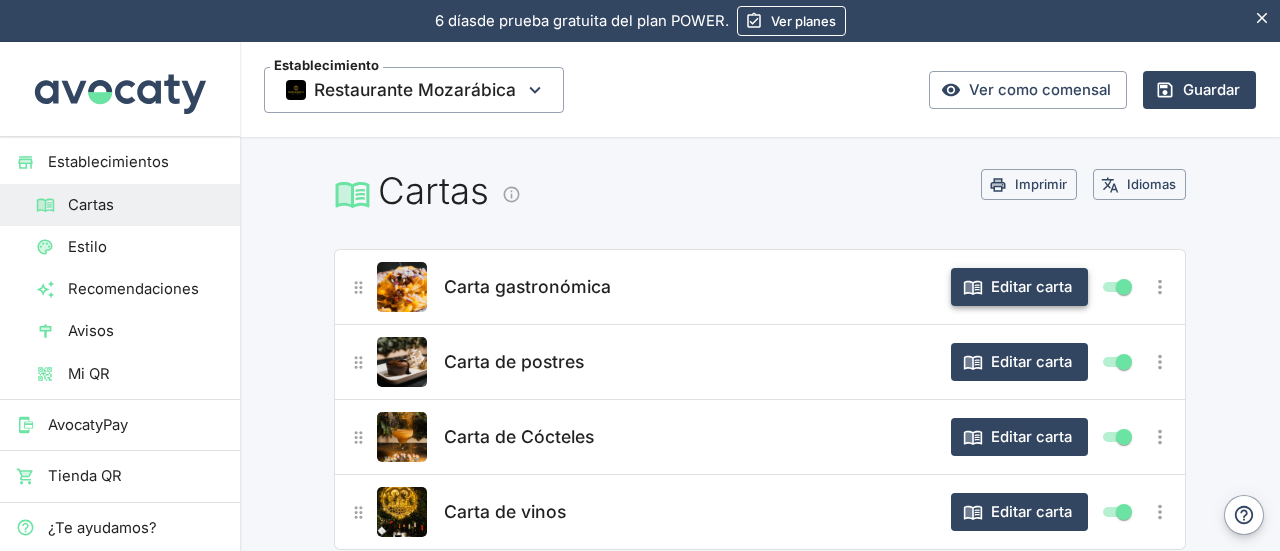 click on "Editar carta" at bounding box center [1019, 287] 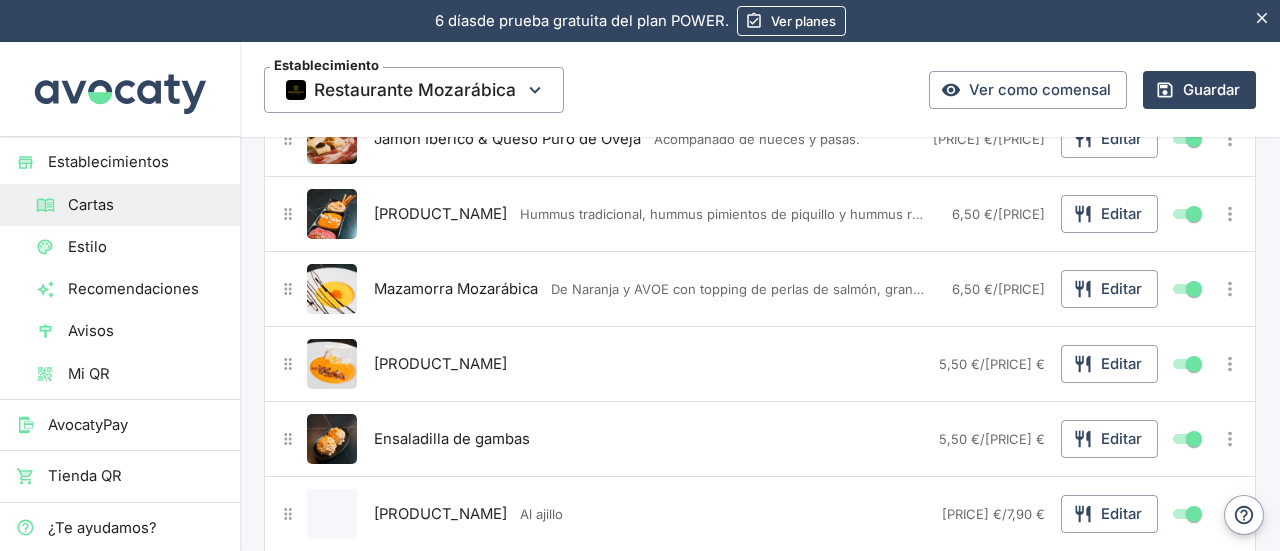 scroll, scrollTop: 437, scrollLeft: 0, axis: vertical 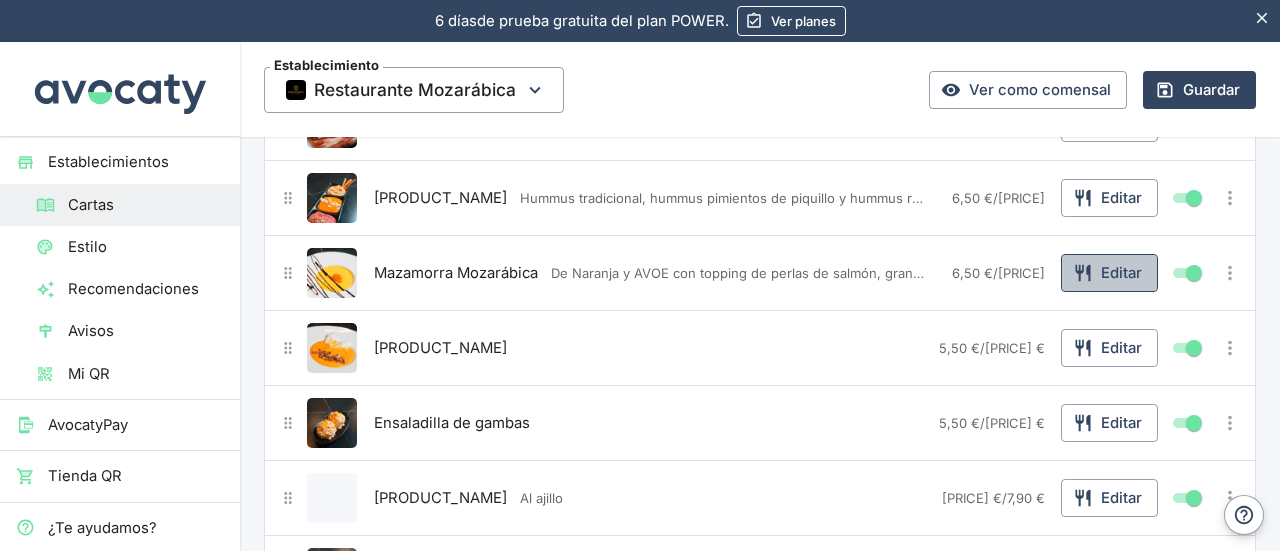 click on "Editar" at bounding box center [1109, 273] 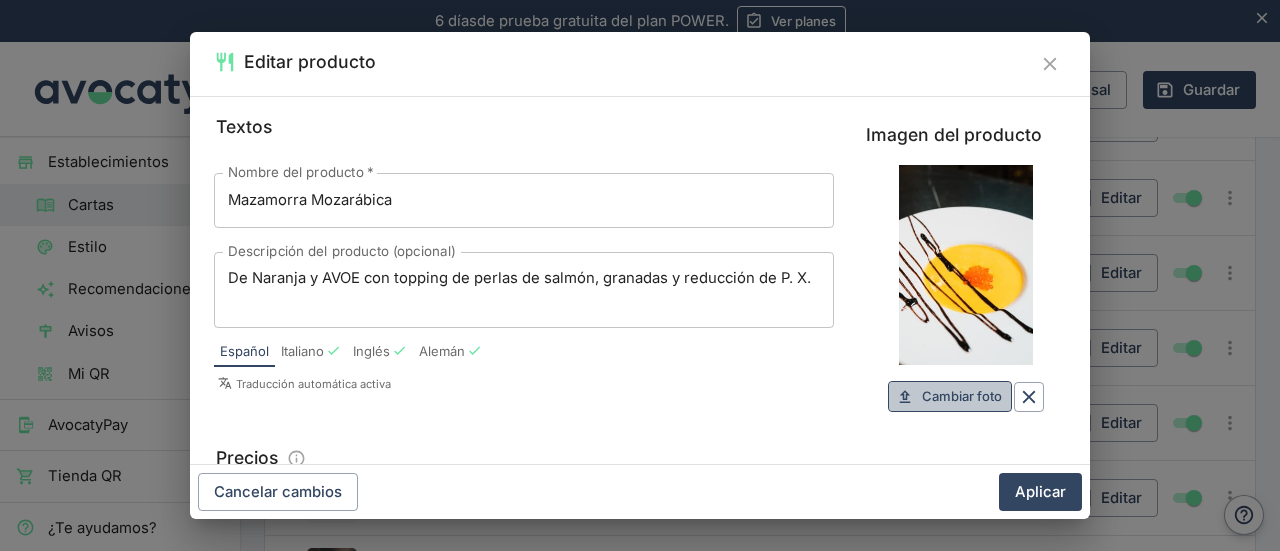 click on "Cambiar foto" at bounding box center [962, 396] 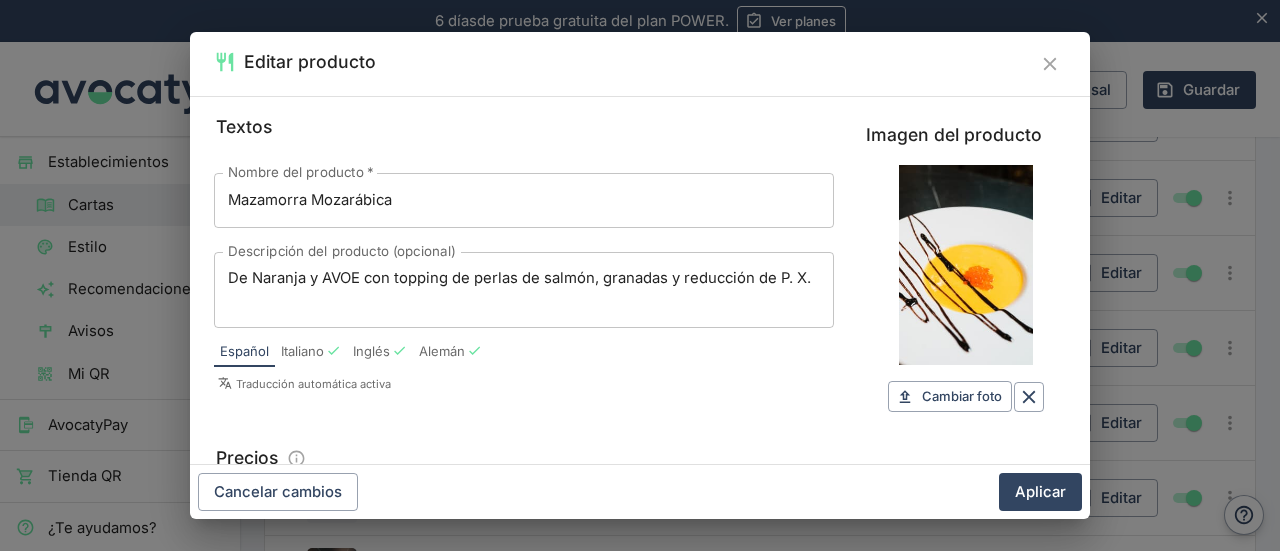 click 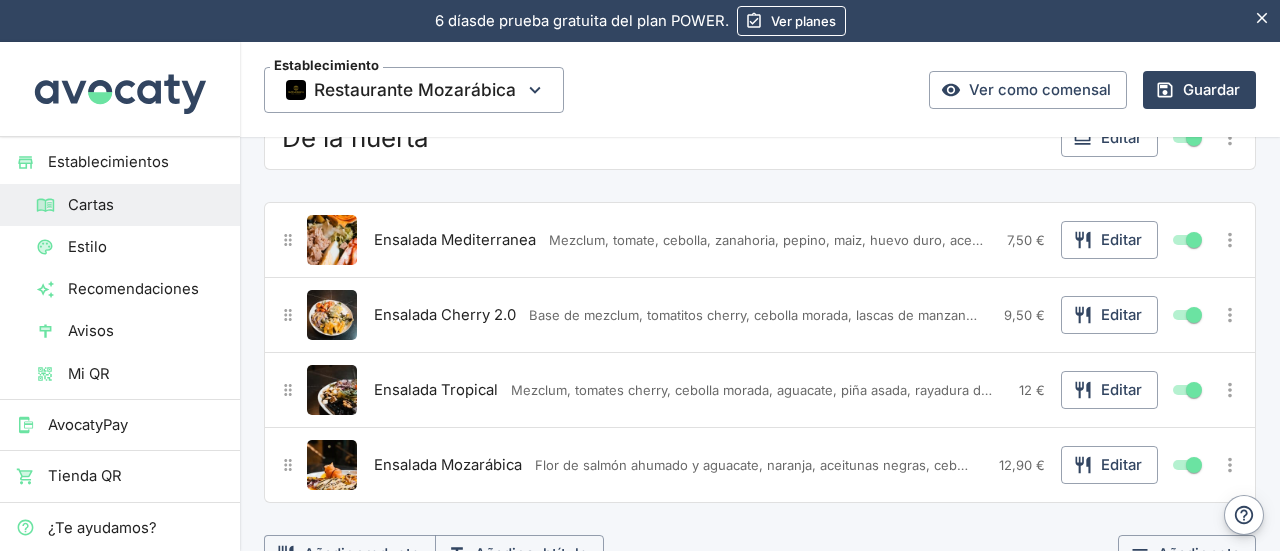 scroll, scrollTop: 1870, scrollLeft: 0, axis: vertical 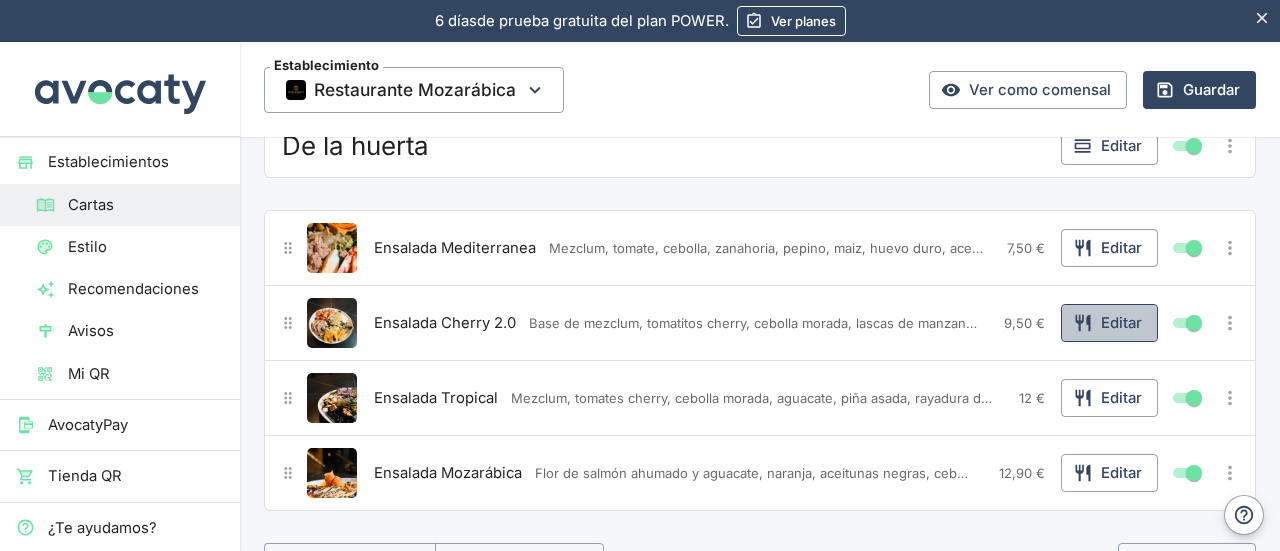 click on "Editar" at bounding box center (1109, 323) 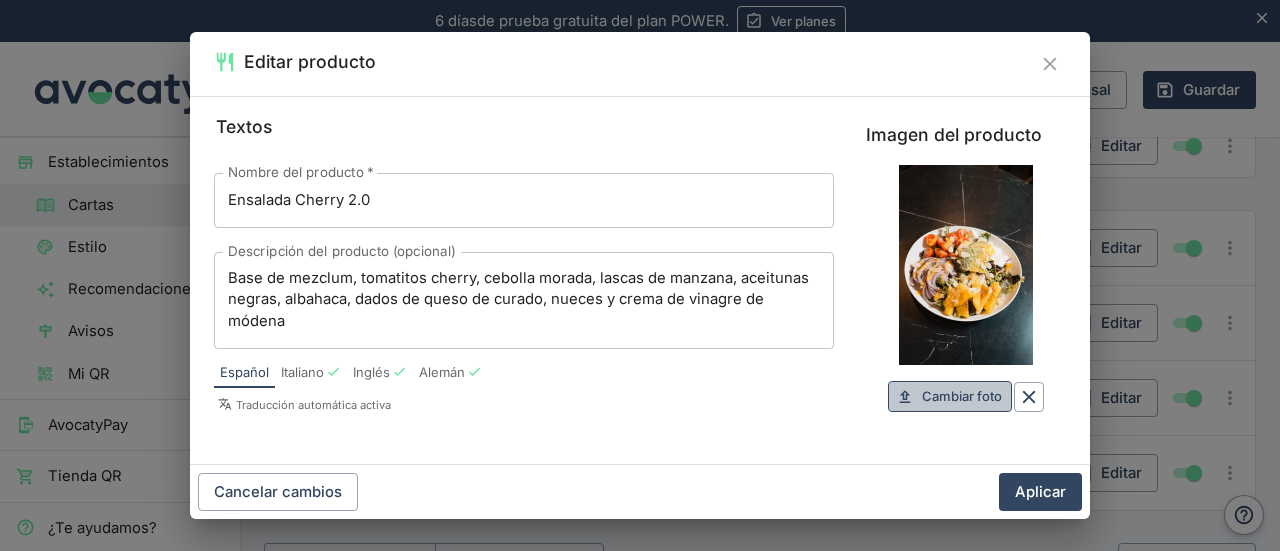 click on "Cambiar foto" at bounding box center (962, 396) 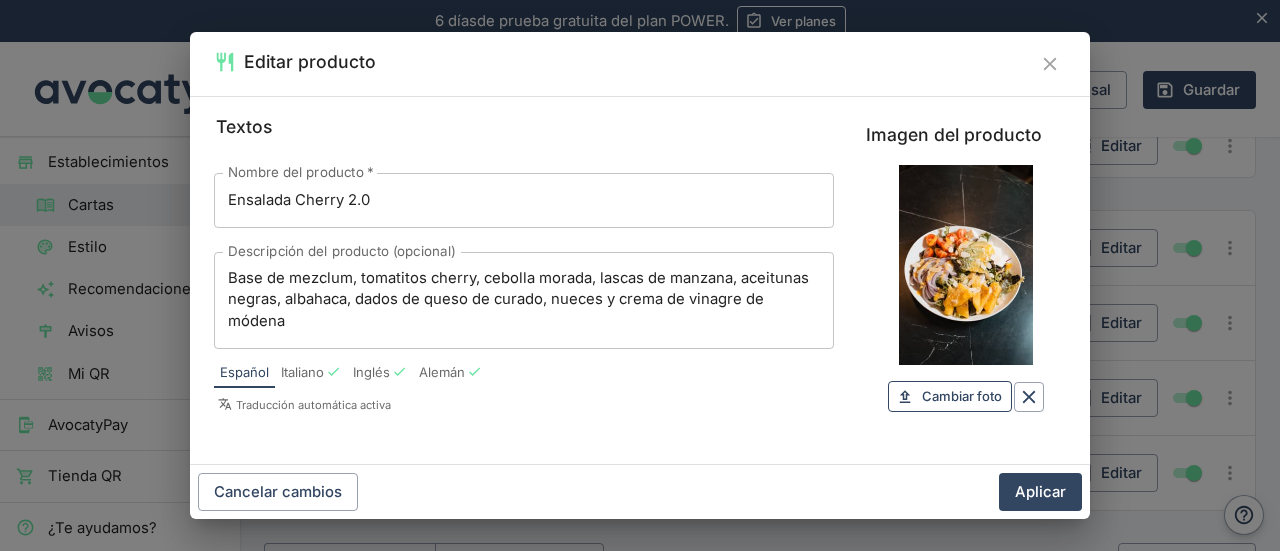 type on "C:\fakepath\DSC04410.jpg" 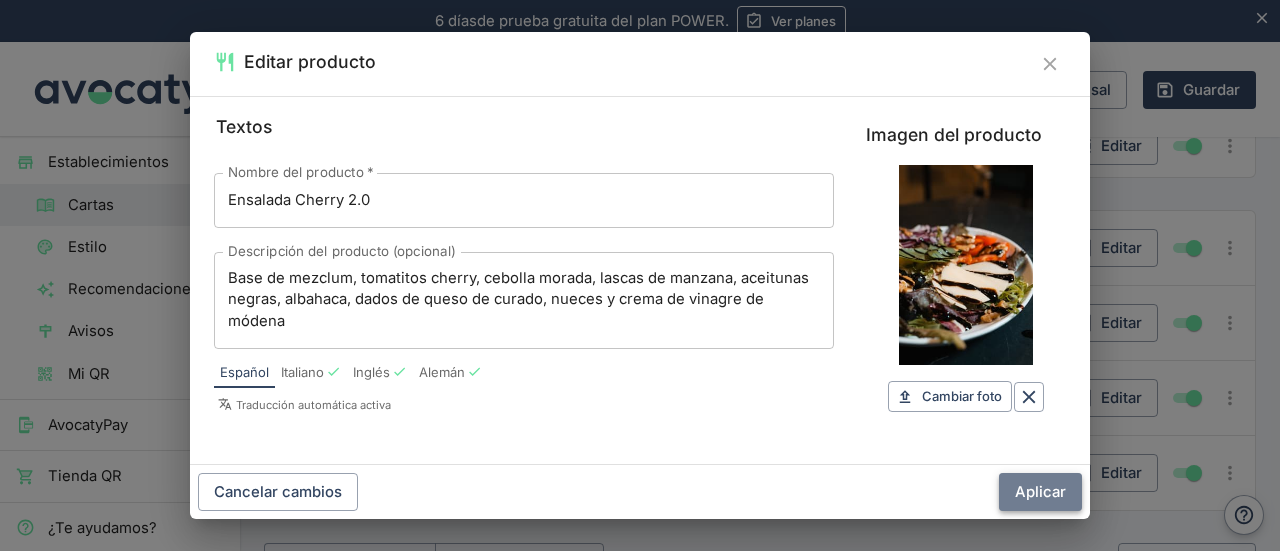 click on "Aplicar" at bounding box center (1040, 492) 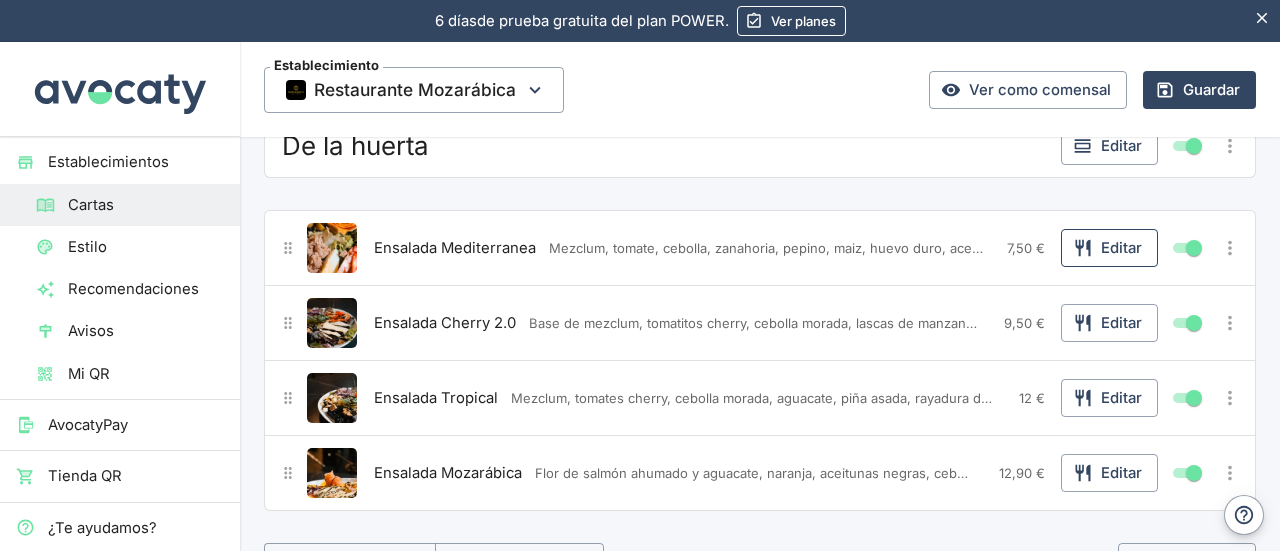 click on "Editar" at bounding box center [1109, 248] 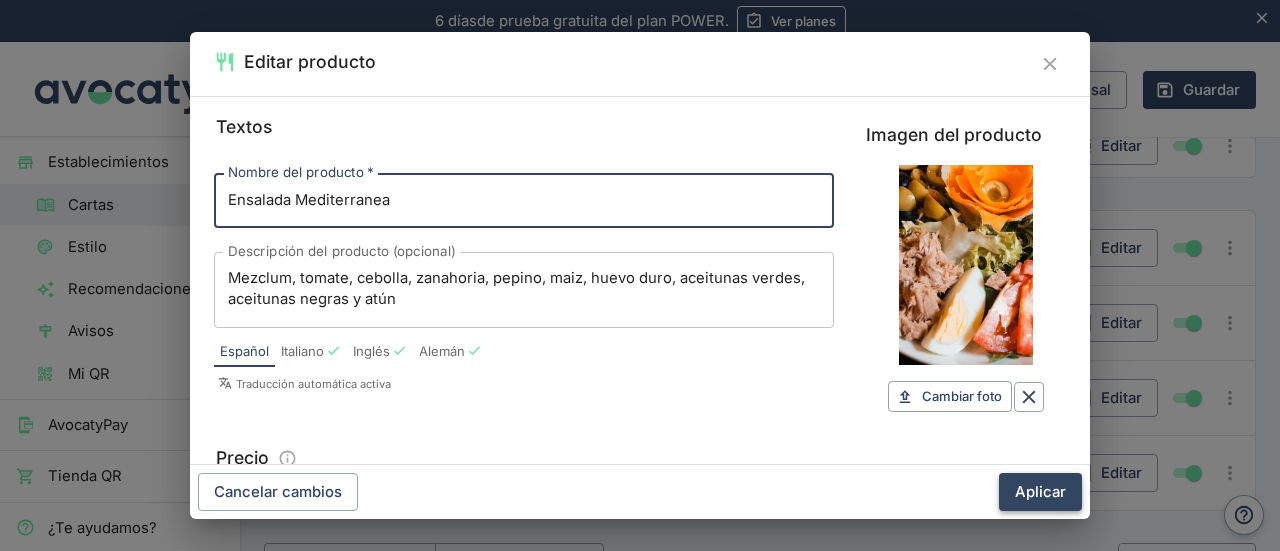 click on "Aplicar" at bounding box center (1040, 492) 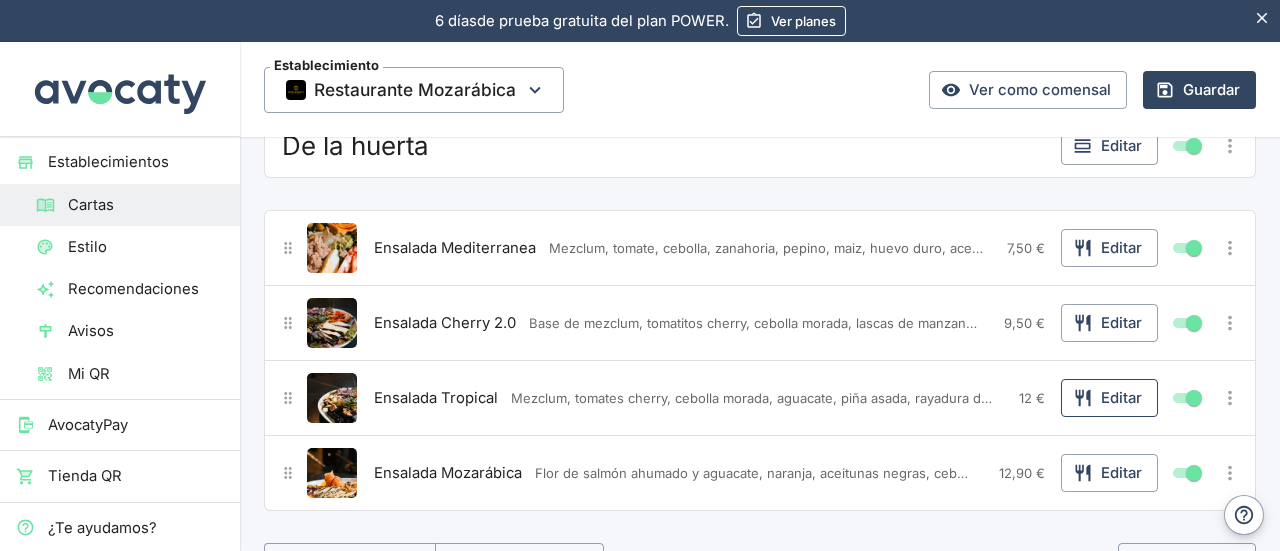 click 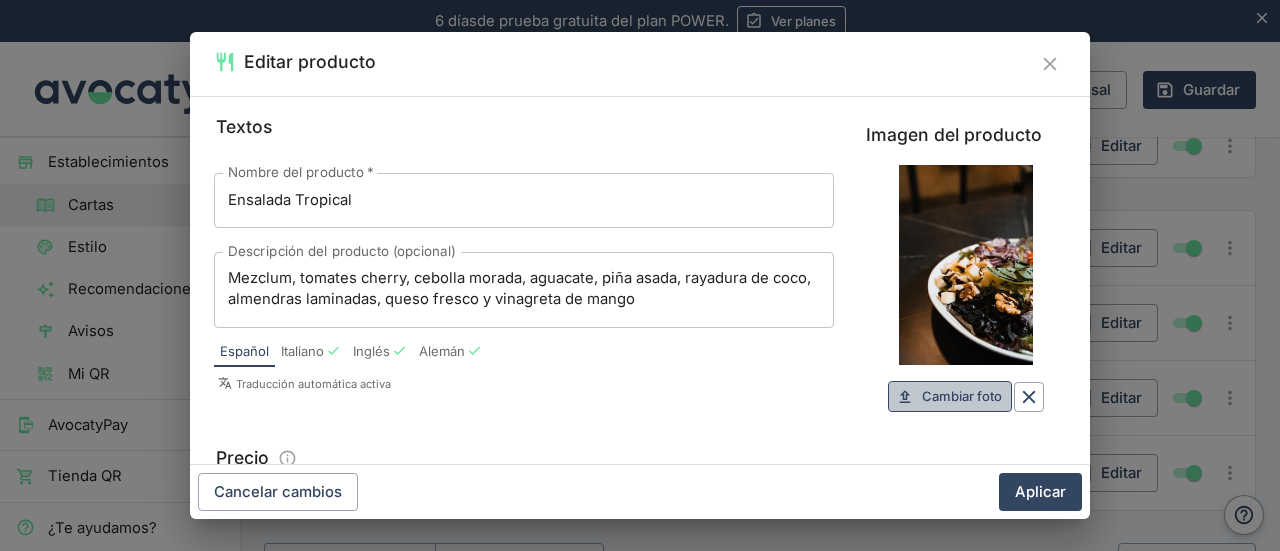 click on "Cambiar foto" at bounding box center [962, 396] 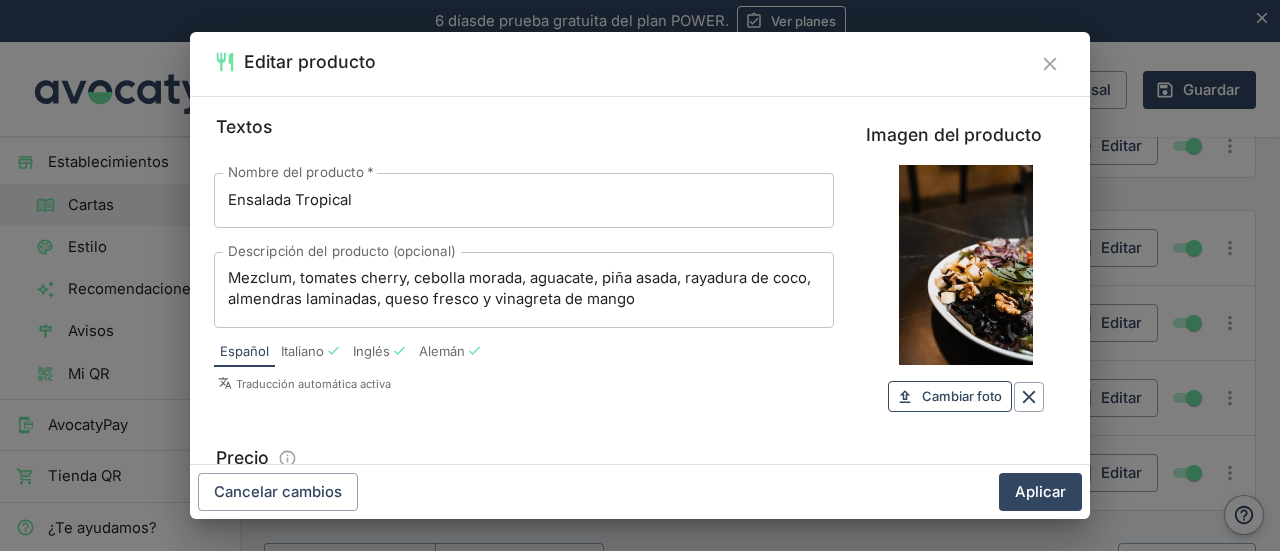 type on "C:\fakepath\[FILENAME]" 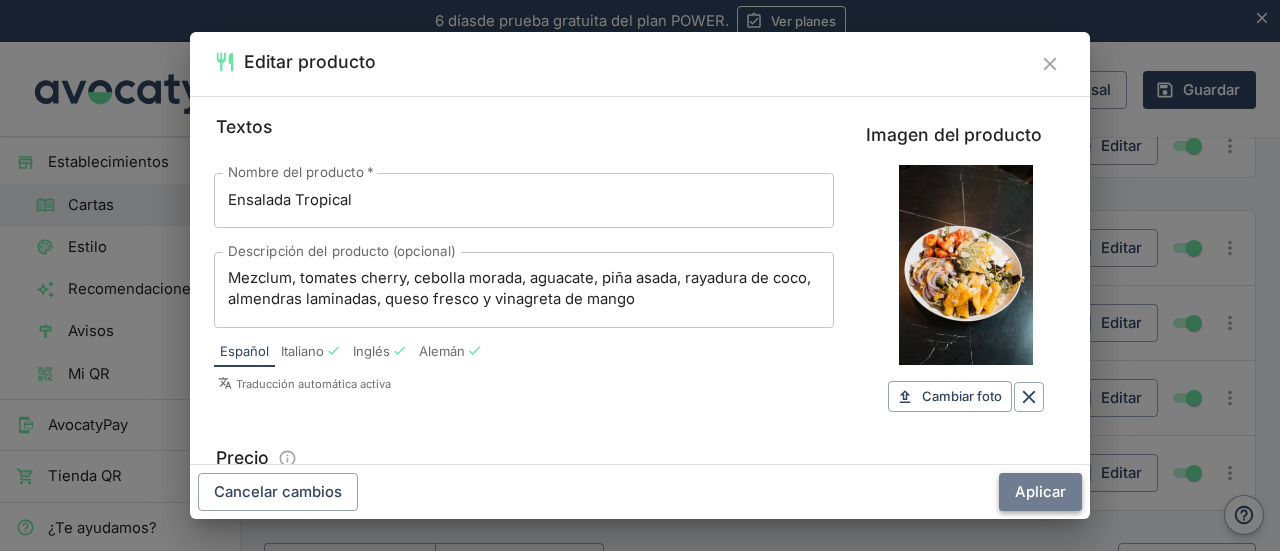 click on "Aplicar" at bounding box center (1040, 492) 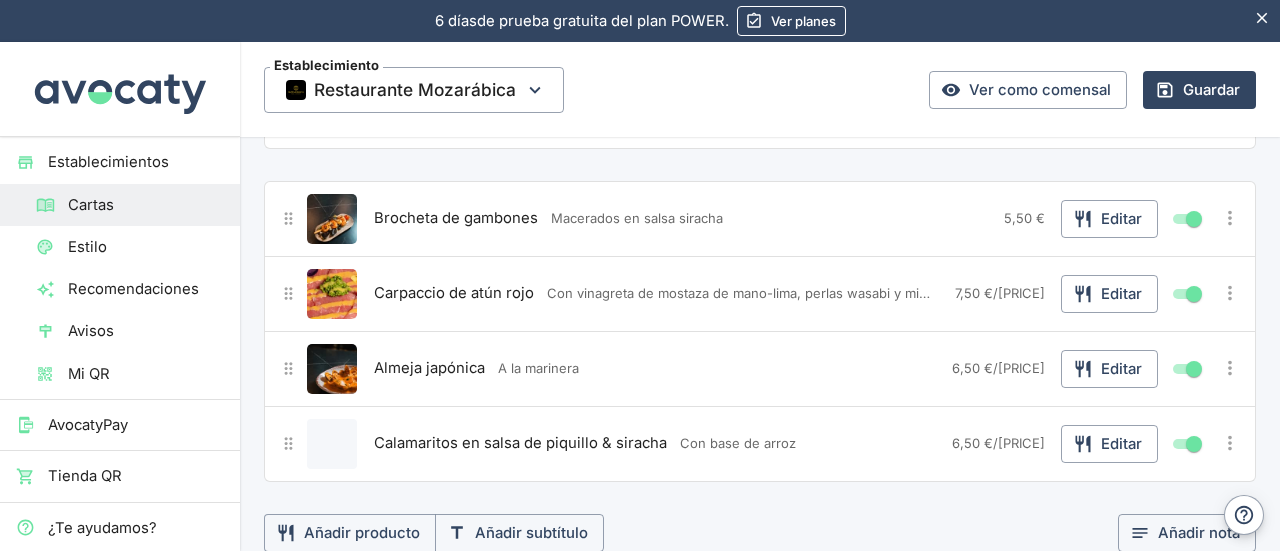scroll, scrollTop: 2573, scrollLeft: 0, axis: vertical 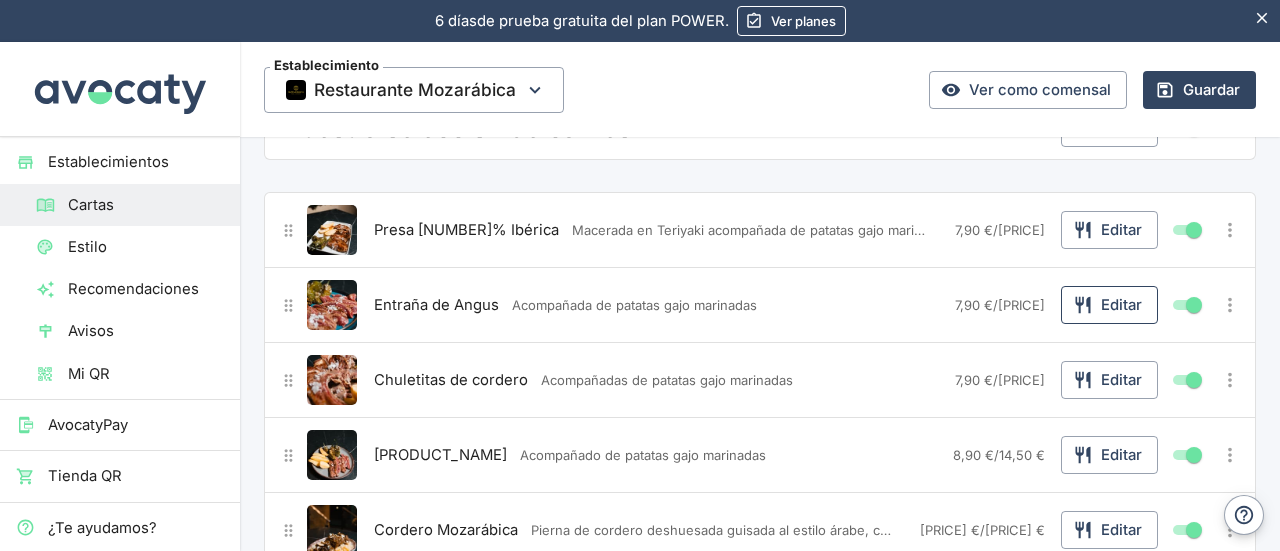 click on "Editar" at bounding box center [1109, 305] 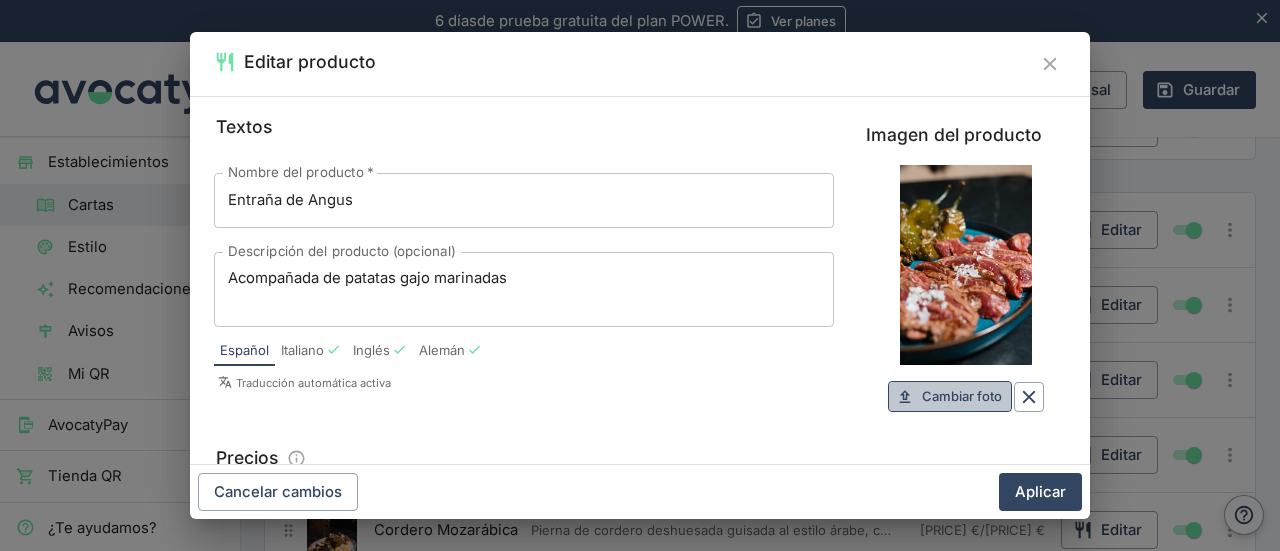 click on "Cambiar foto" at bounding box center (962, 396) 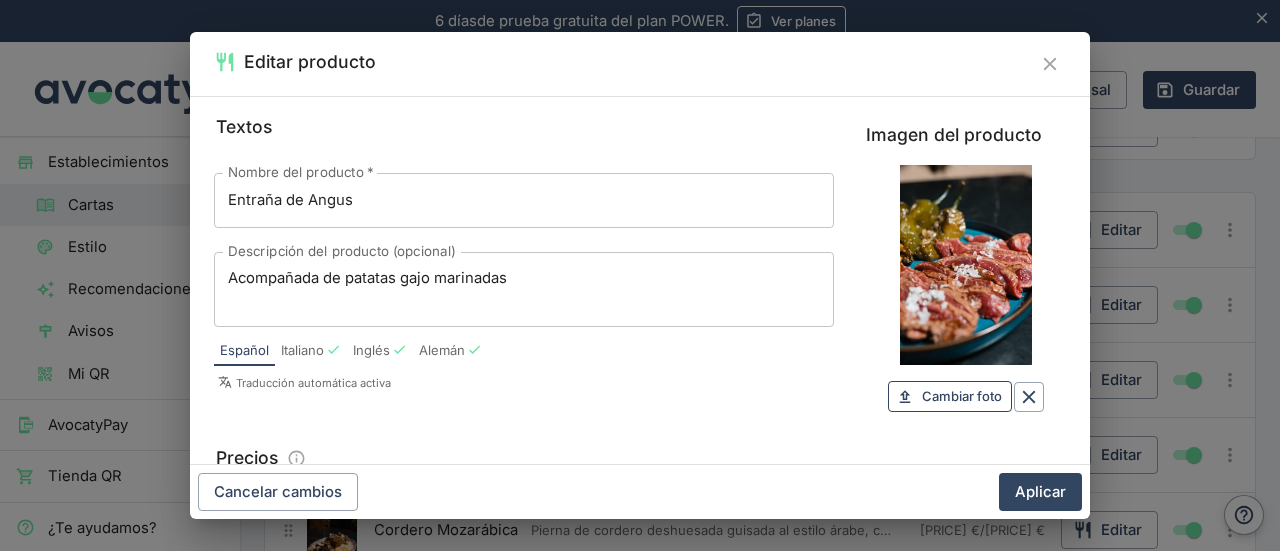 type on "C:\fakepath\DSC04715.jpg" 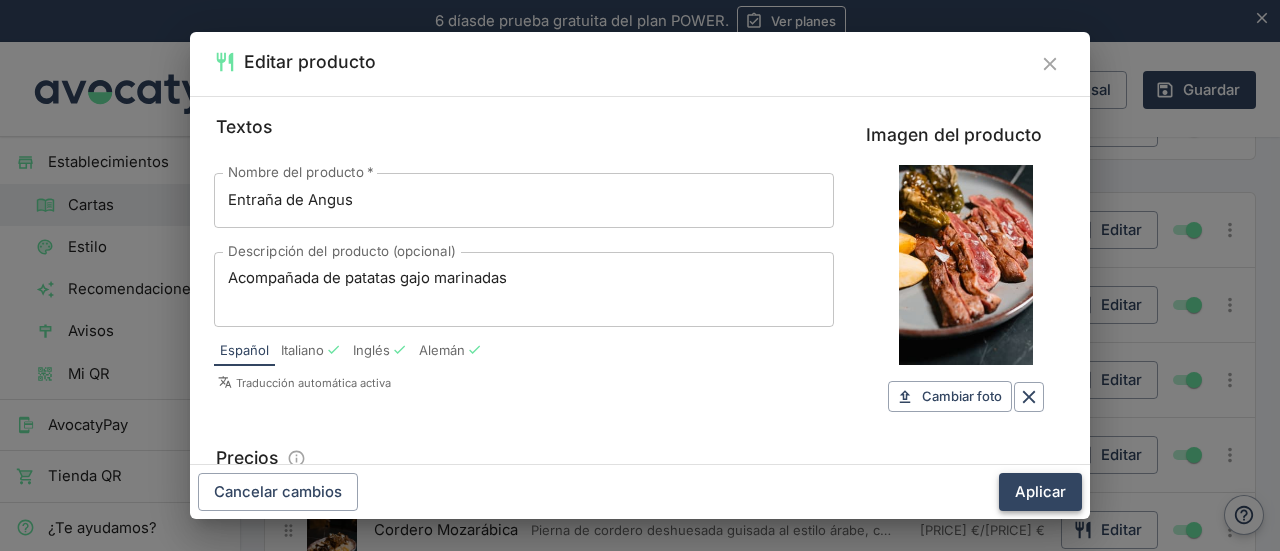 click on "Aplicar" at bounding box center [1040, 492] 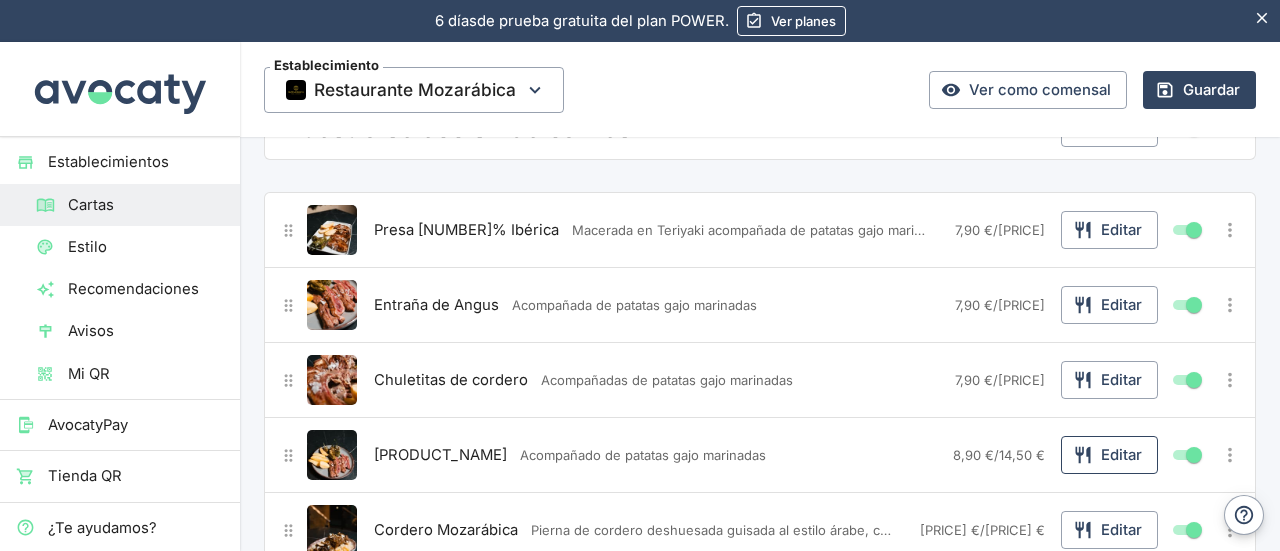 click on "Editar" at bounding box center [1109, 455] 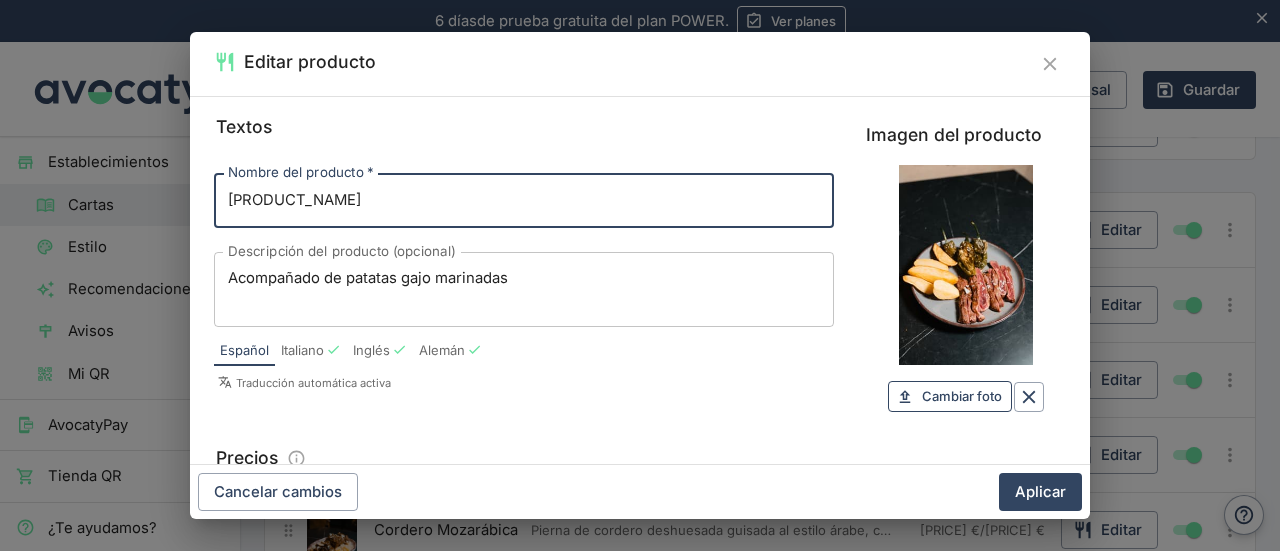 click on "Cambiar foto" at bounding box center (962, 396) 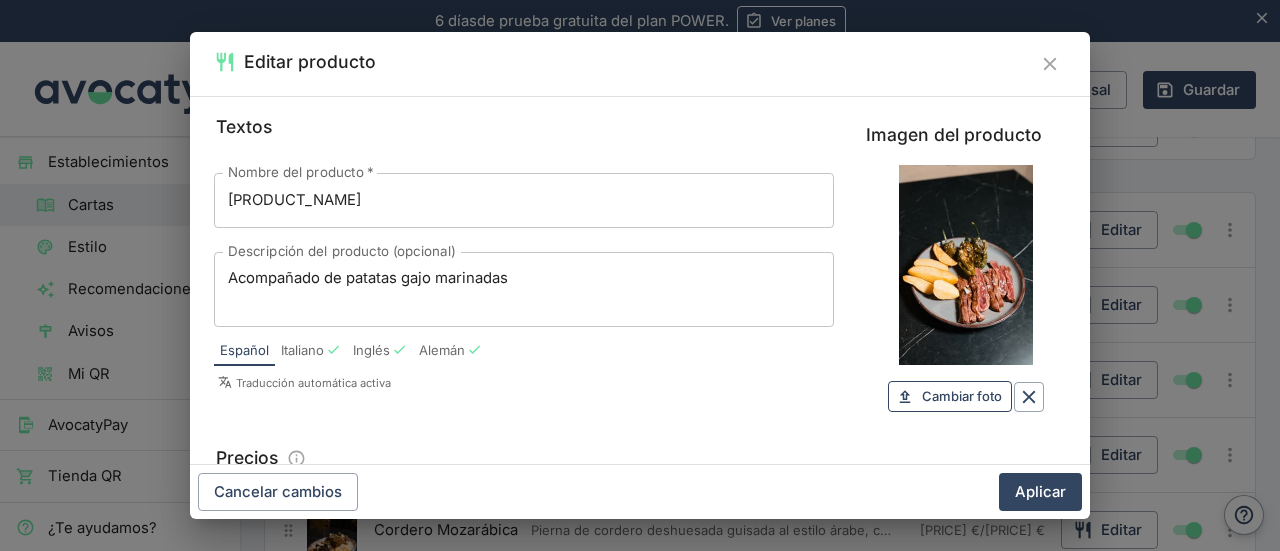 type on "C:\fakepath\DSC04706.jpg" 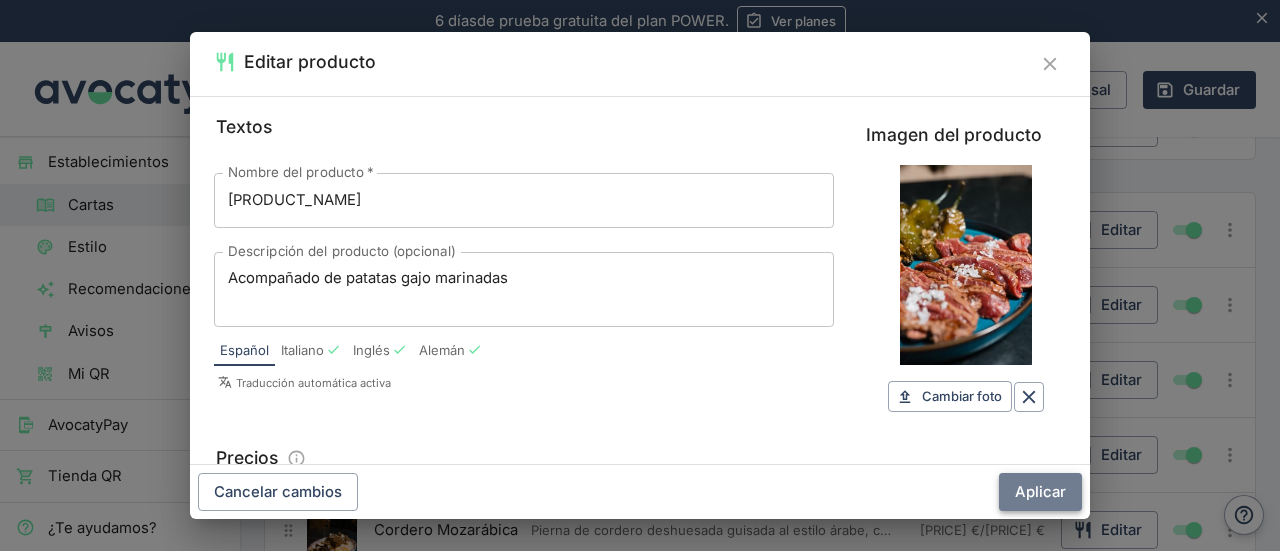 click on "Aplicar" at bounding box center [1040, 492] 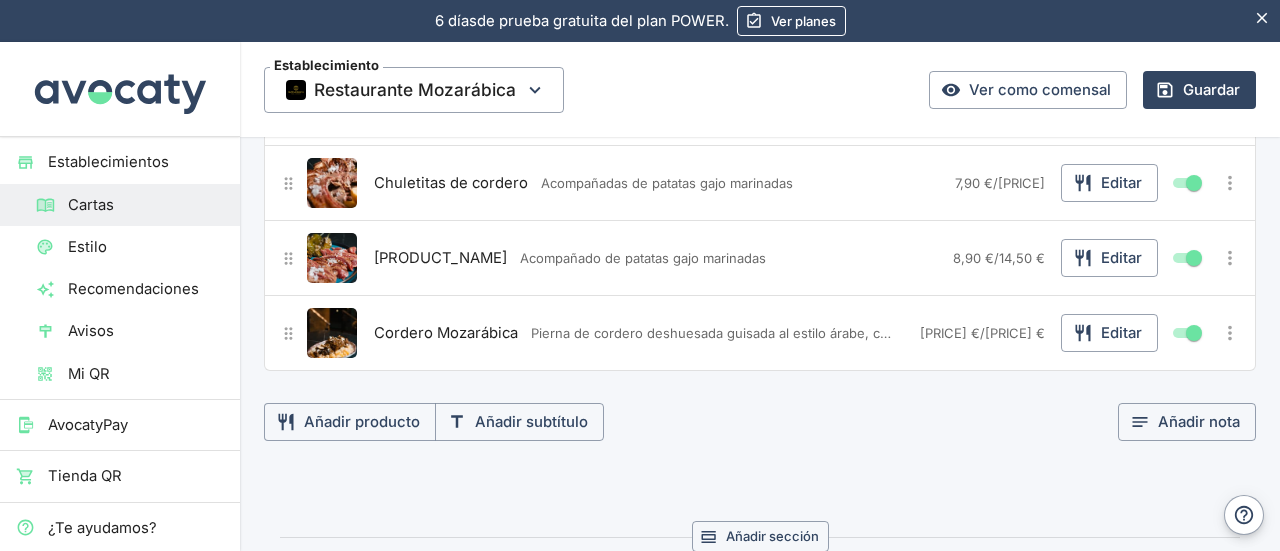 scroll, scrollTop: 3424, scrollLeft: 0, axis: vertical 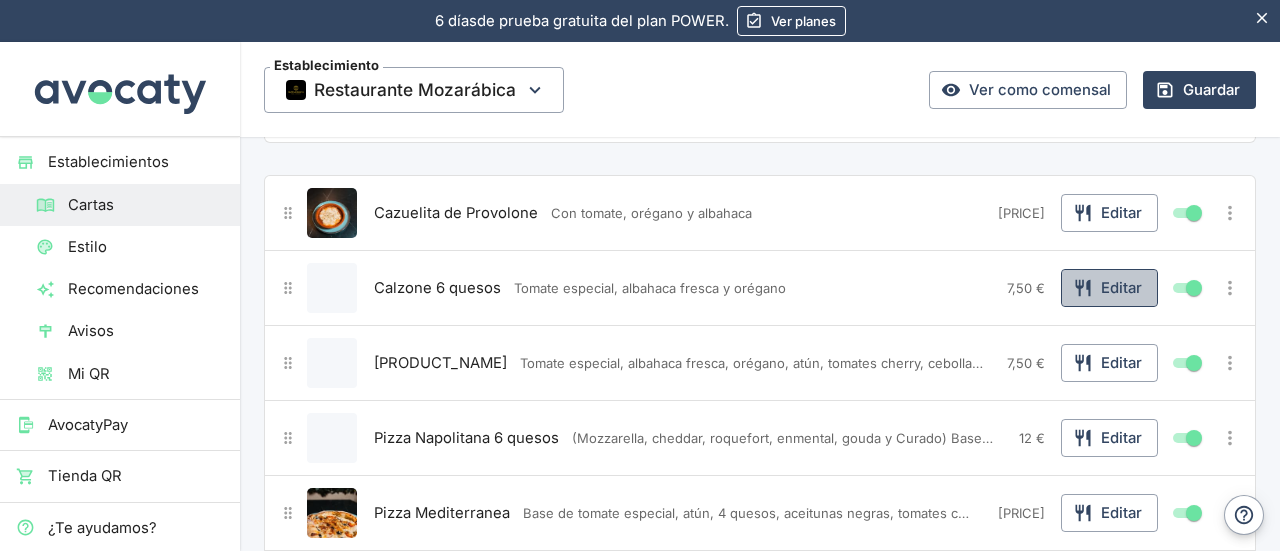 click on "Editar" at bounding box center (1109, 288) 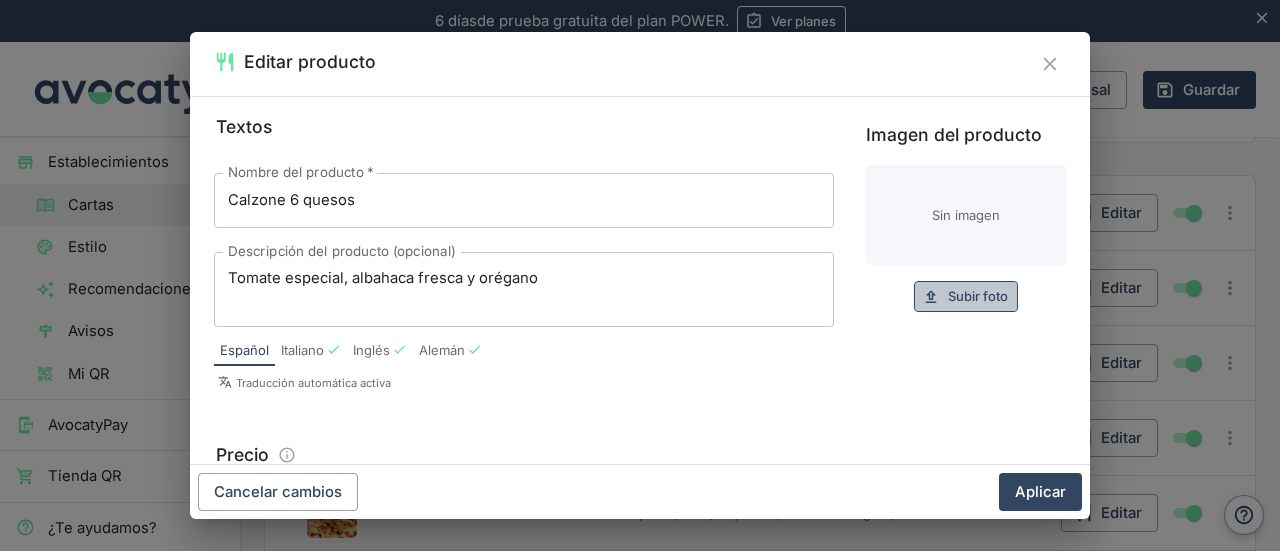 click on "Subir foto" at bounding box center [978, 296] 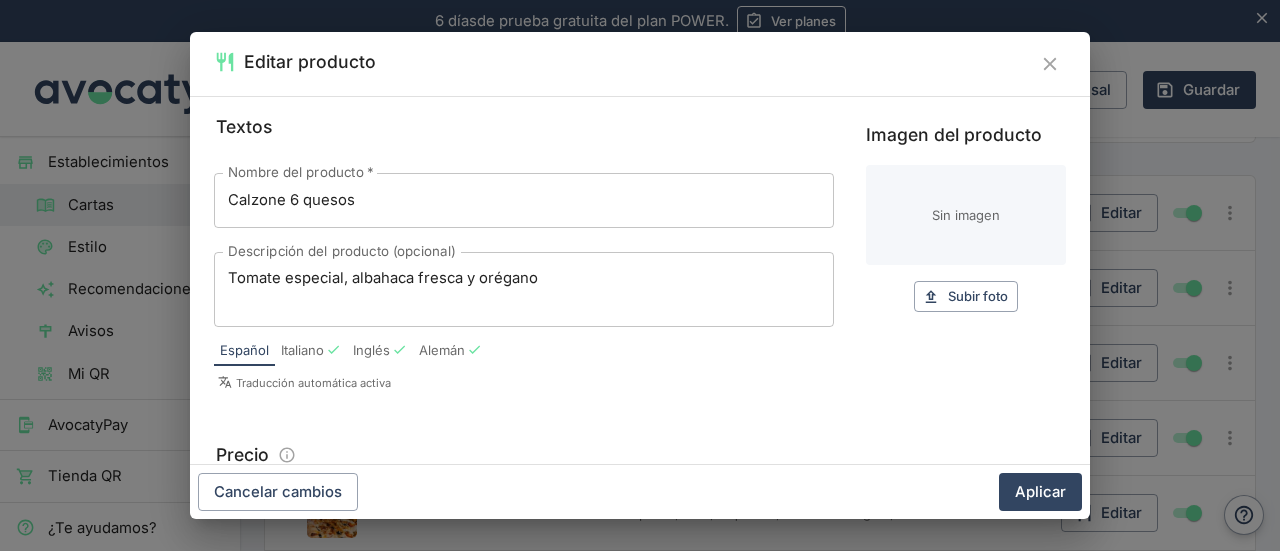click 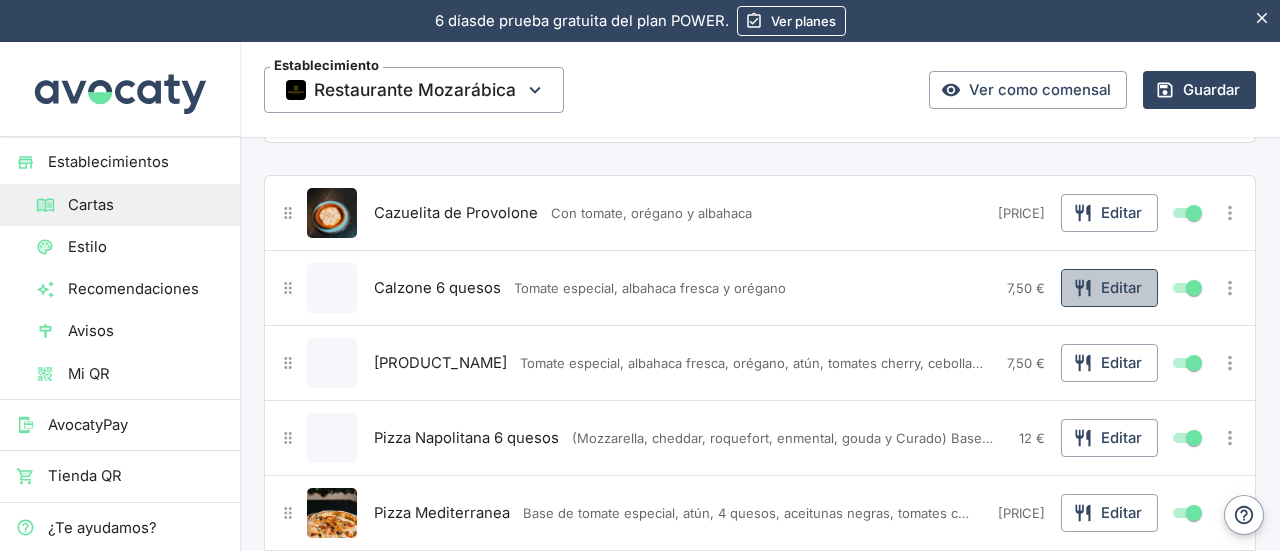 click on "Editar" at bounding box center (1109, 288) 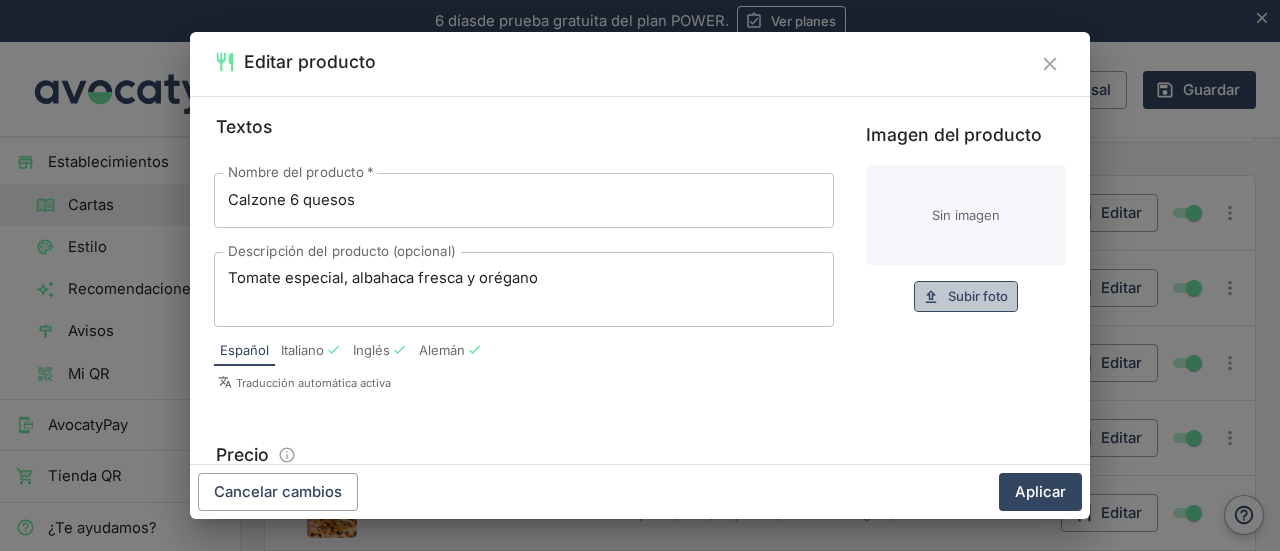 click on "Subir foto" at bounding box center (978, 296) 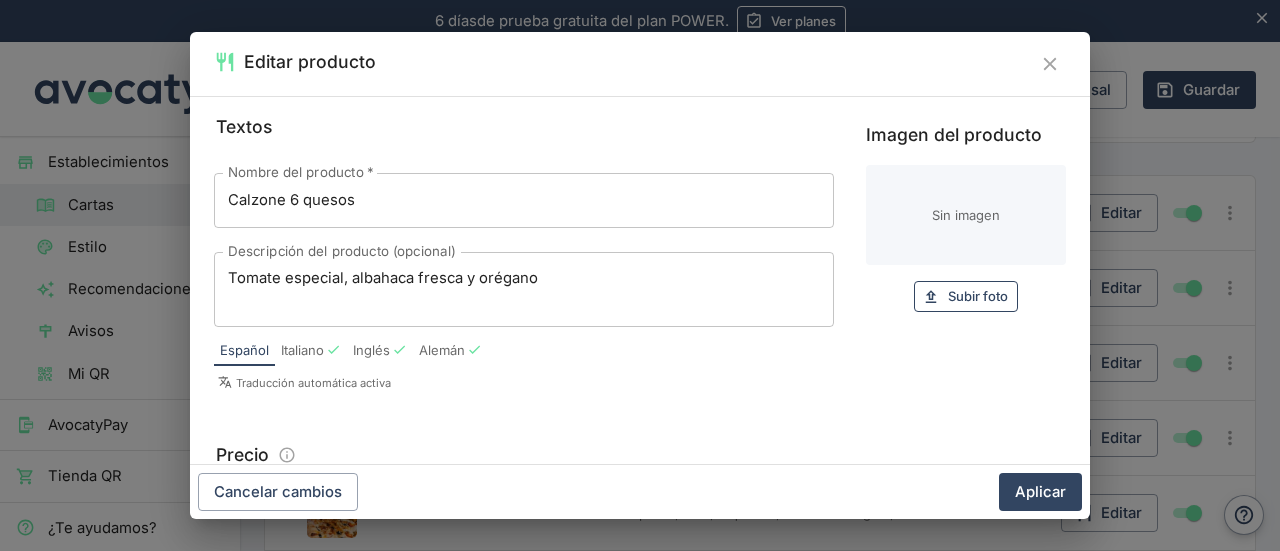type on "C:\fakepath\DSC04243.jpg" 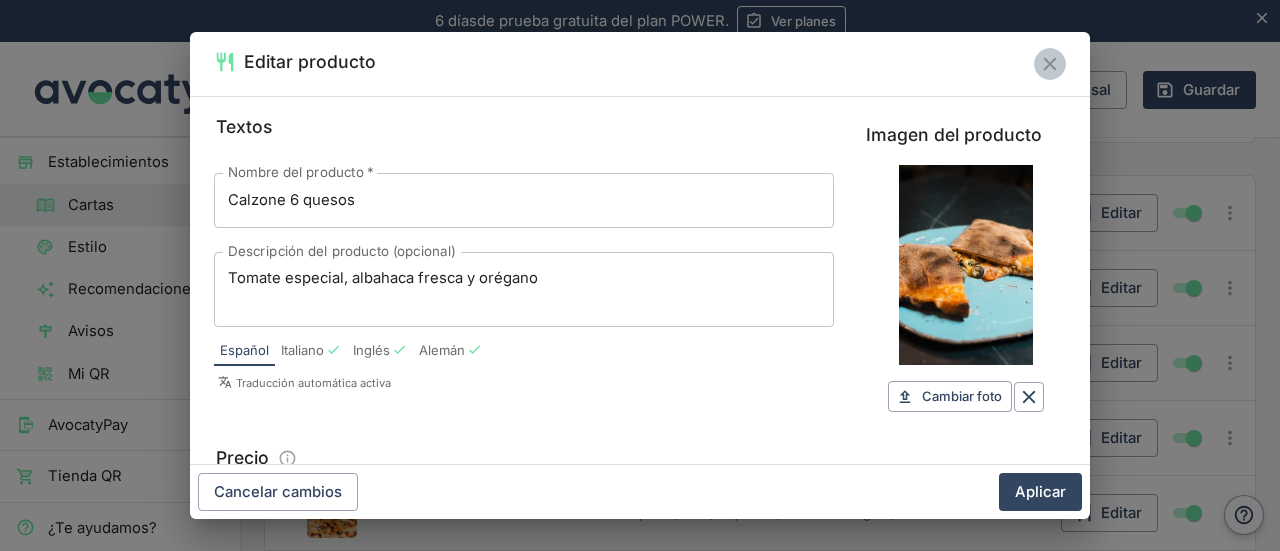 click 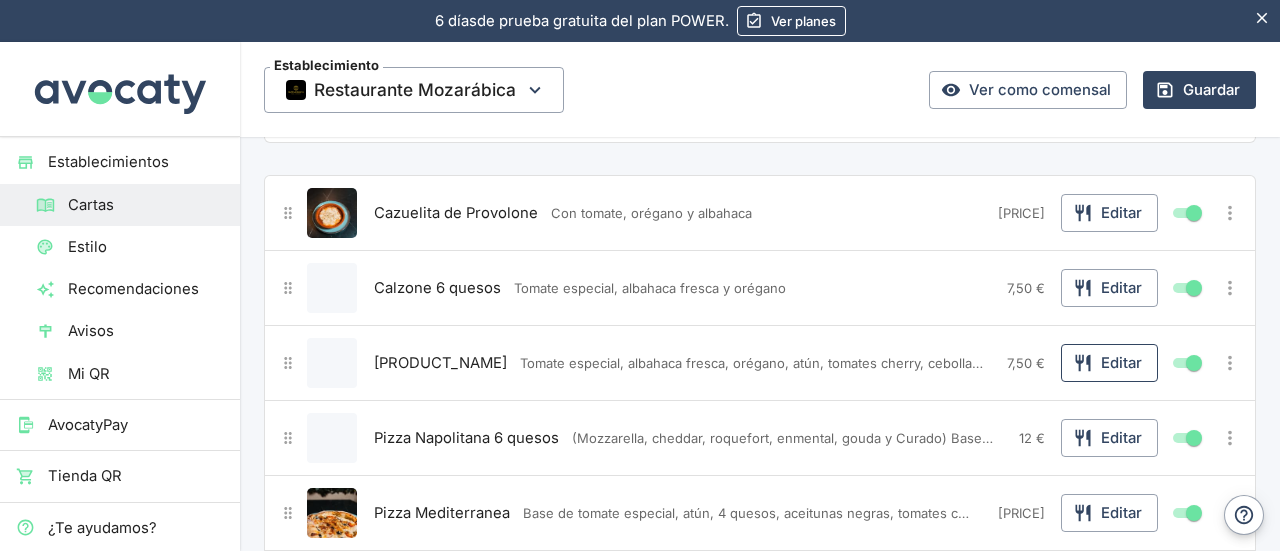 click on "Editar" at bounding box center [1109, 363] 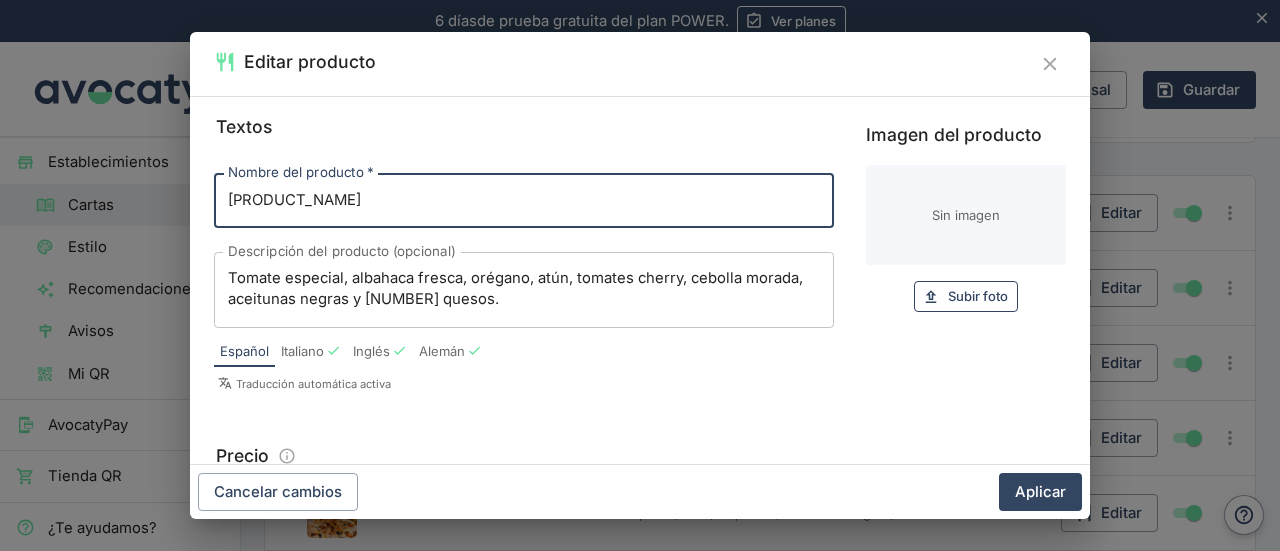 click on "Subir foto" at bounding box center (978, 296) 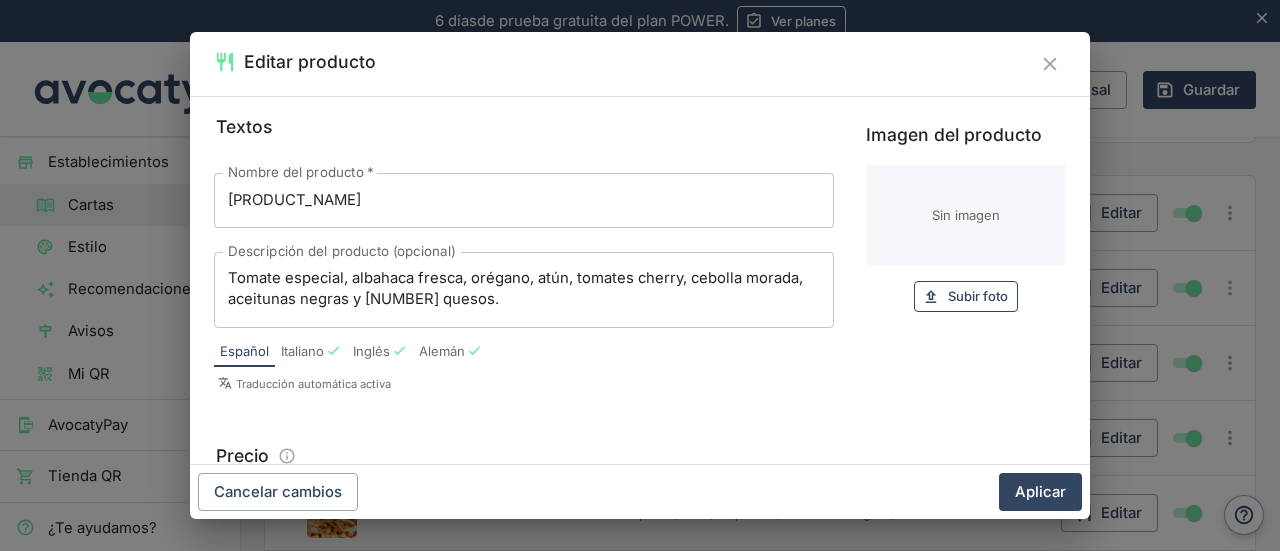 type on "C:\fakepath\DSC04243.jpg" 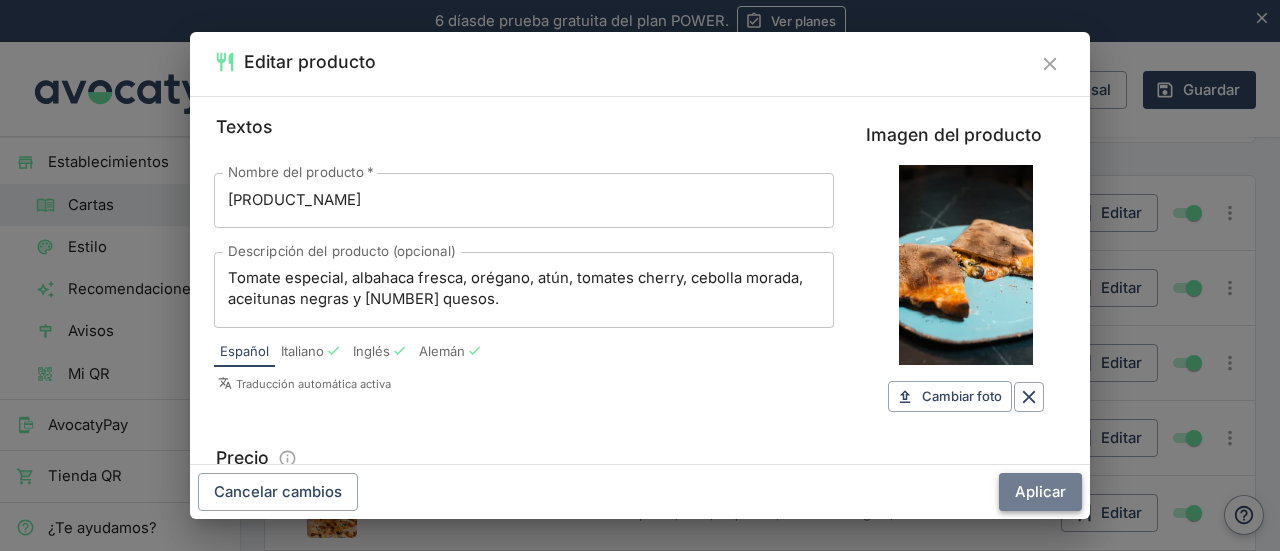 click on "Aplicar" at bounding box center (1040, 492) 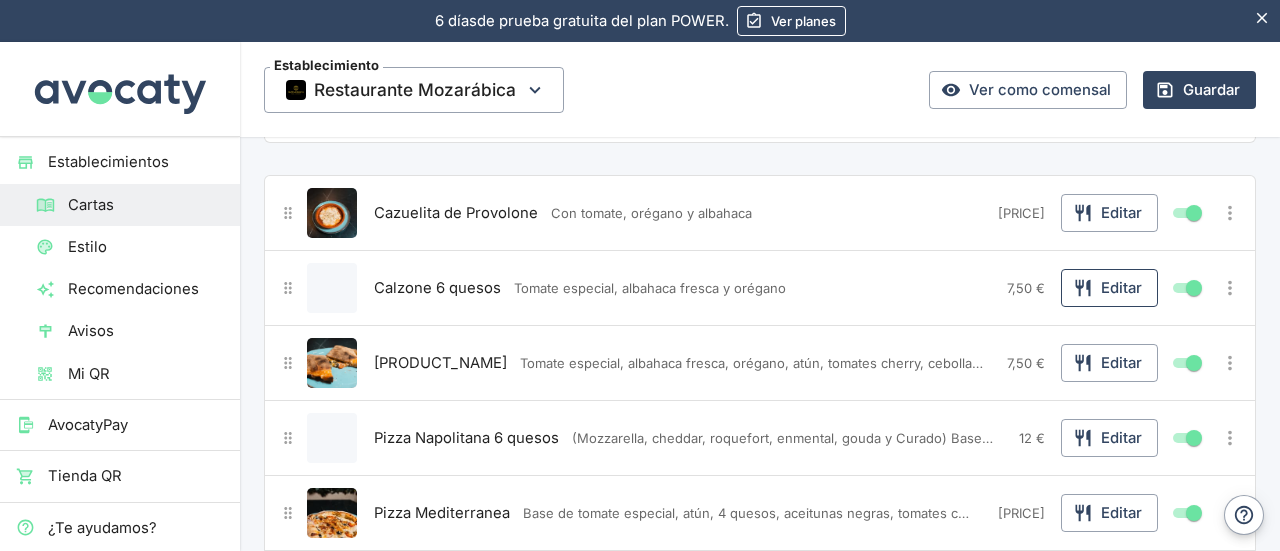 click on "Editar" at bounding box center [1109, 288] 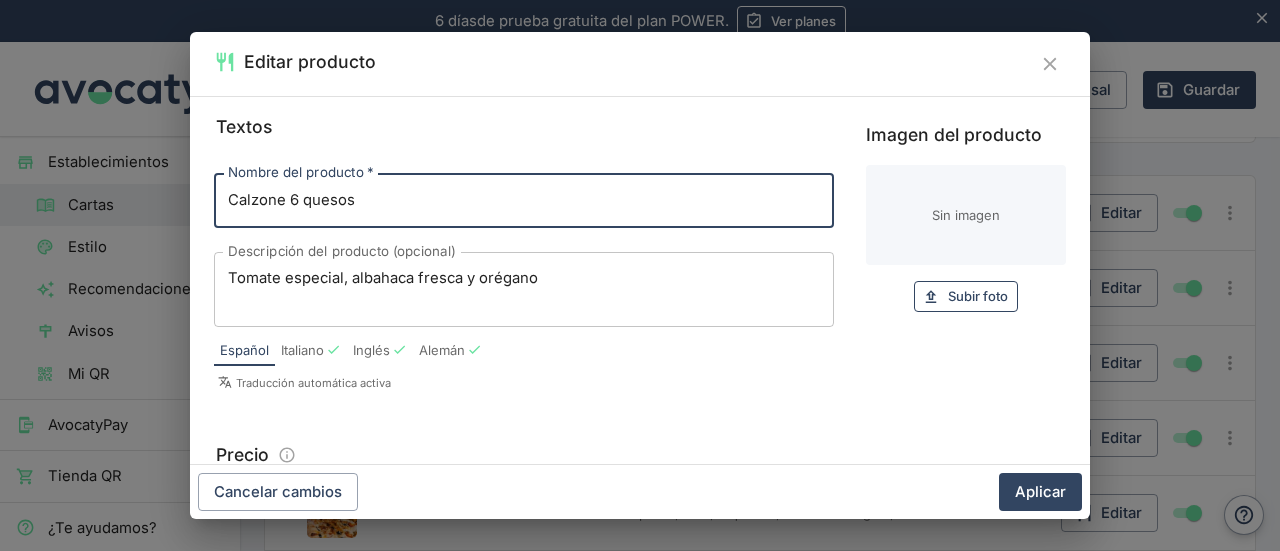 click on "Subir foto" at bounding box center [978, 296] 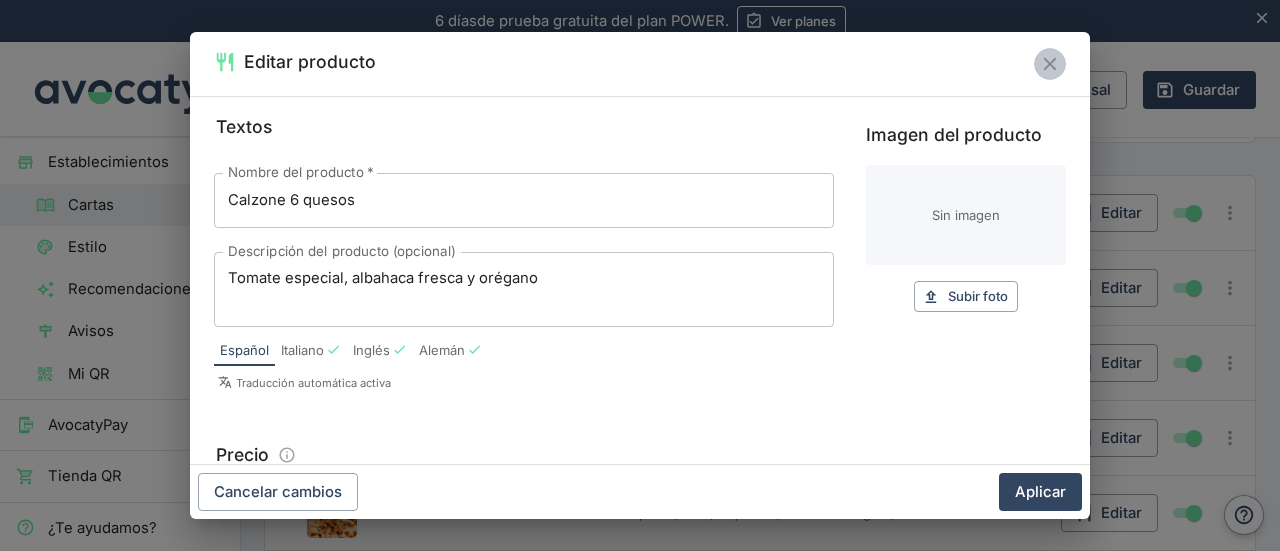click 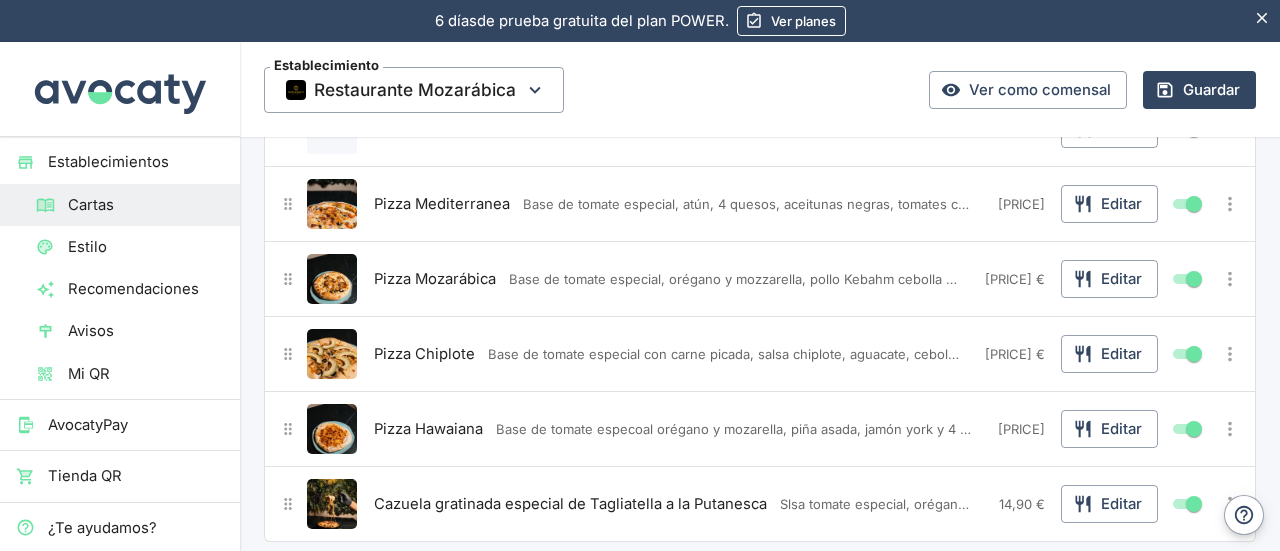 scroll, scrollTop: 4861, scrollLeft: 0, axis: vertical 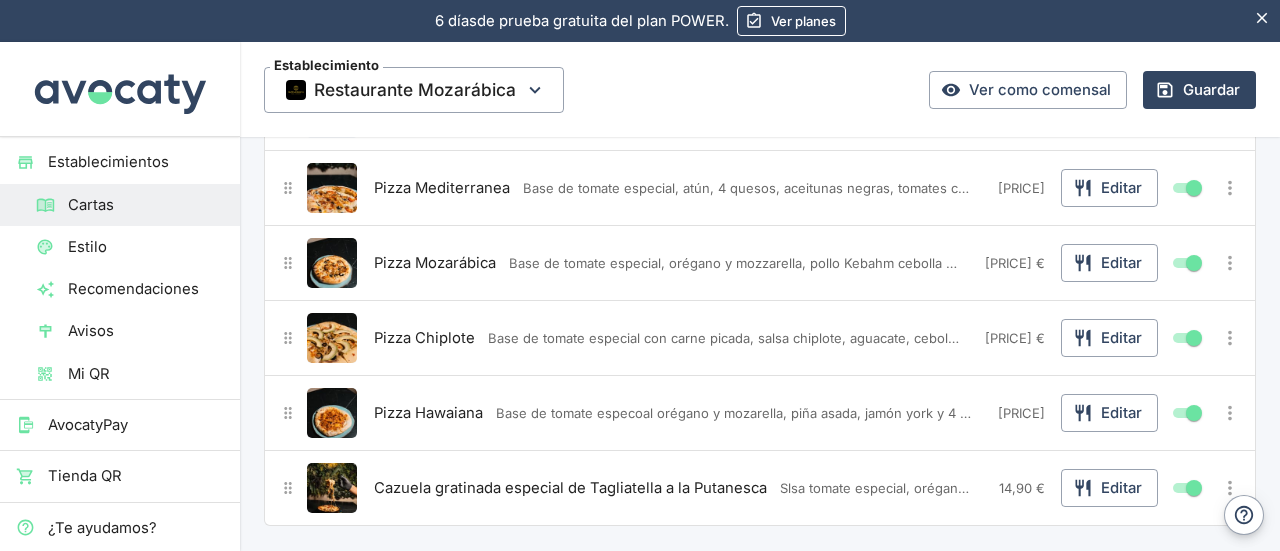 click at bounding box center [332, 413] 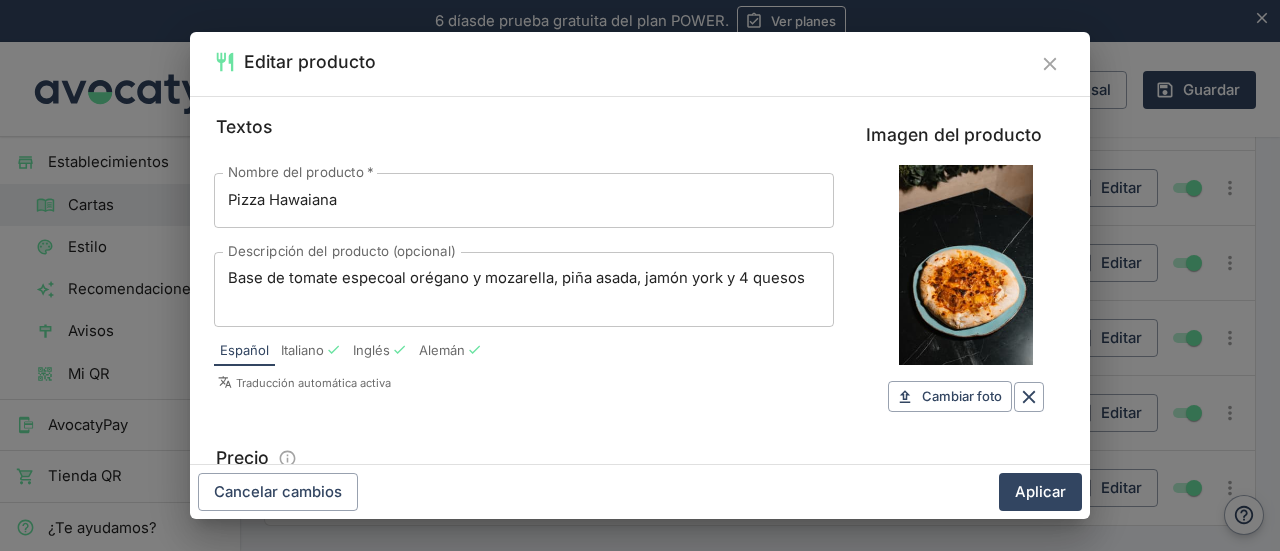 click on "Imagen del producto" at bounding box center (966, 265) 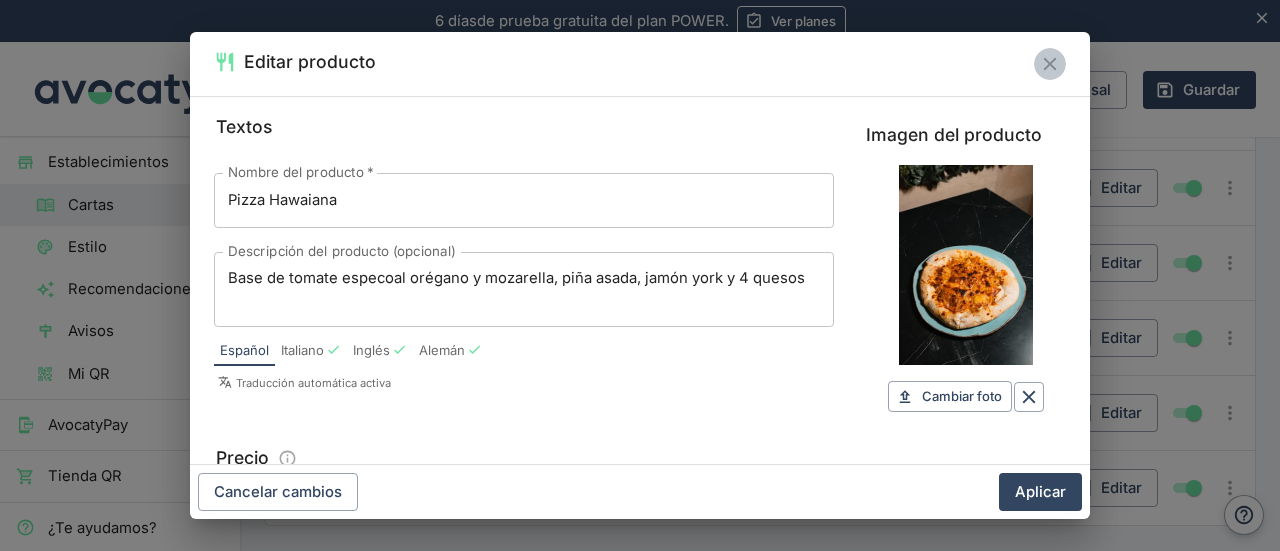 click 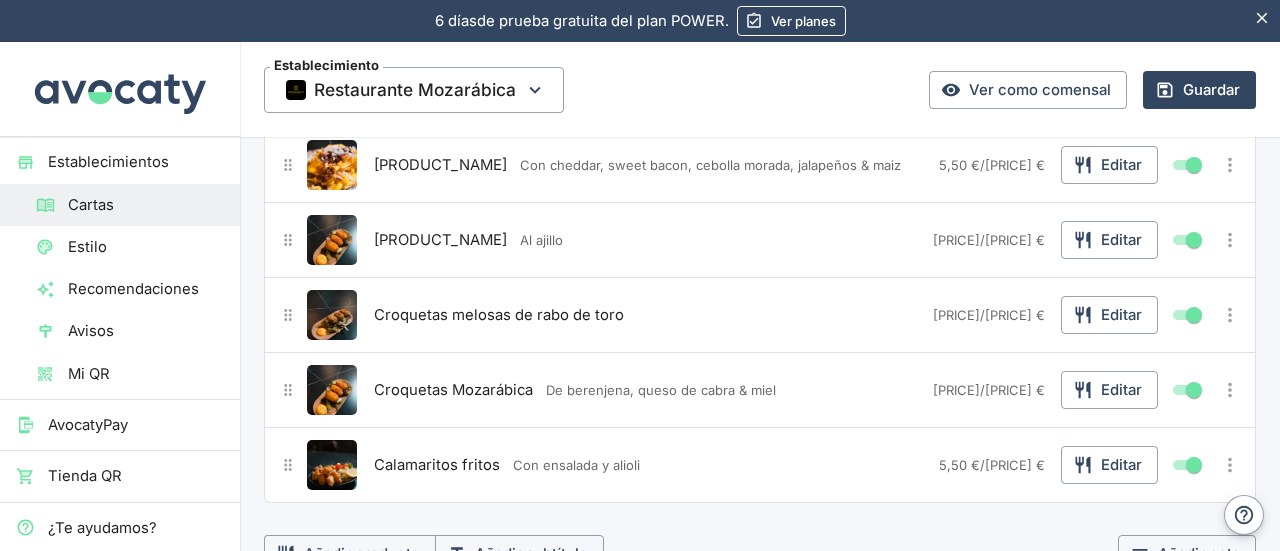 scroll, scrollTop: 1140, scrollLeft: 0, axis: vertical 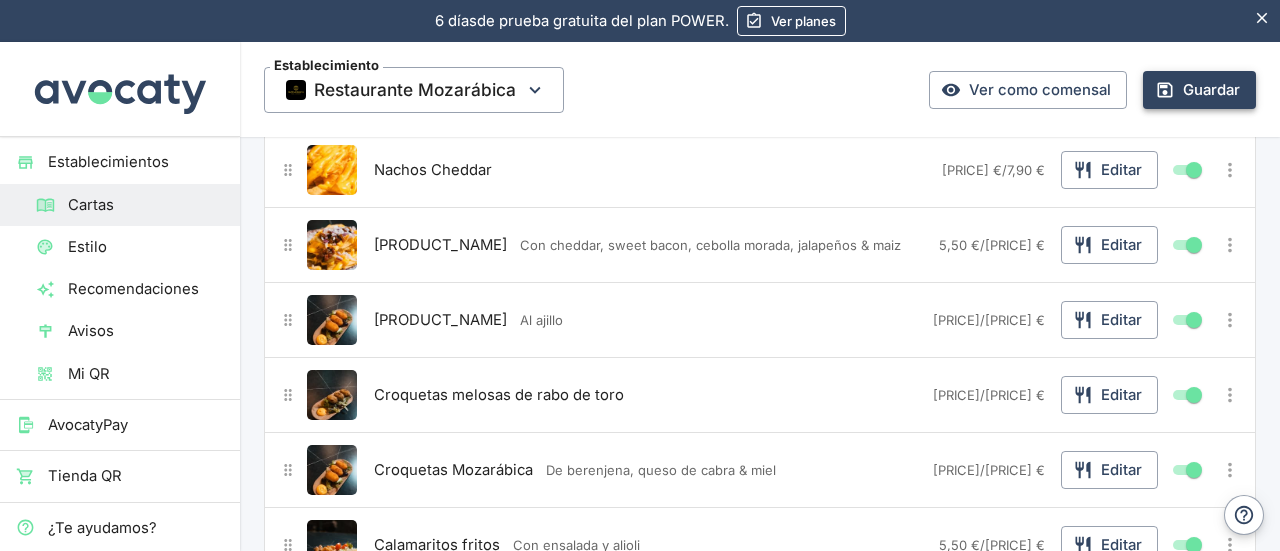 click on "Guardar" at bounding box center [1199, 90] 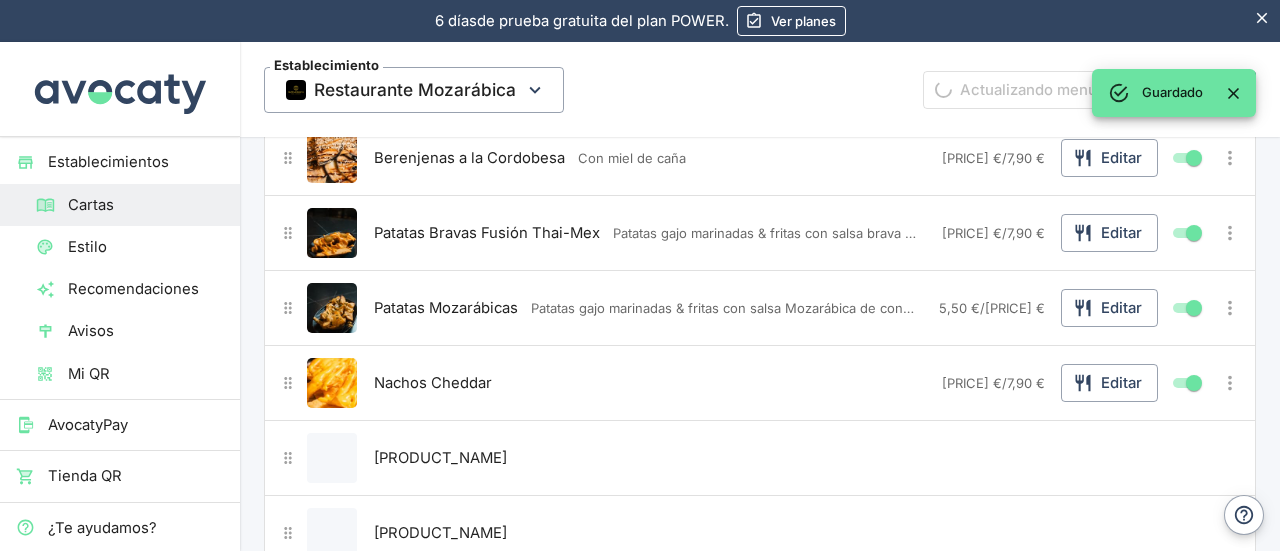 scroll, scrollTop: 405, scrollLeft: 0, axis: vertical 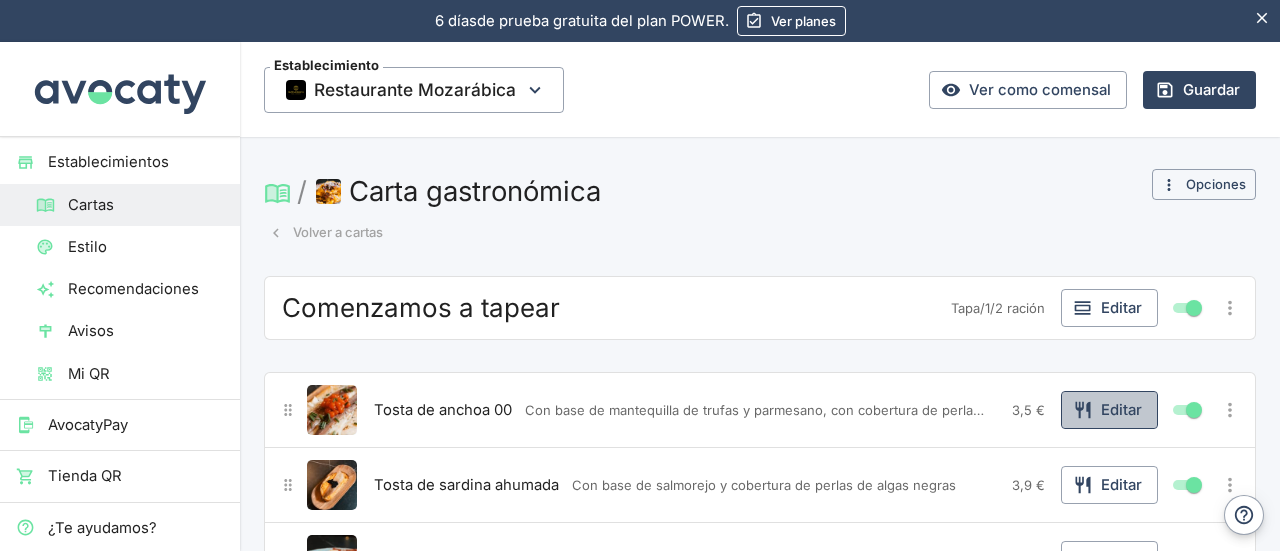 click 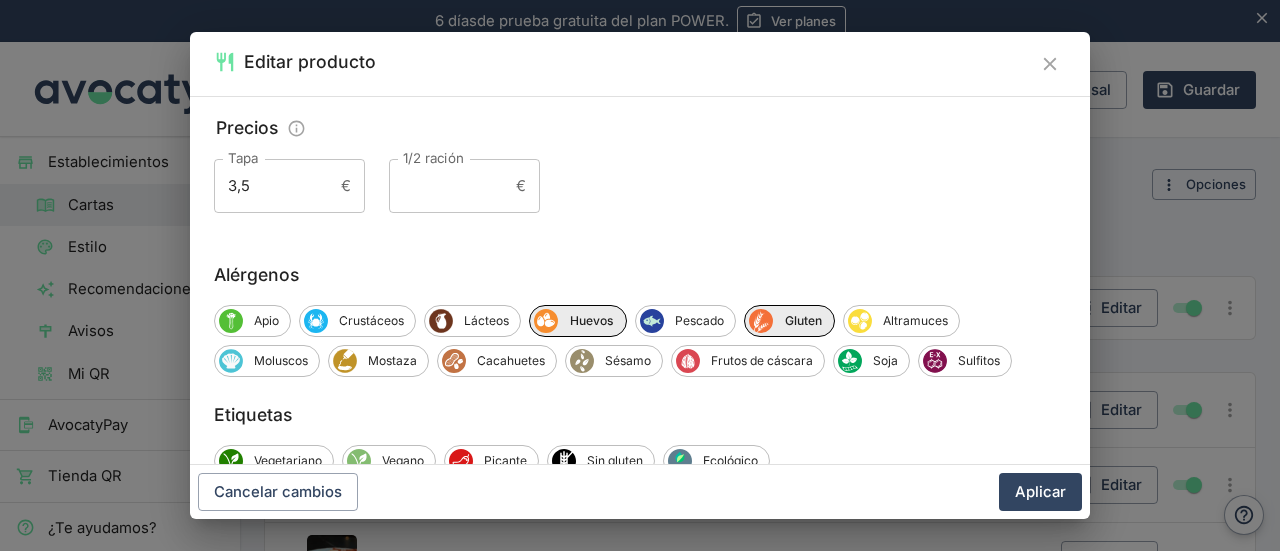 scroll, scrollTop: 341, scrollLeft: 0, axis: vertical 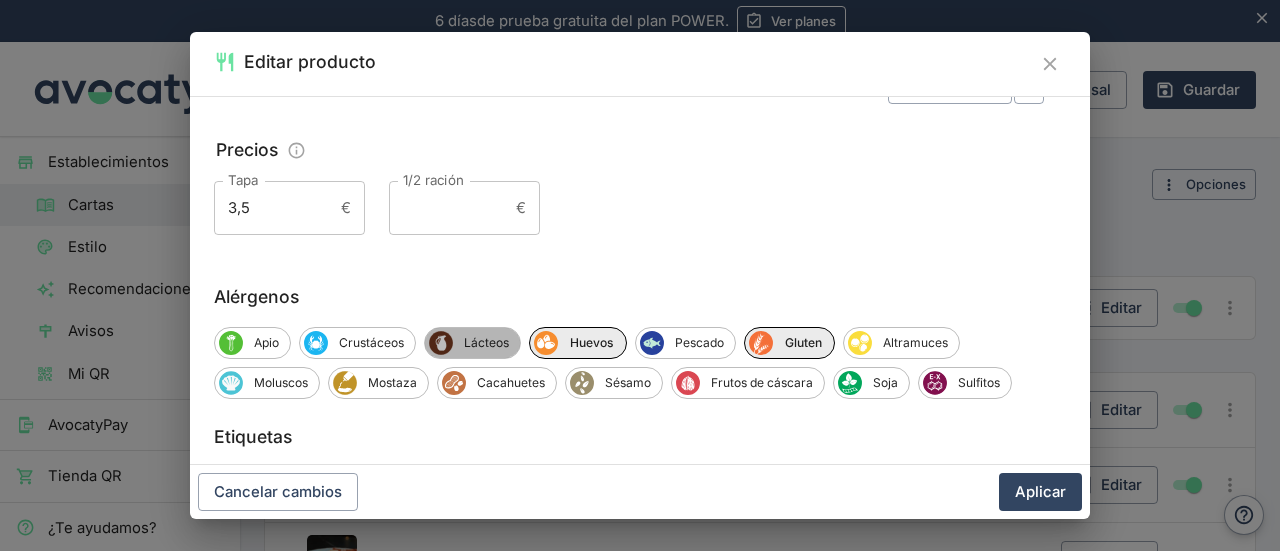 click on "Lácteos" at bounding box center (486, 343) 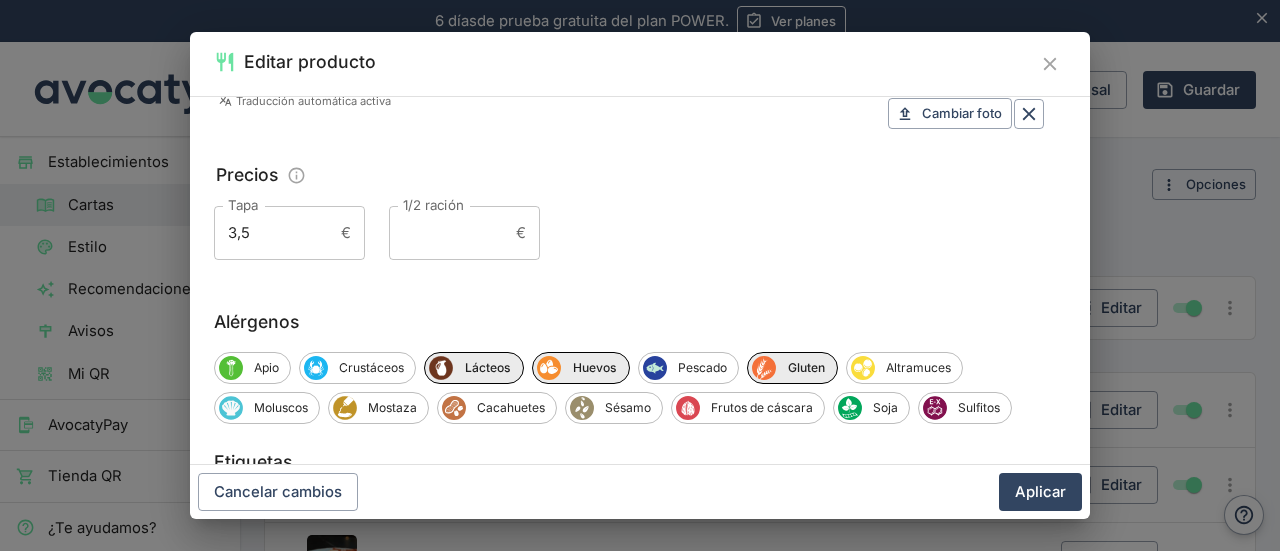 scroll, scrollTop: 268, scrollLeft: 0, axis: vertical 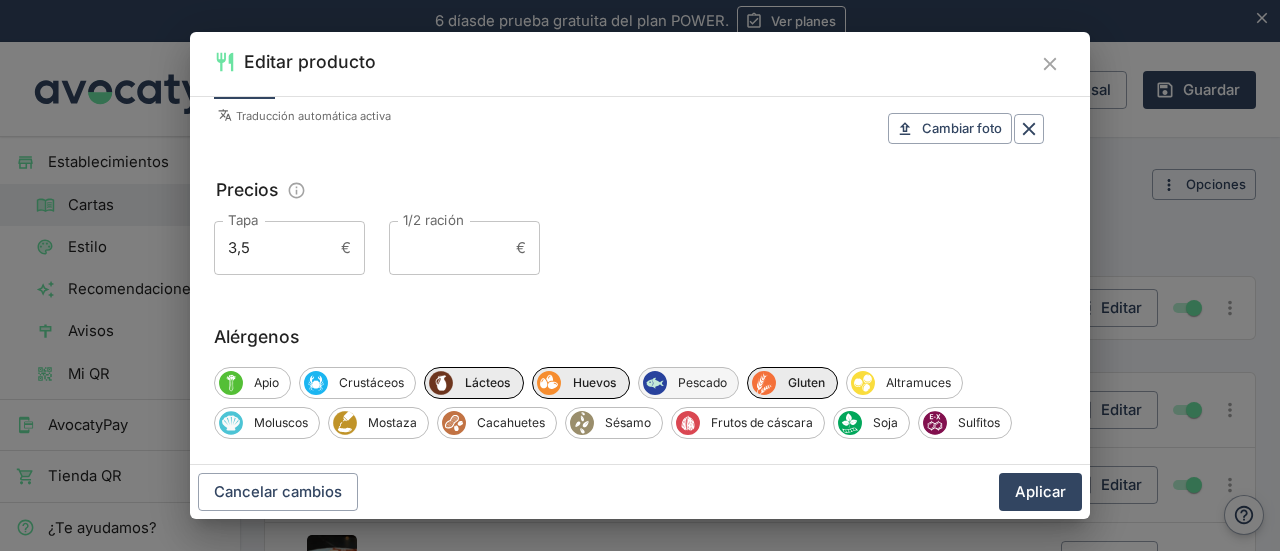 click on "Pescado" at bounding box center [688, 383] 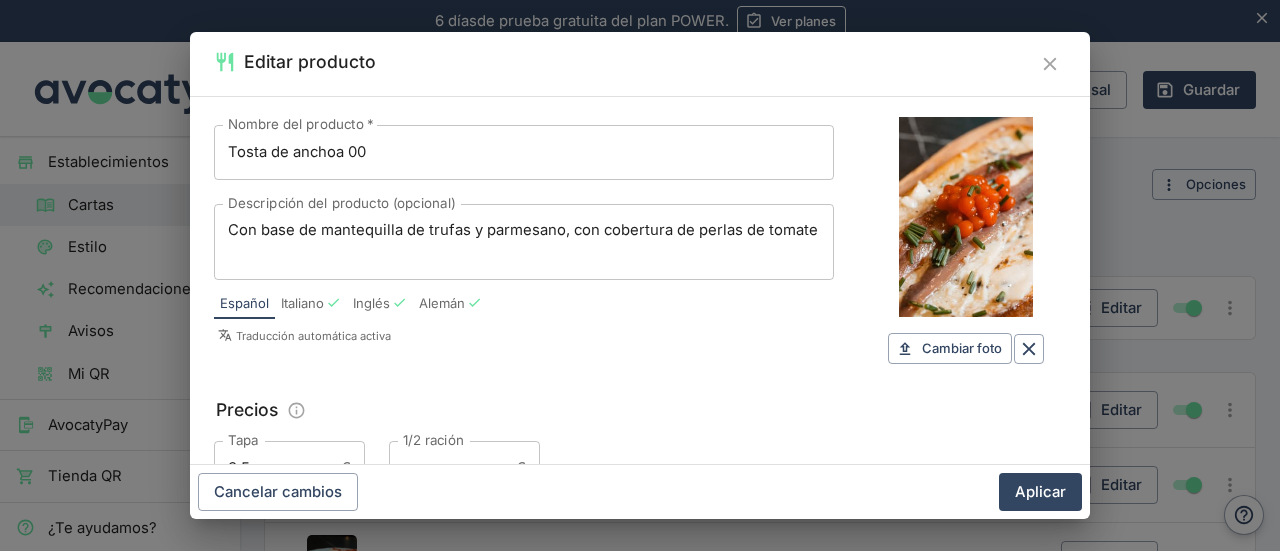 scroll, scrollTop: 54, scrollLeft: 0, axis: vertical 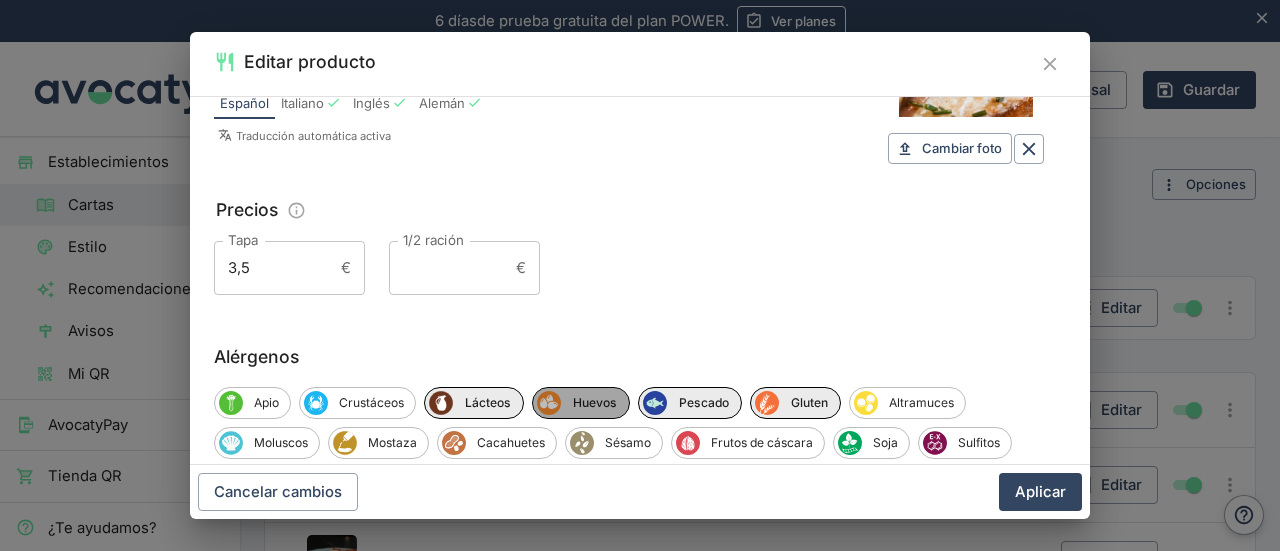 click on "Huevos" at bounding box center (595, 403) 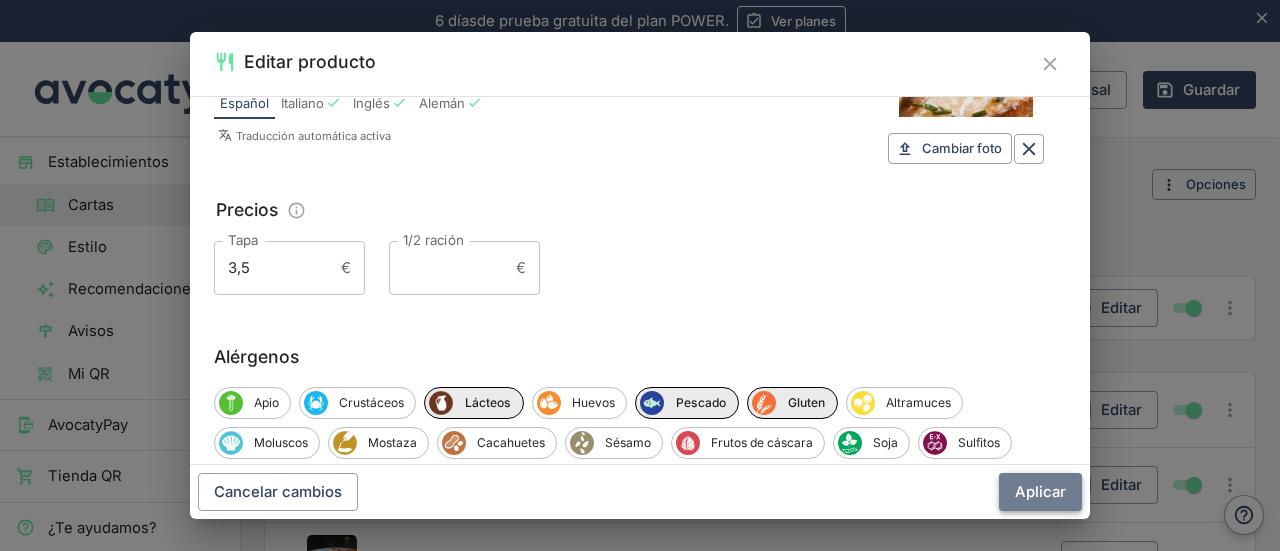click on "Aplicar" at bounding box center (1040, 492) 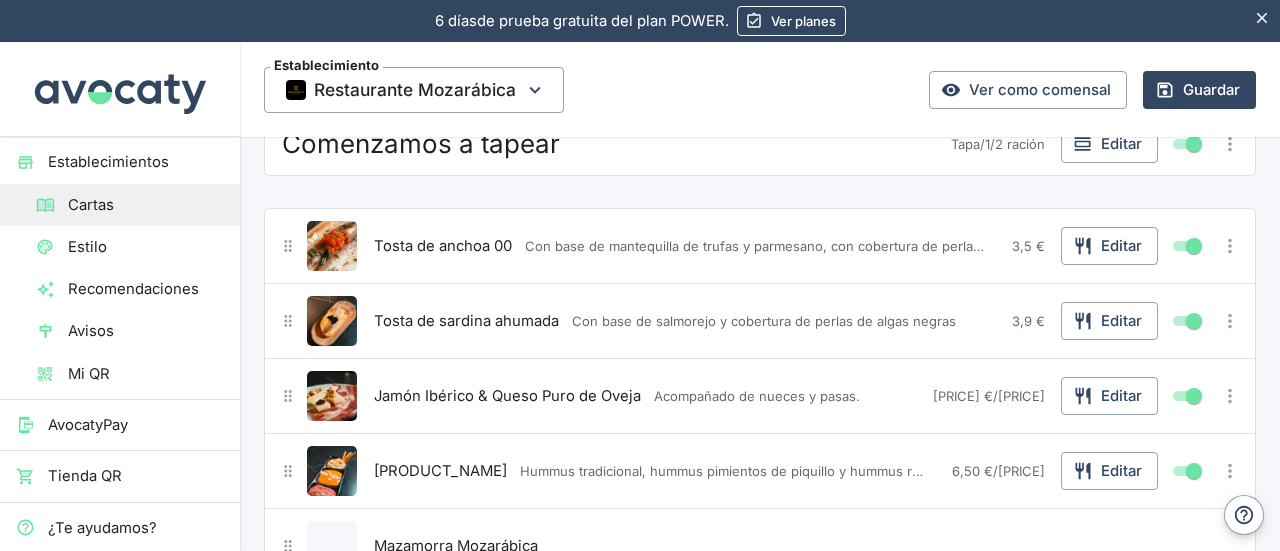 scroll, scrollTop: 212, scrollLeft: 0, axis: vertical 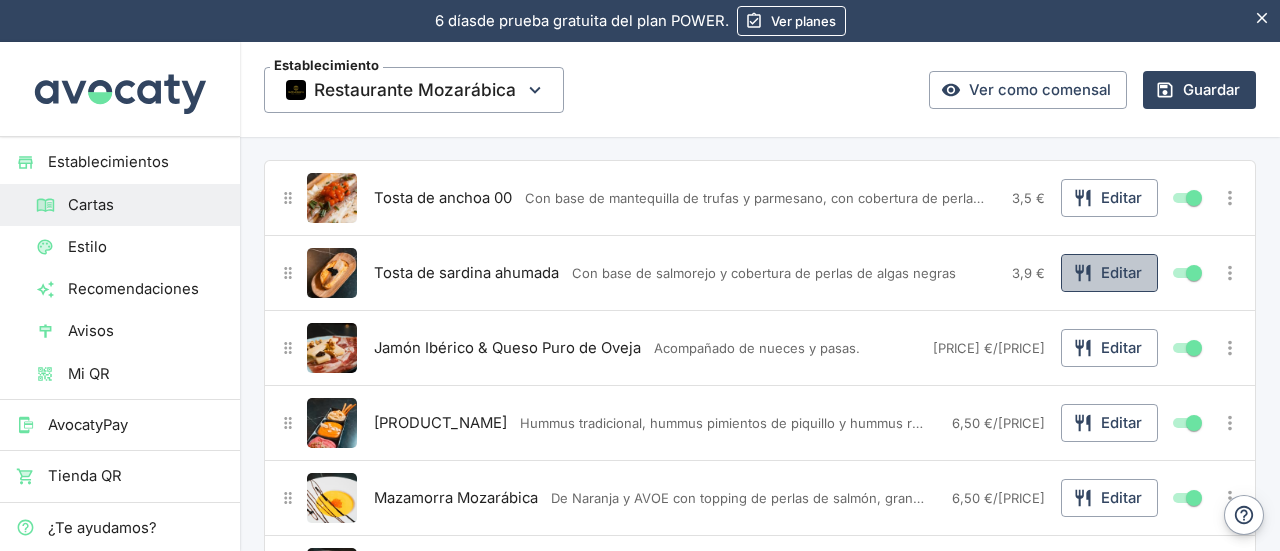 click 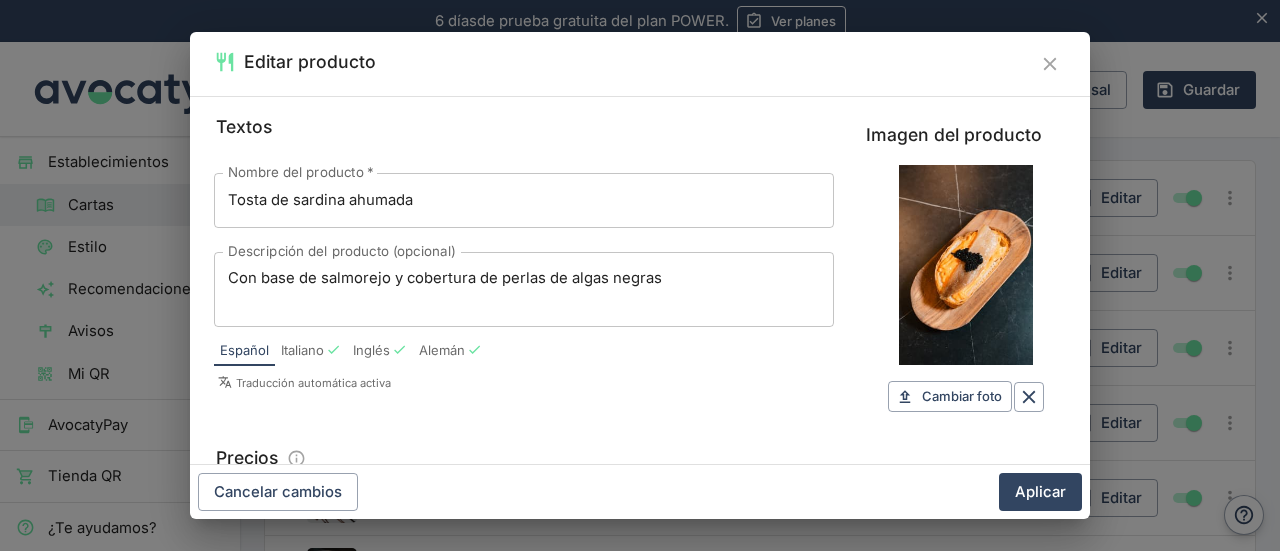 scroll, scrollTop: 389, scrollLeft: 0, axis: vertical 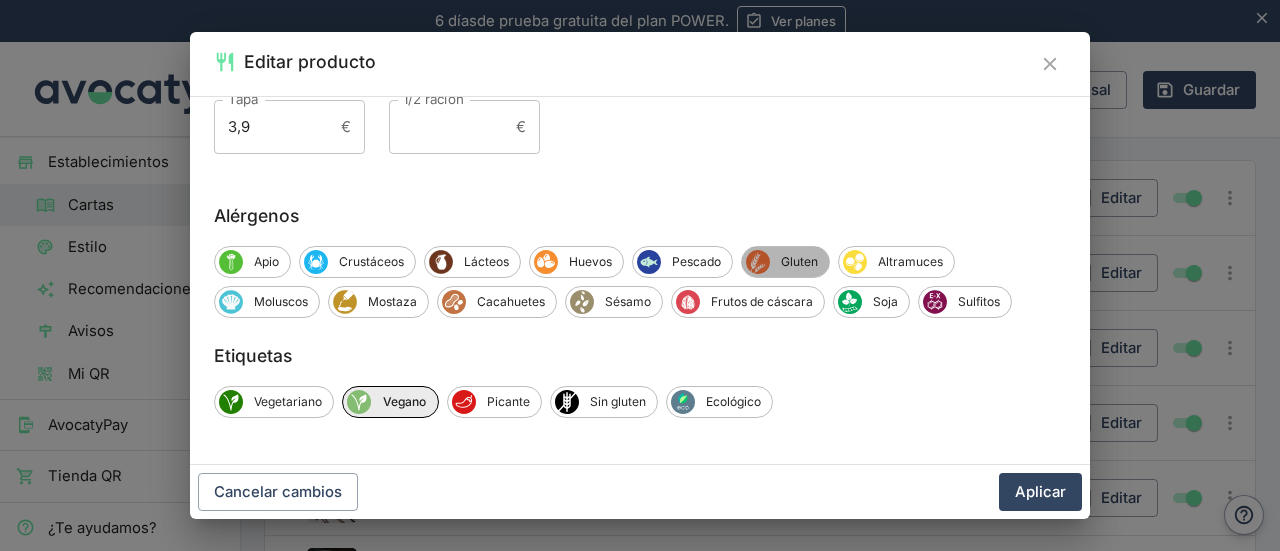 click on "Gluten" at bounding box center [799, 262] 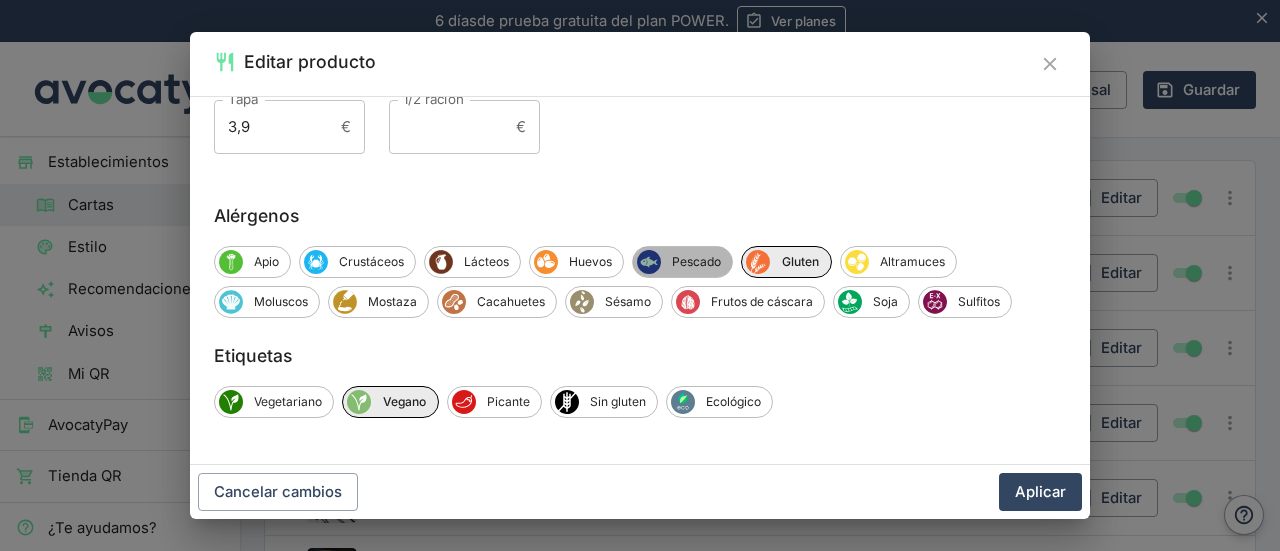 click on "Pescado" at bounding box center [696, 262] 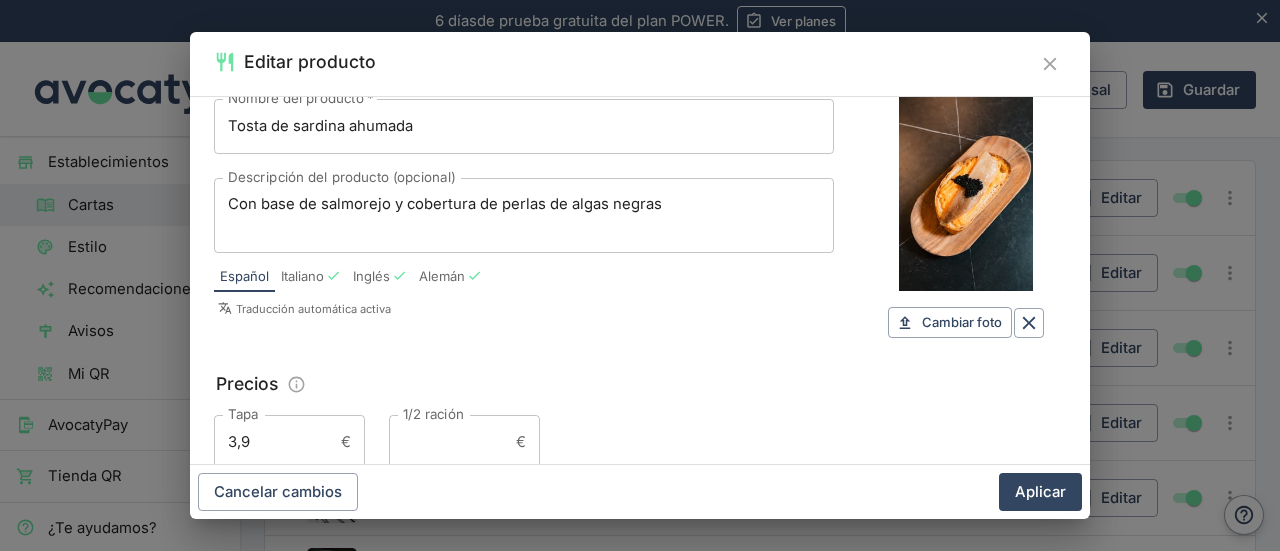 scroll, scrollTop: 72, scrollLeft: 0, axis: vertical 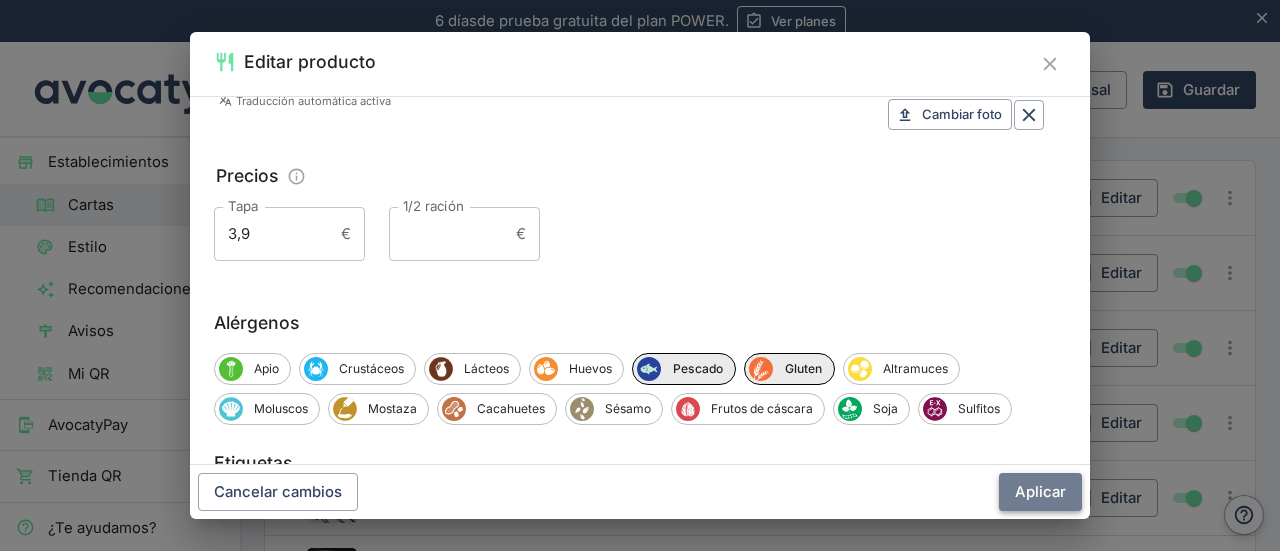 click on "Aplicar" at bounding box center (1040, 492) 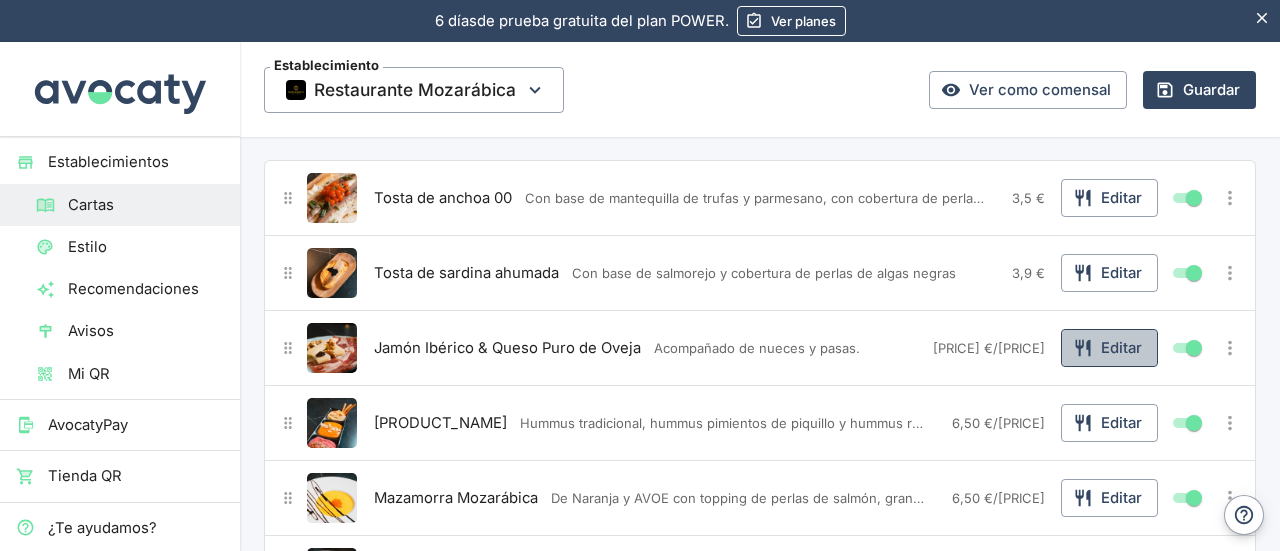 click on "Editar" at bounding box center (1109, 348) 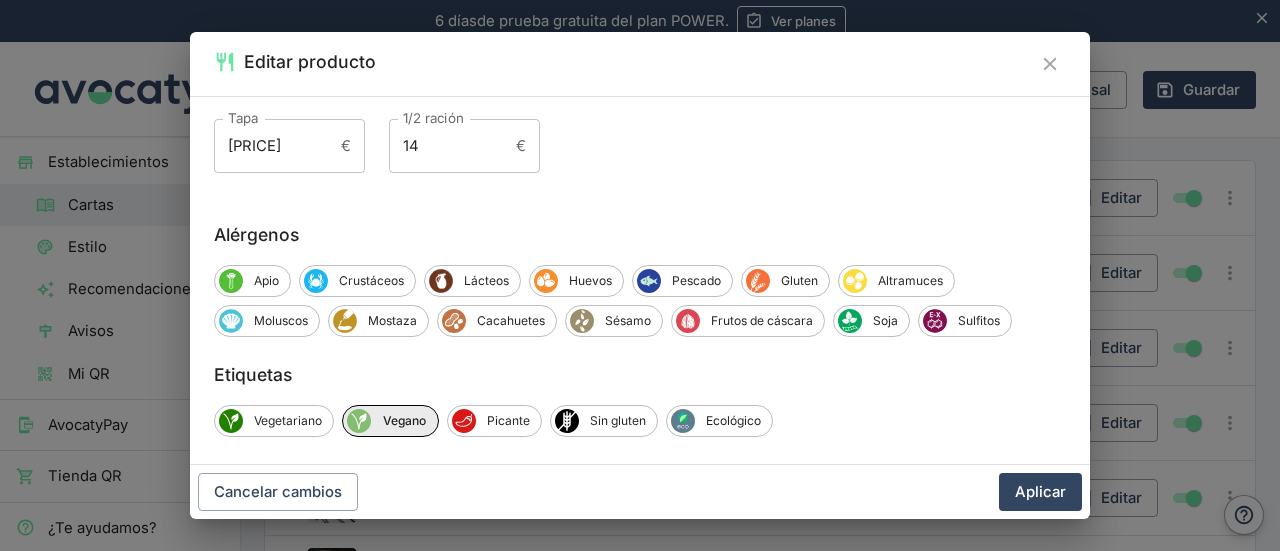 scroll, scrollTop: 388, scrollLeft: 0, axis: vertical 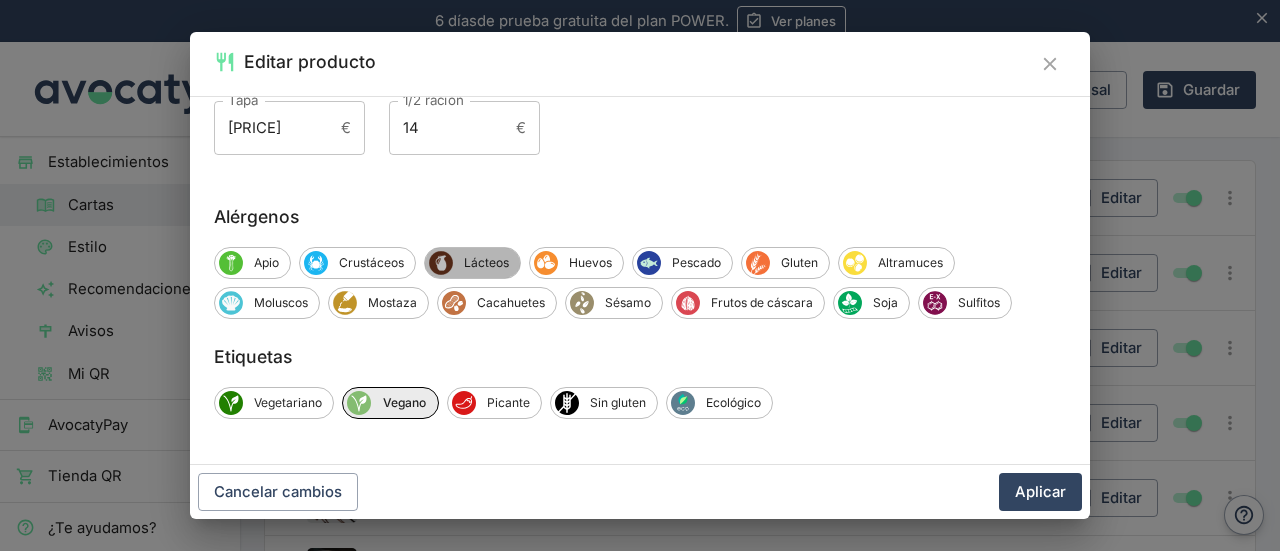 click on "Lácteos" at bounding box center [486, 263] 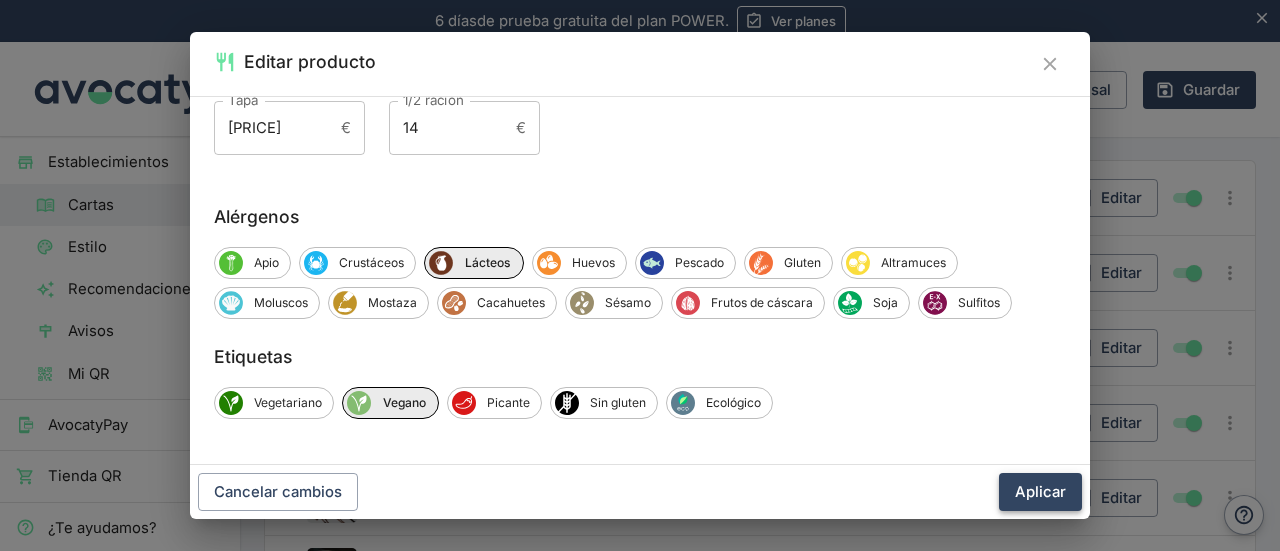 click on "Aplicar" at bounding box center (1040, 492) 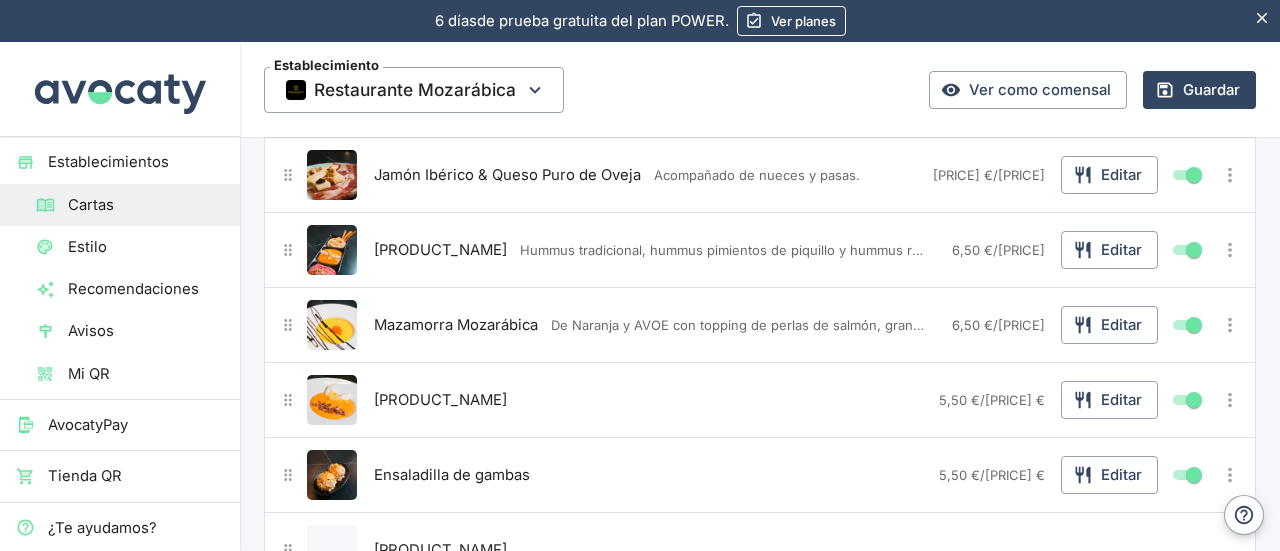 scroll, scrollTop: 401, scrollLeft: 0, axis: vertical 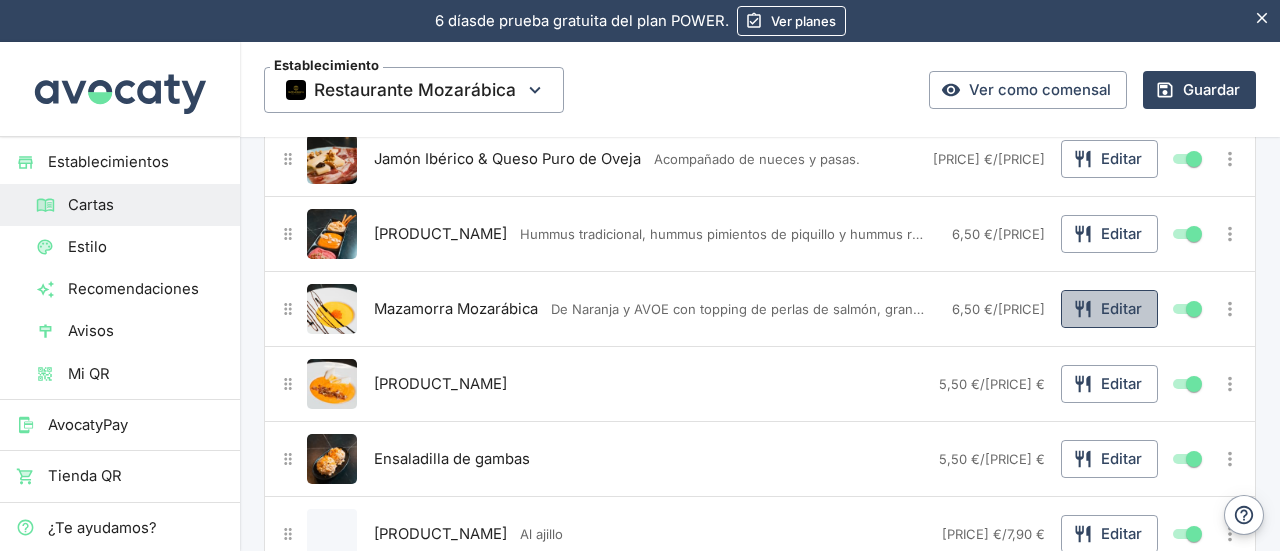 click 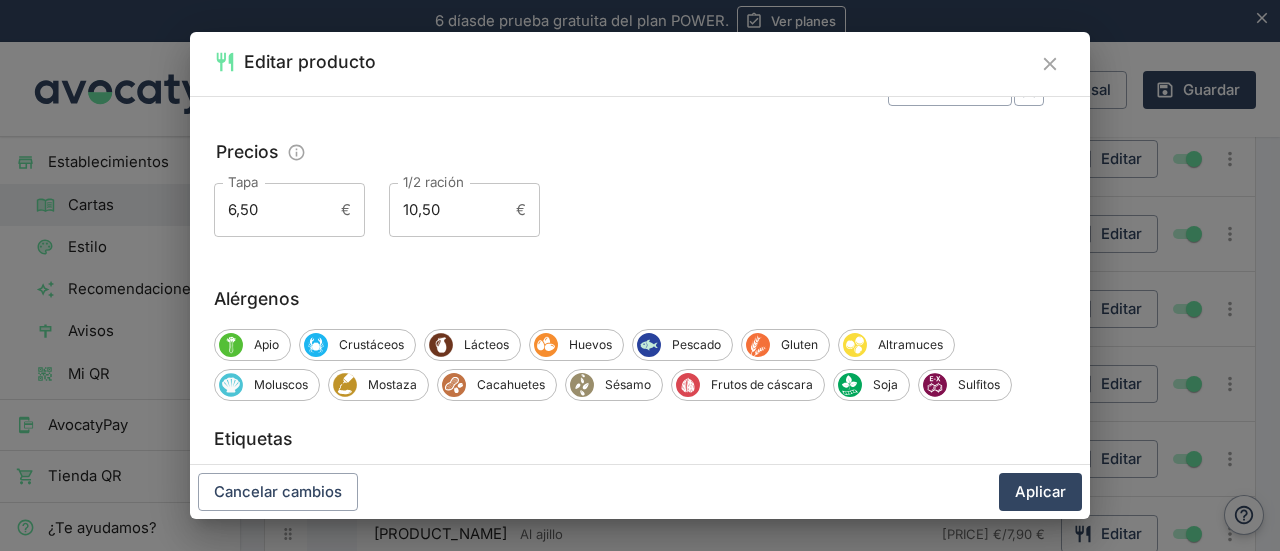 scroll, scrollTop: 314, scrollLeft: 0, axis: vertical 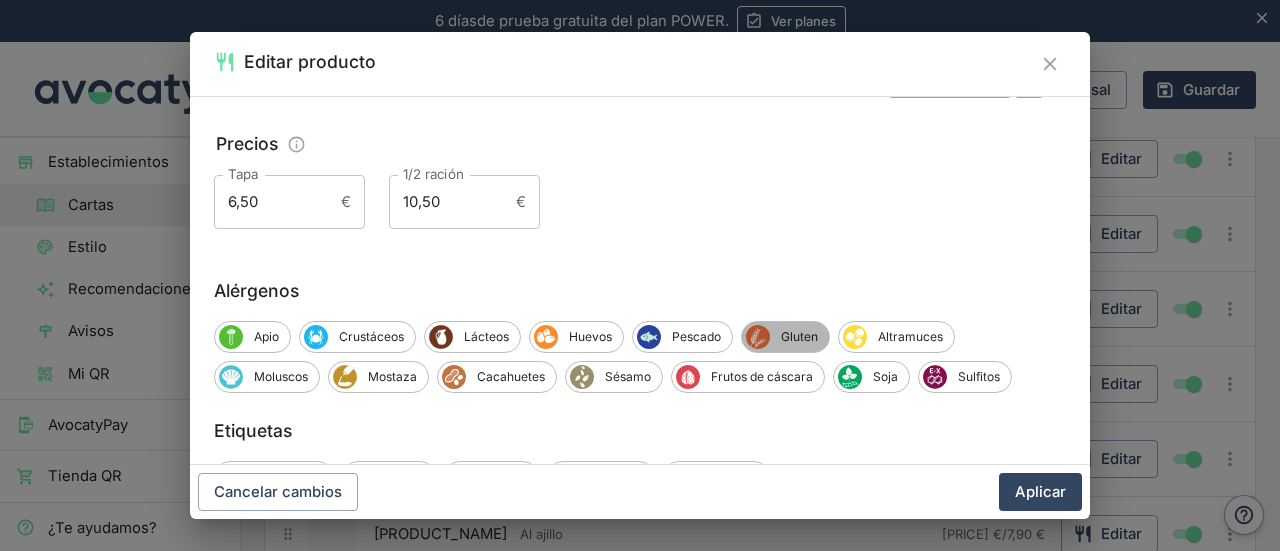 click on "Gluten" at bounding box center [799, 337] 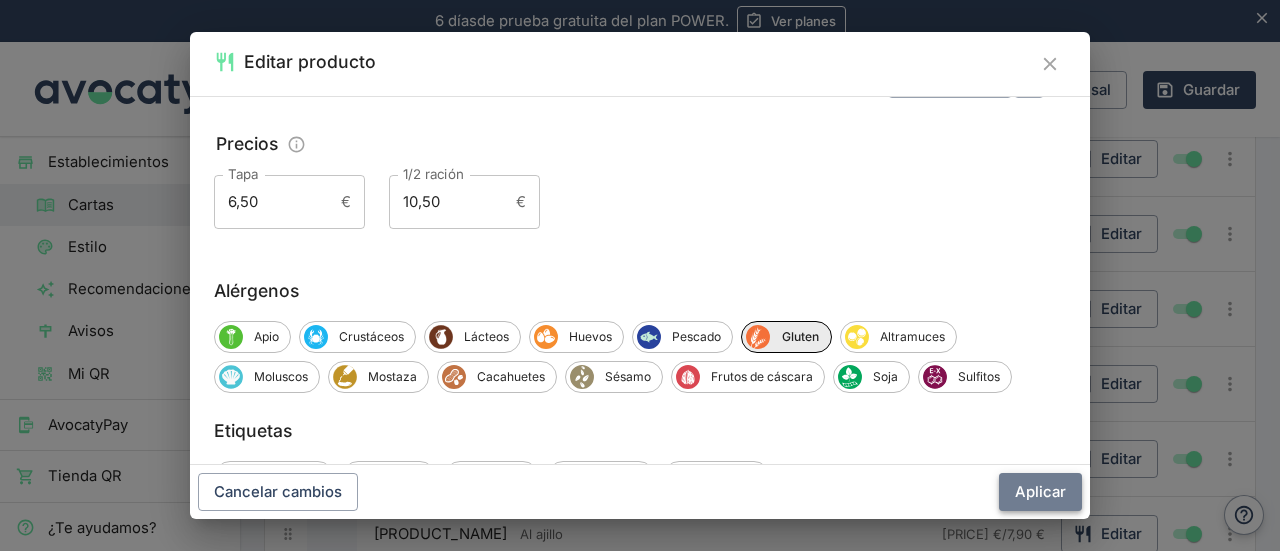 click on "Aplicar" at bounding box center (1040, 492) 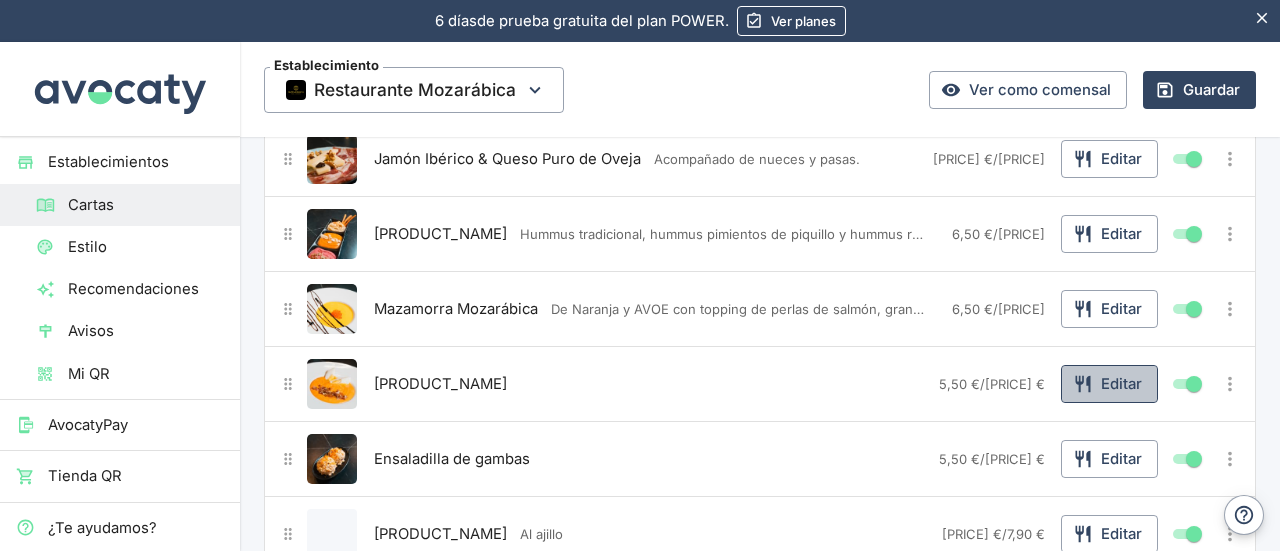 click 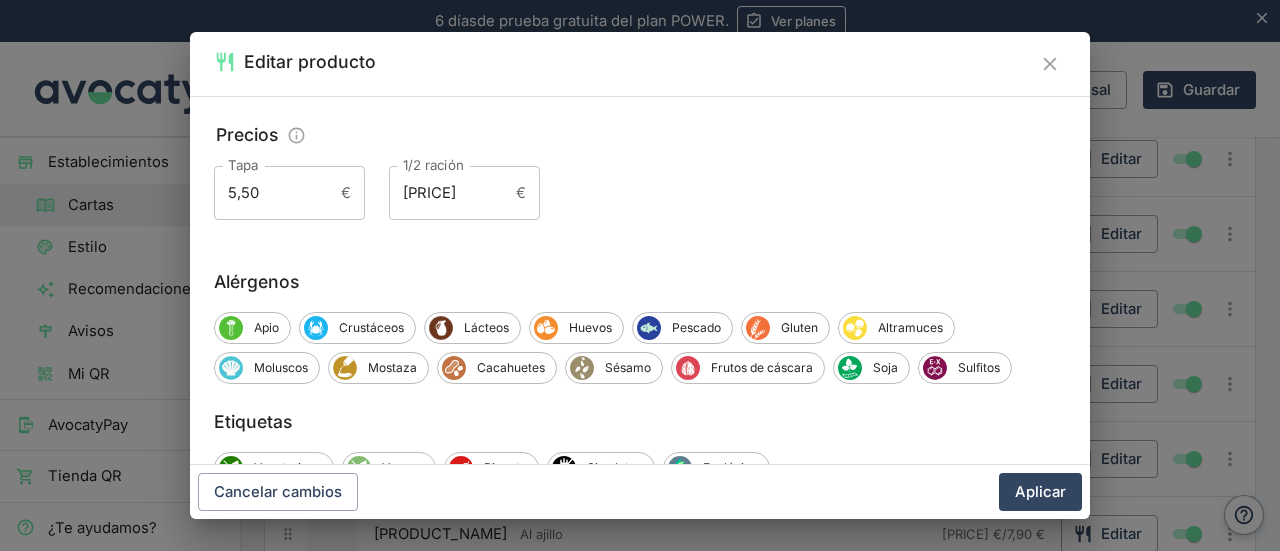 scroll, scrollTop: 326, scrollLeft: 0, axis: vertical 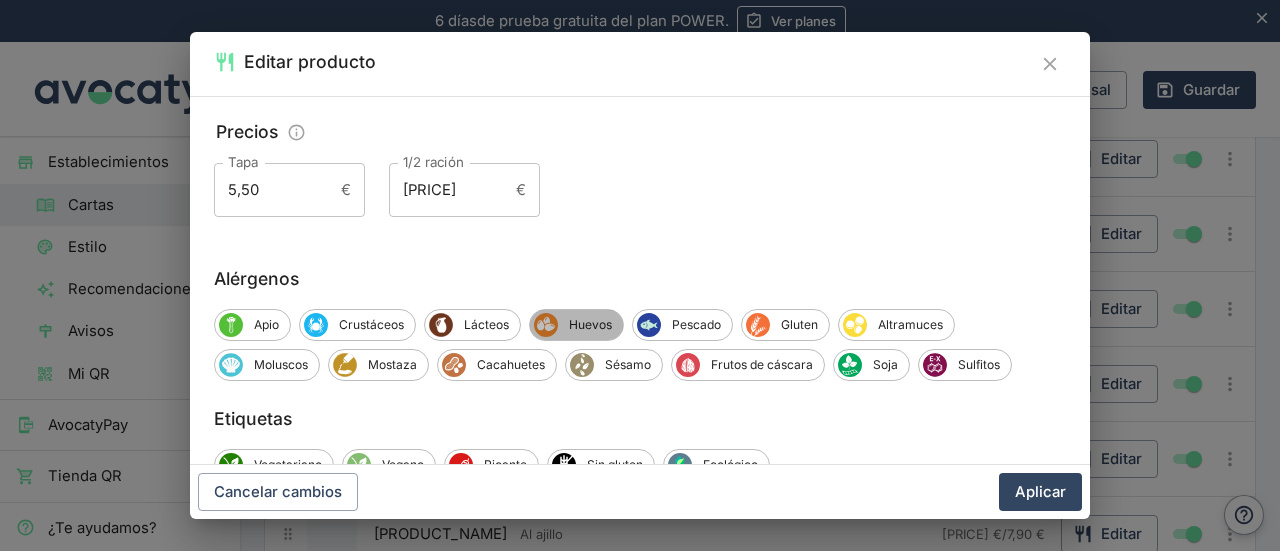 click on "Huevos" at bounding box center [590, 325] 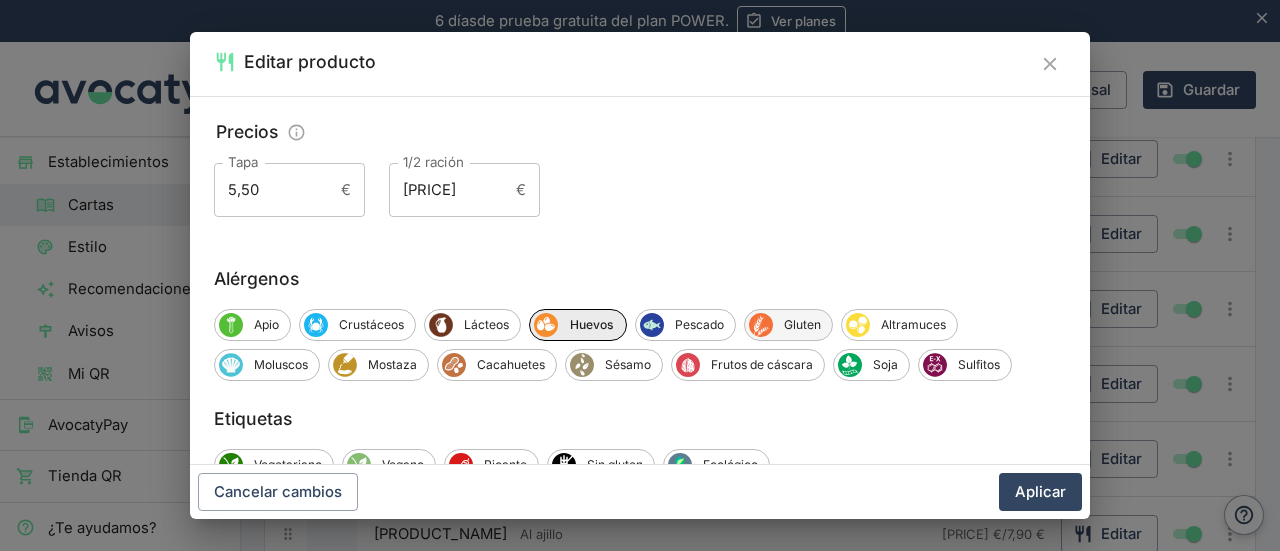 click on "Gluten" at bounding box center (802, 325) 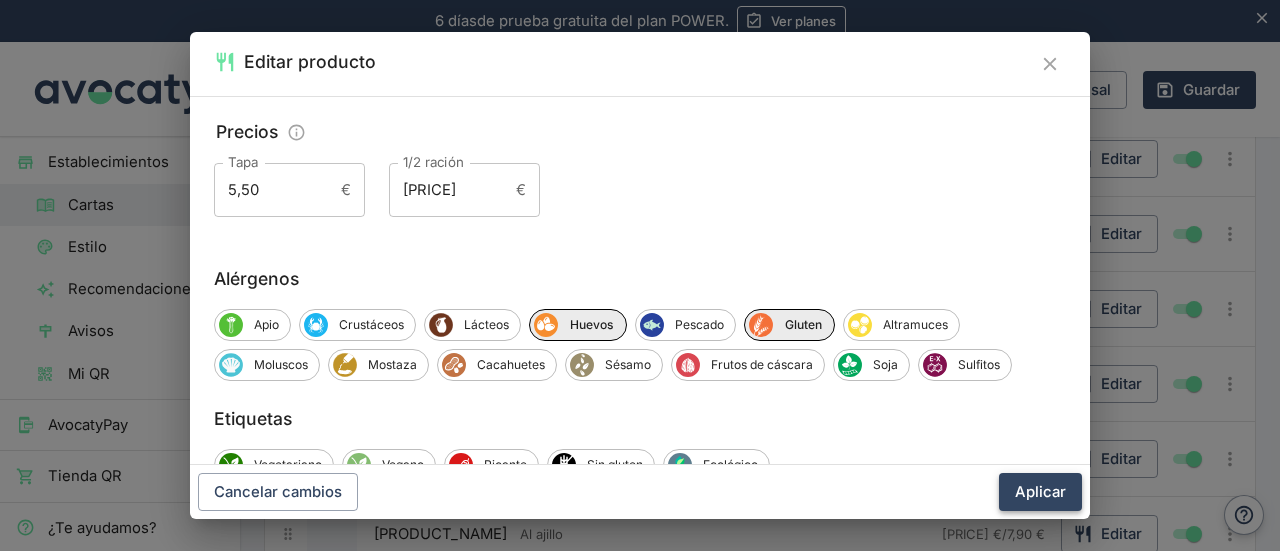 click on "Aplicar" at bounding box center [1040, 492] 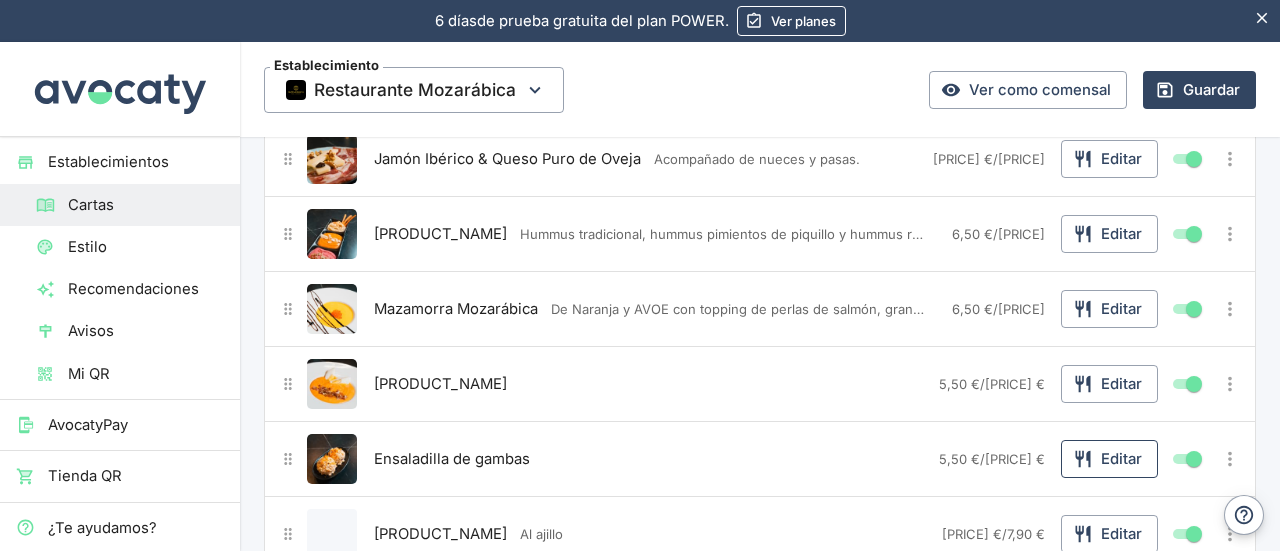 click on "Editar" at bounding box center [1109, 459] 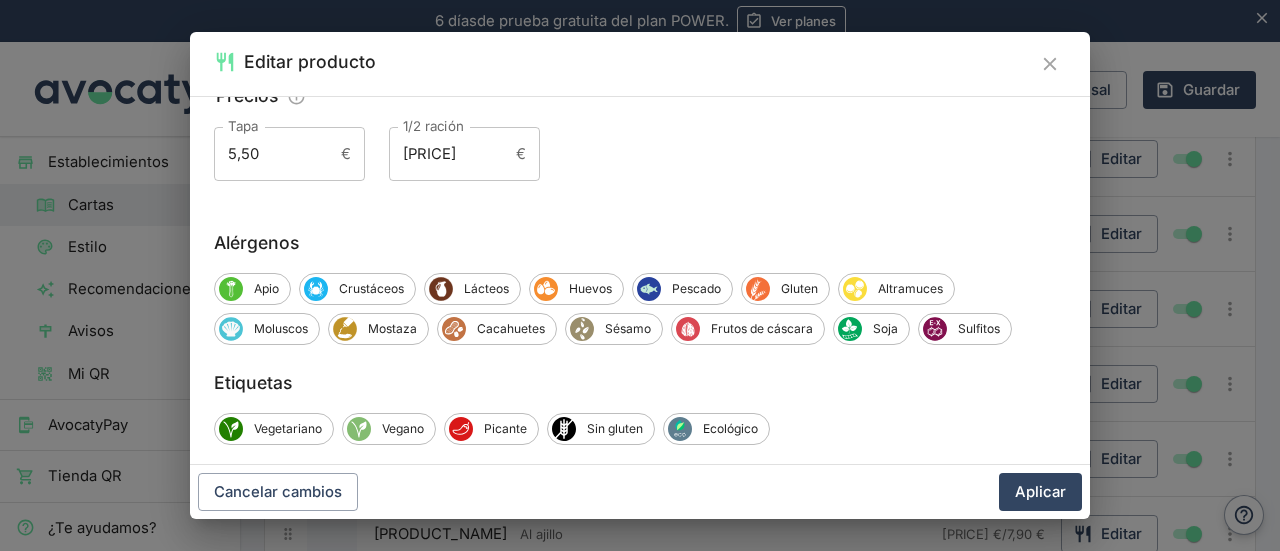 scroll, scrollTop: 389, scrollLeft: 0, axis: vertical 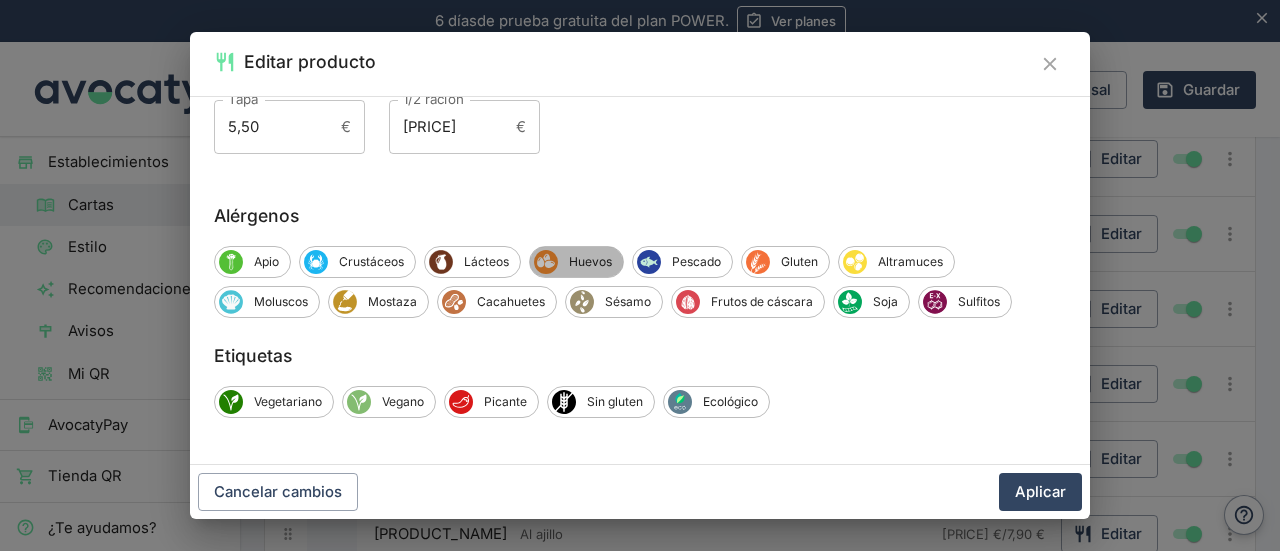 click on "Huevos" at bounding box center [590, 262] 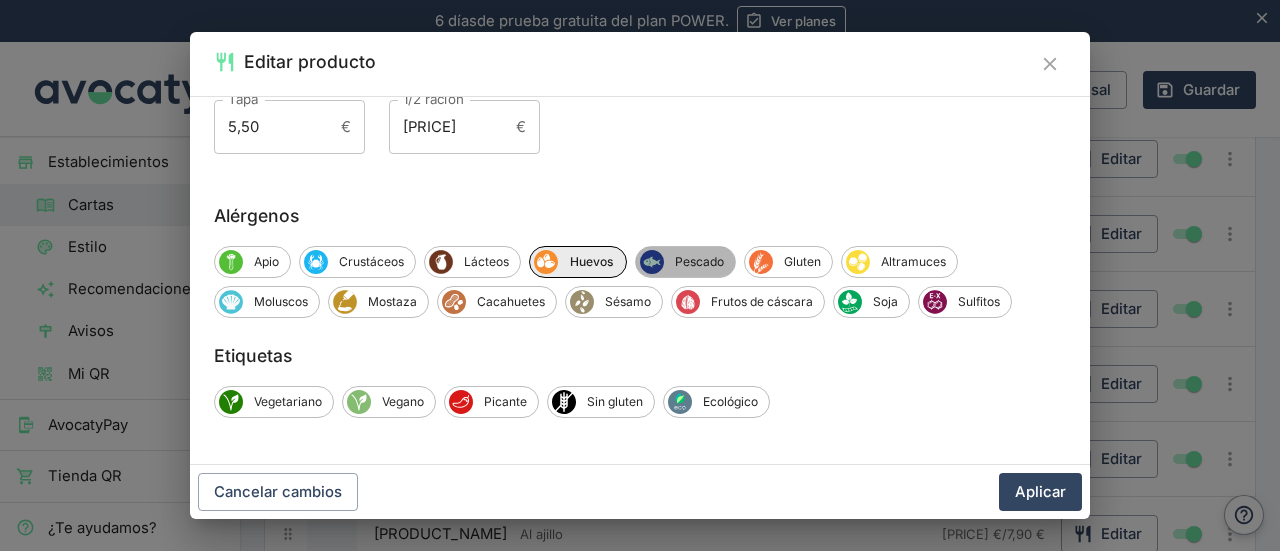 click on "Pescado" at bounding box center (699, 262) 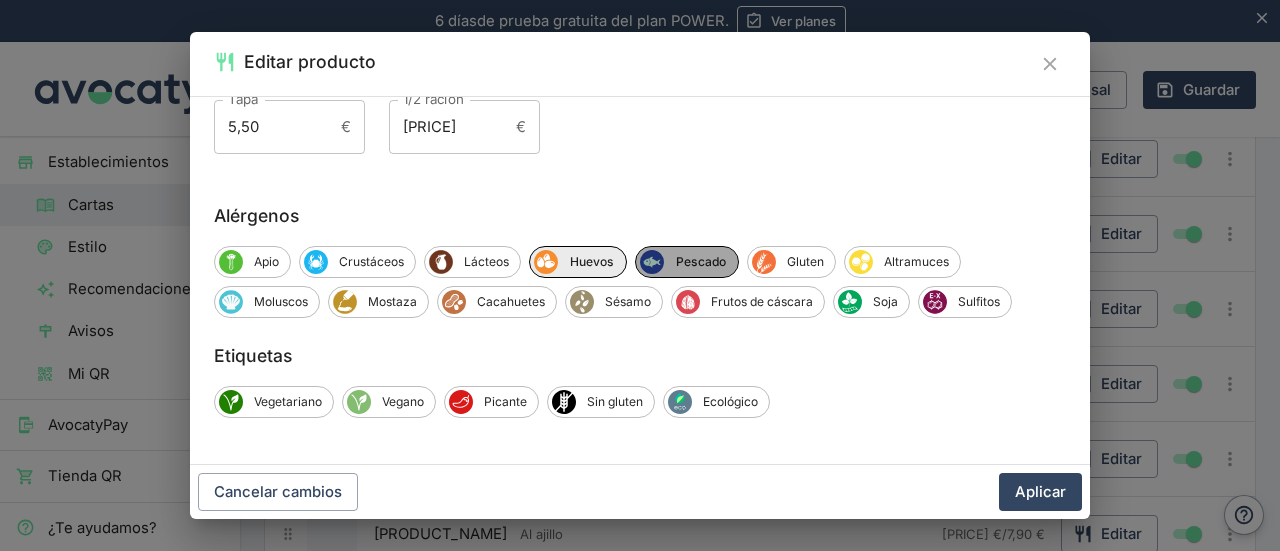 click on "Pescado" at bounding box center [701, 262] 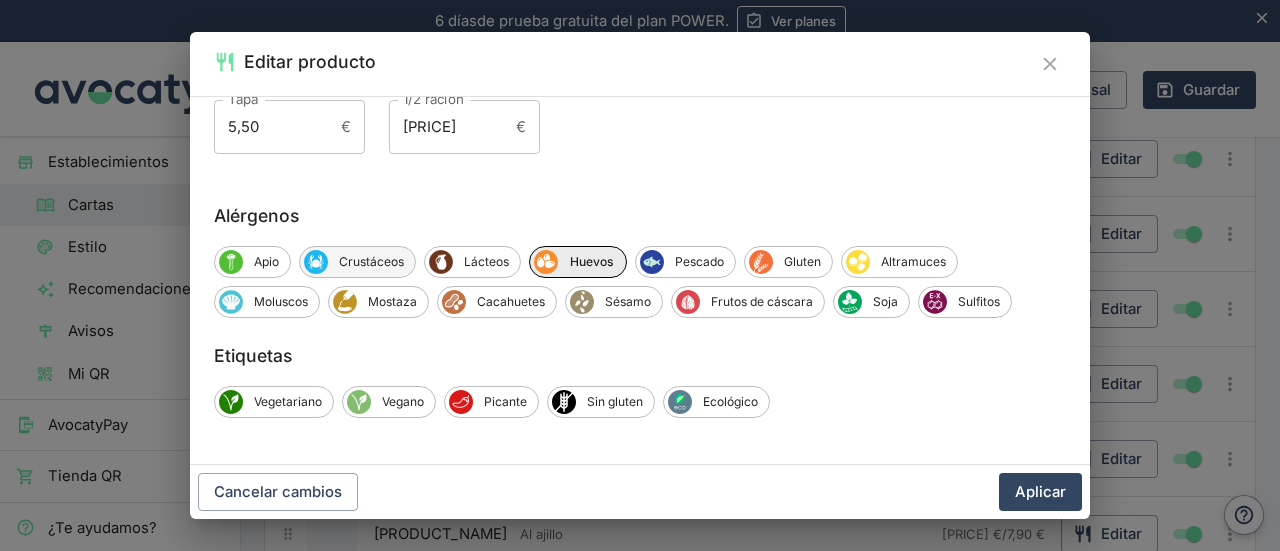 click on "Crustáceos" at bounding box center (371, 262) 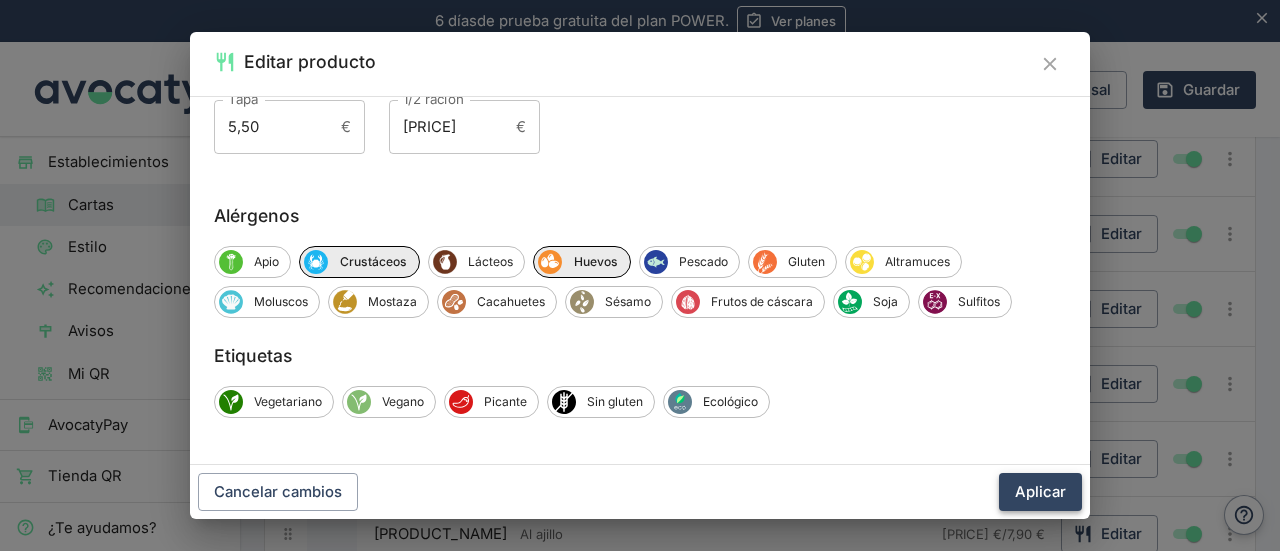 click on "Aplicar" at bounding box center (1040, 492) 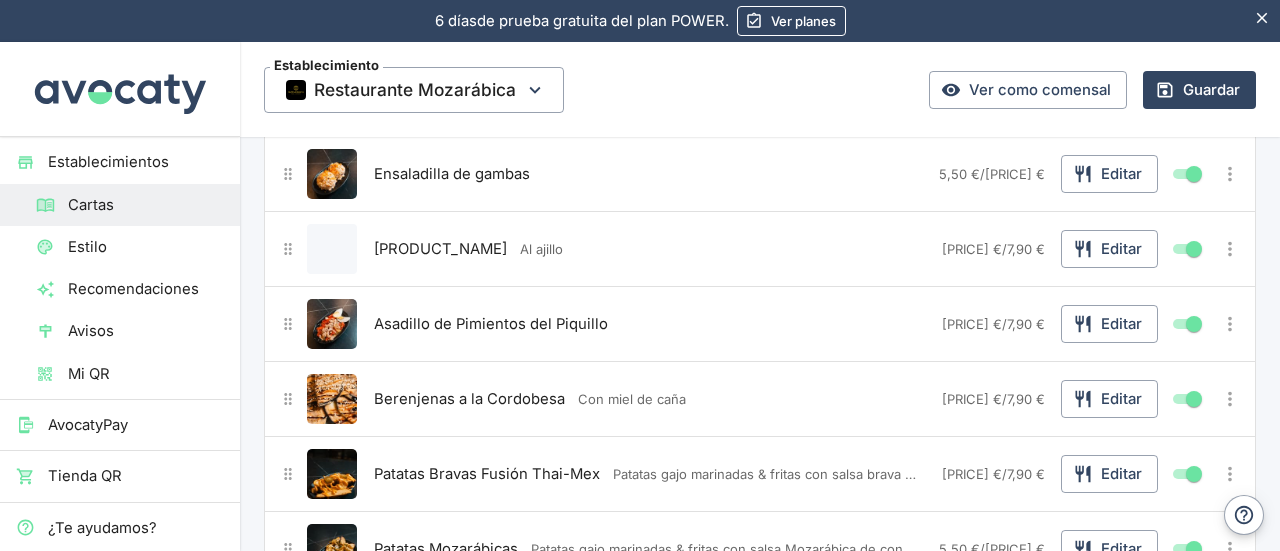scroll, scrollTop: 710, scrollLeft: 0, axis: vertical 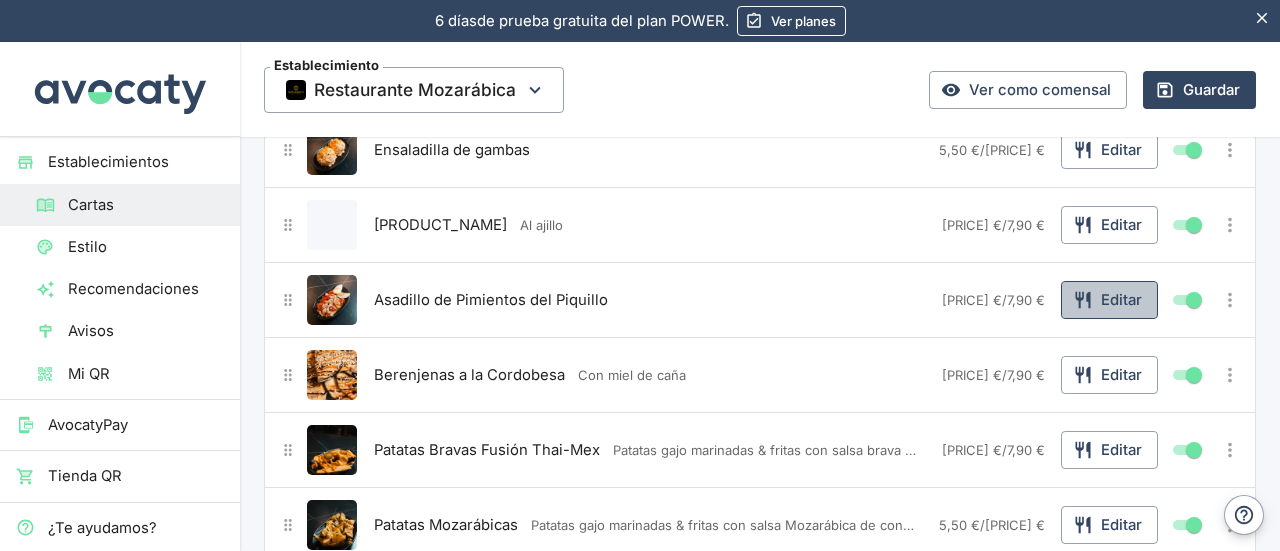click on "Editar" at bounding box center [1109, 300] 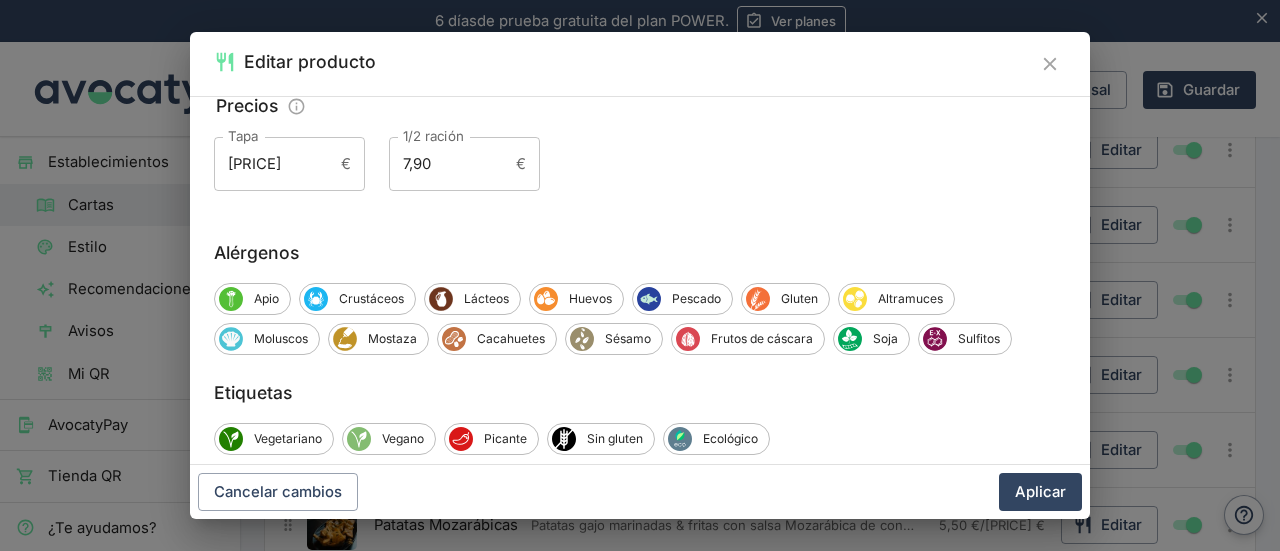 scroll, scrollTop: 374, scrollLeft: 0, axis: vertical 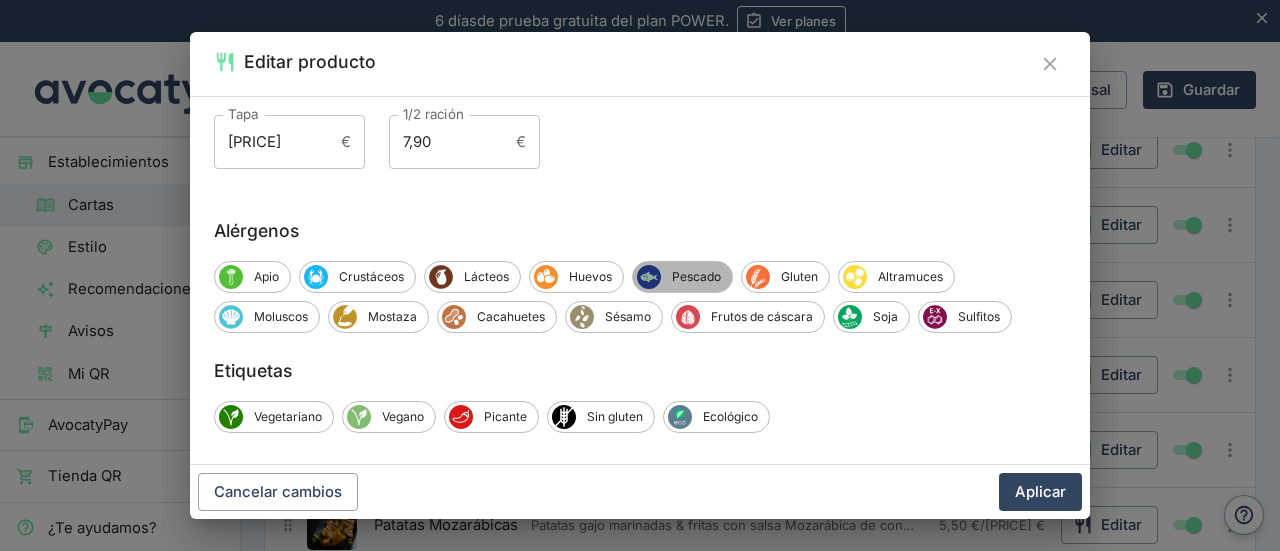 click on "Pescado" at bounding box center (696, 277) 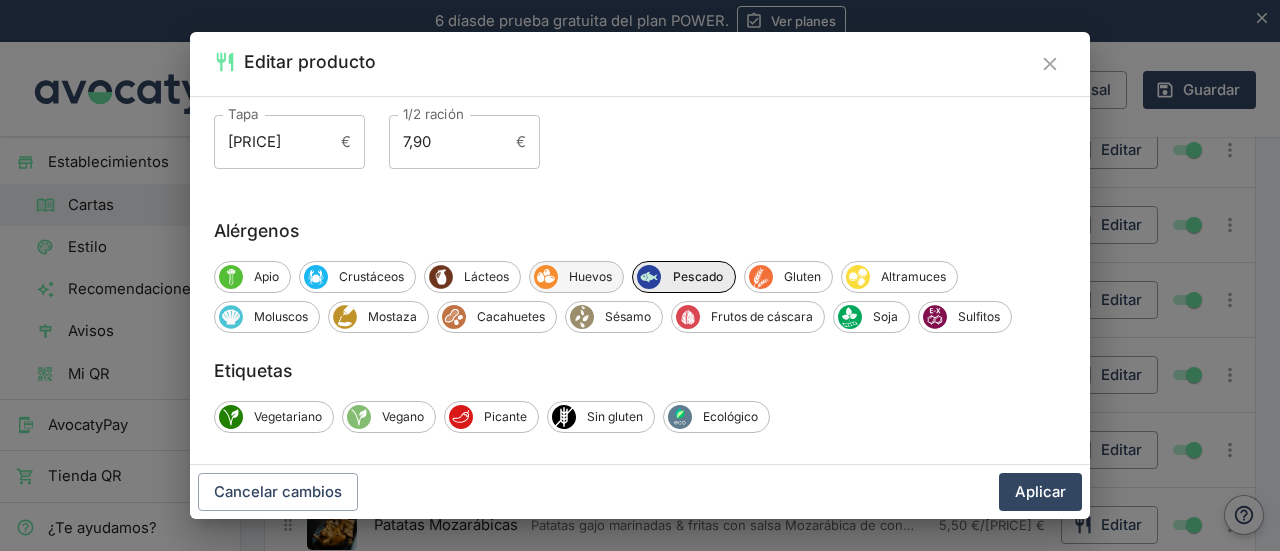 click on "Huevos" at bounding box center [590, 277] 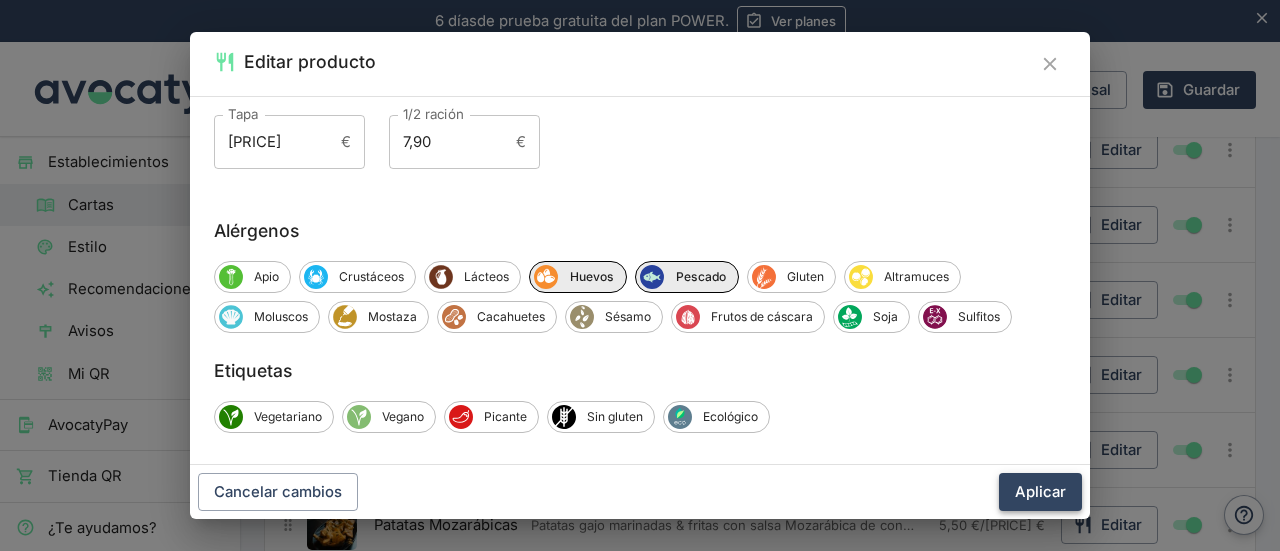 click on "Aplicar" at bounding box center (1040, 492) 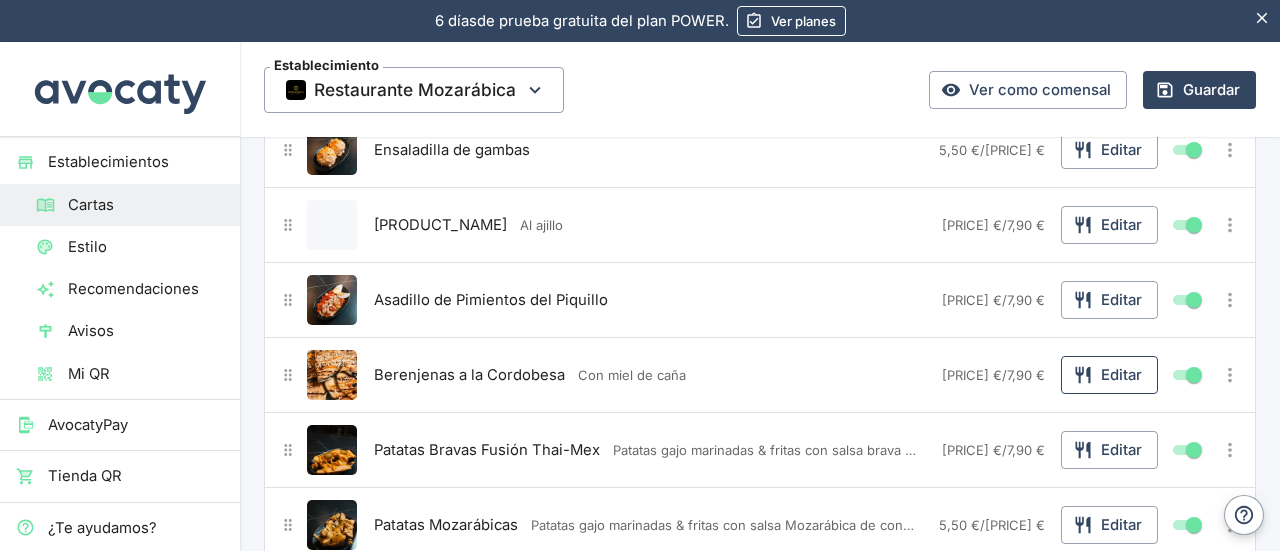 click 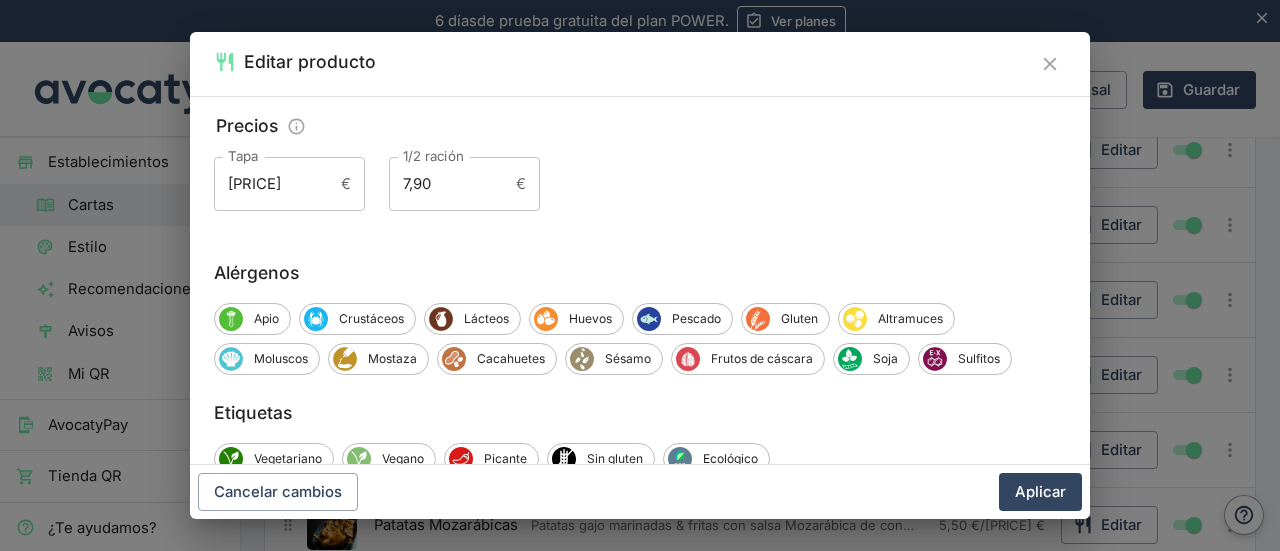 scroll, scrollTop: 342, scrollLeft: 0, axis: vertical 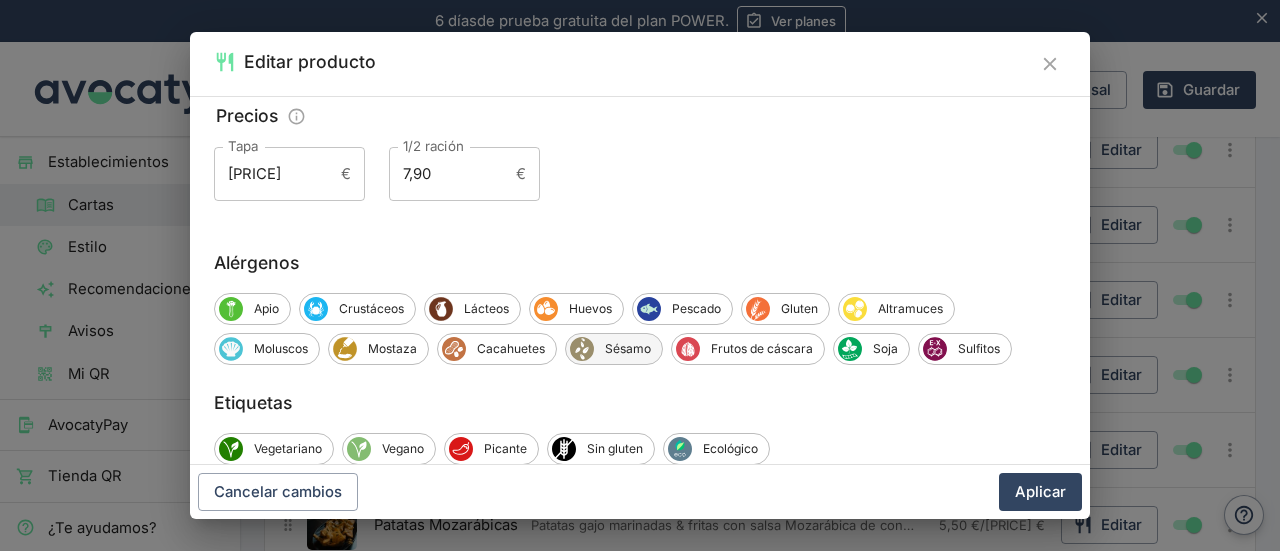 click on "Sésamo" at bounding box center (628, 349) 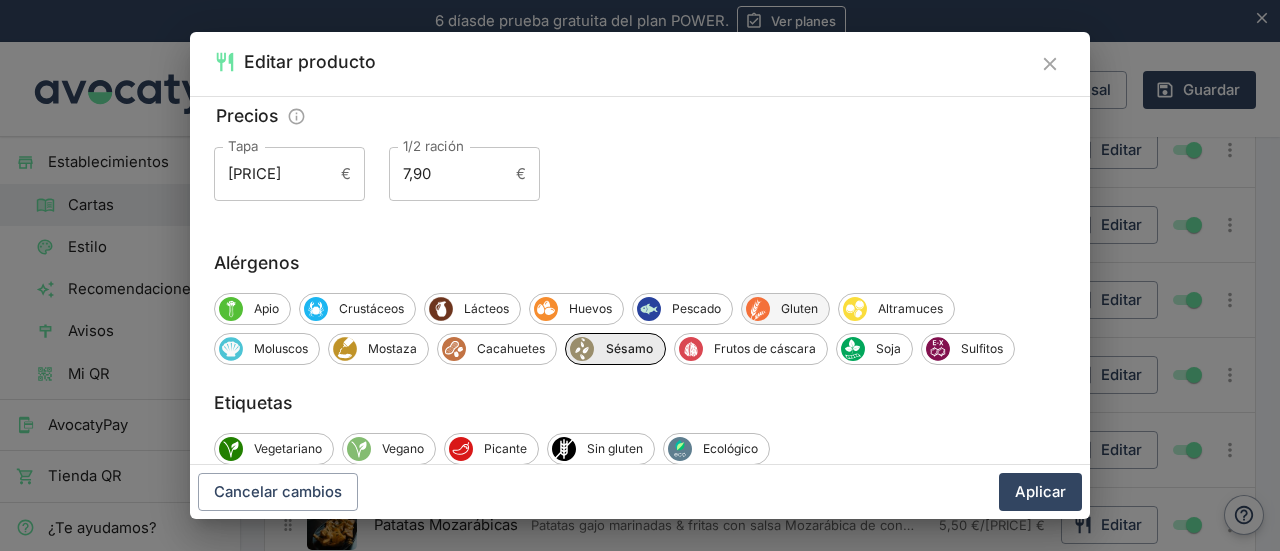 click on "Gluten" at bounding box center [799, 309] 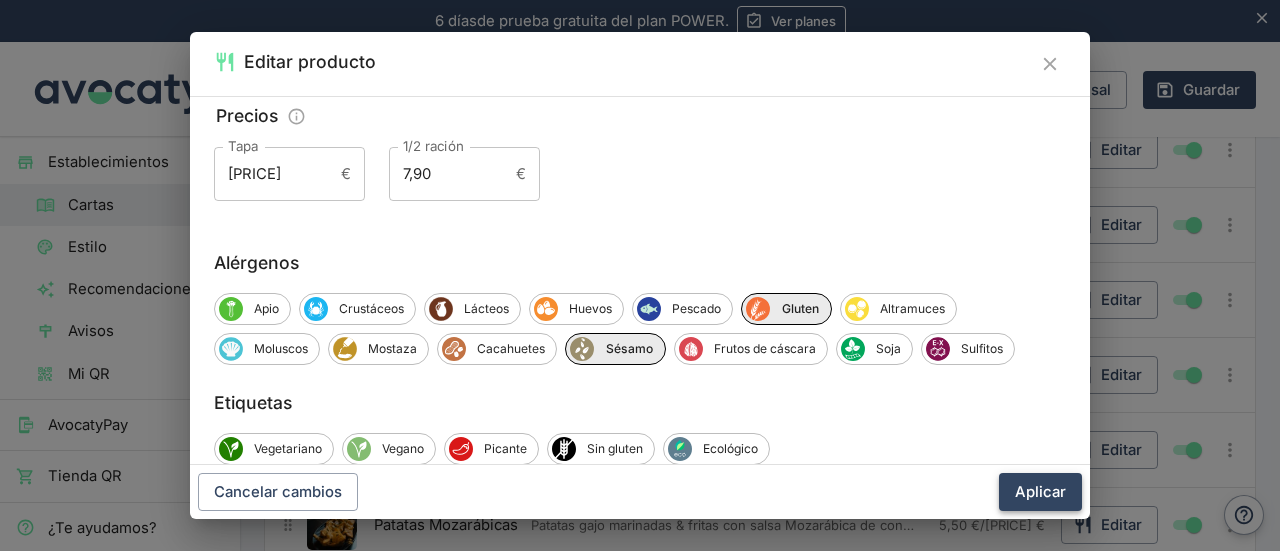 click on "Aplicar" at bounding box center (1040, 492) 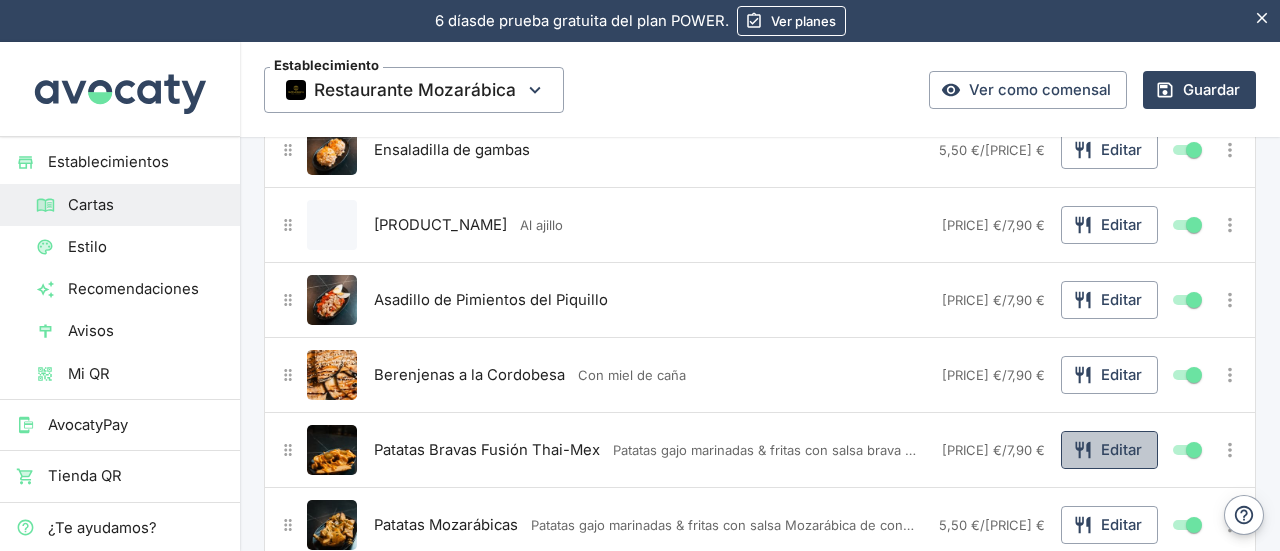 click on "Editar" at bounding box center (1109, 450) 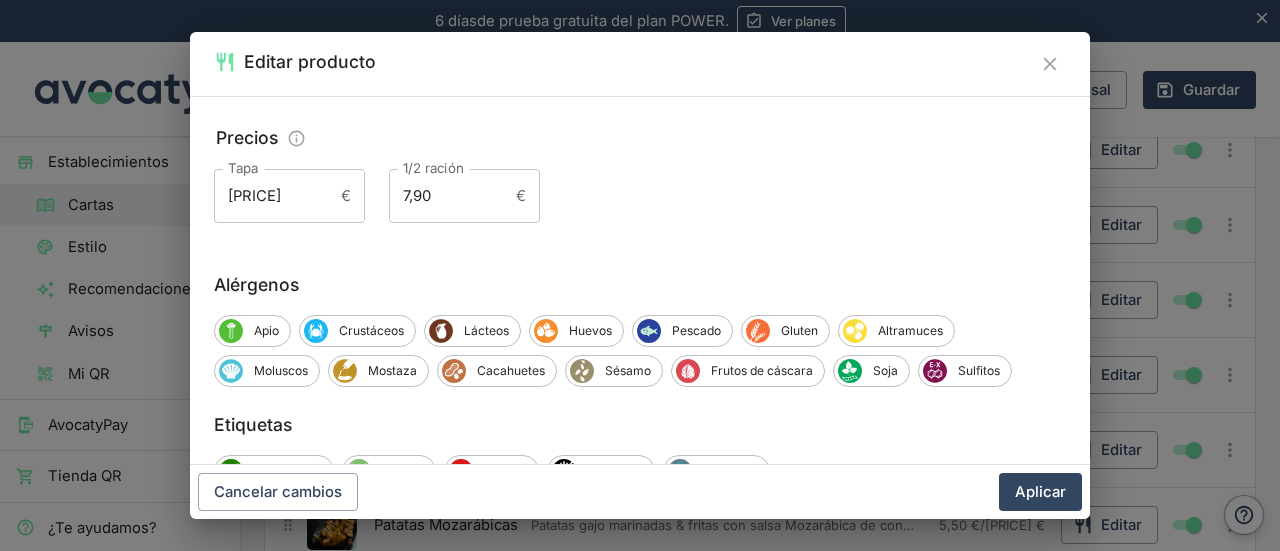 scroll, scrollTop: 323, scrollLeft: 0, axis: vertical 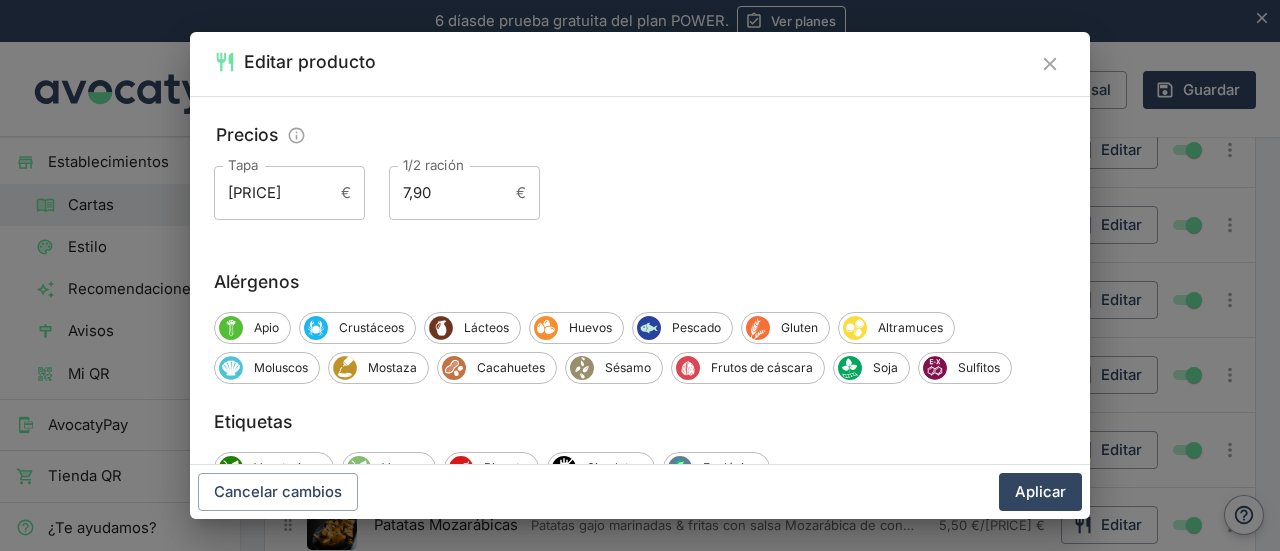 click on "Apio Crustáceos Lácteos Huevos Pescado Gluten Altramuces Moluscos Mostaza Cacahuetes Sésamo Frutos de cáscara Soja Sulfitos" at bounding box center [640, 348] 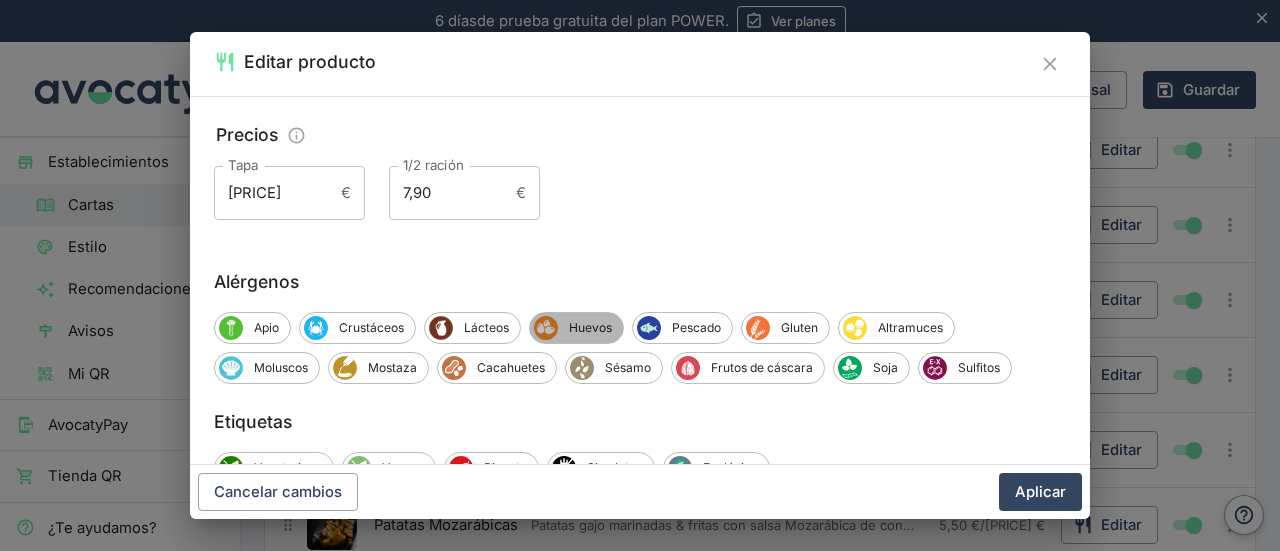 click on "Huevos" at bounding box center [590, 328] 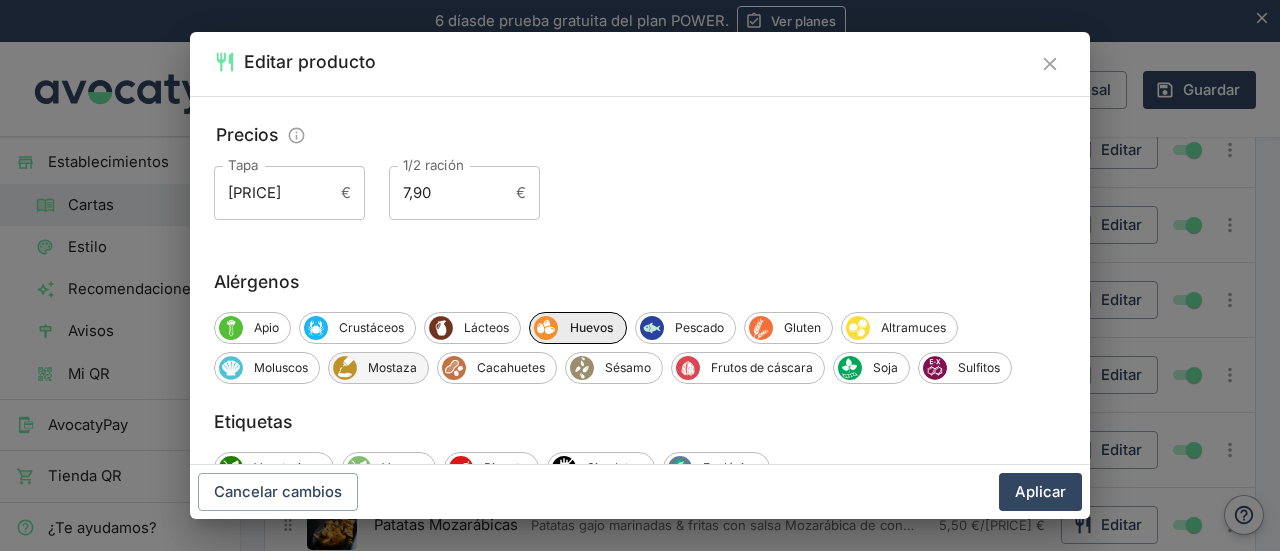 click on "Mostaza" at bounding box center [392, 368] 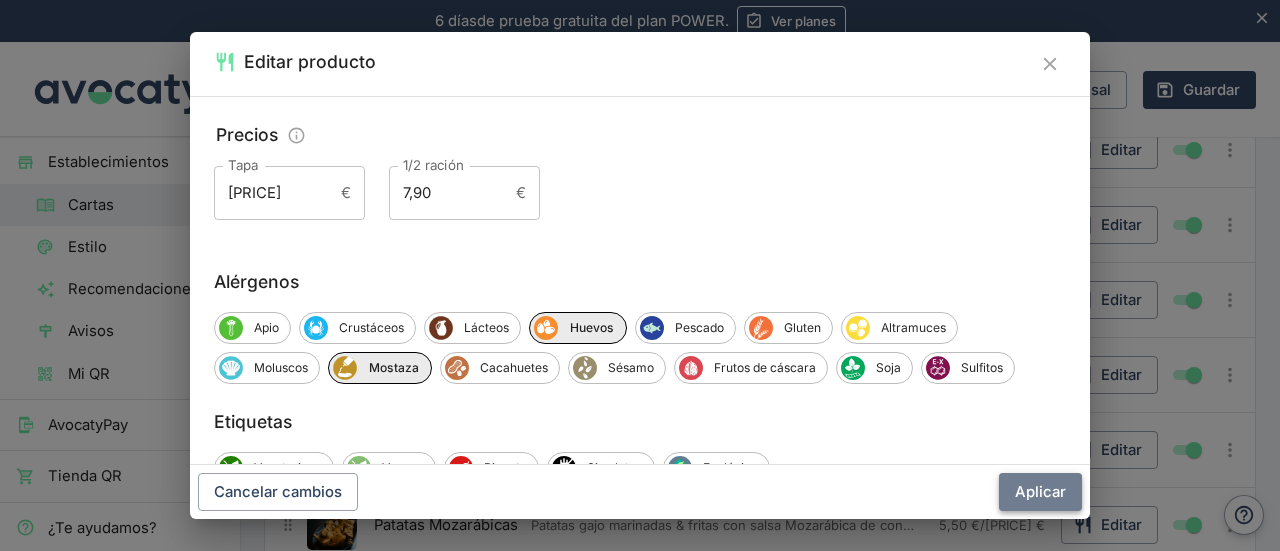 click on "Aplicar" at bounding box center [1040, 492] 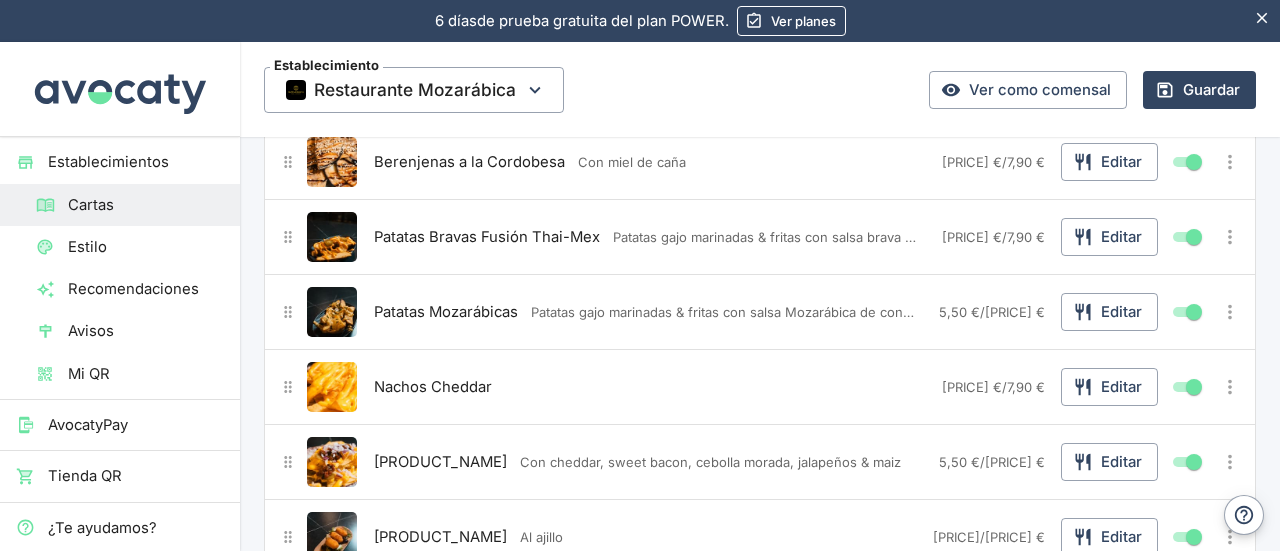 scroll, scrollTop: 963, scrollLeft: 0, axis: vertical 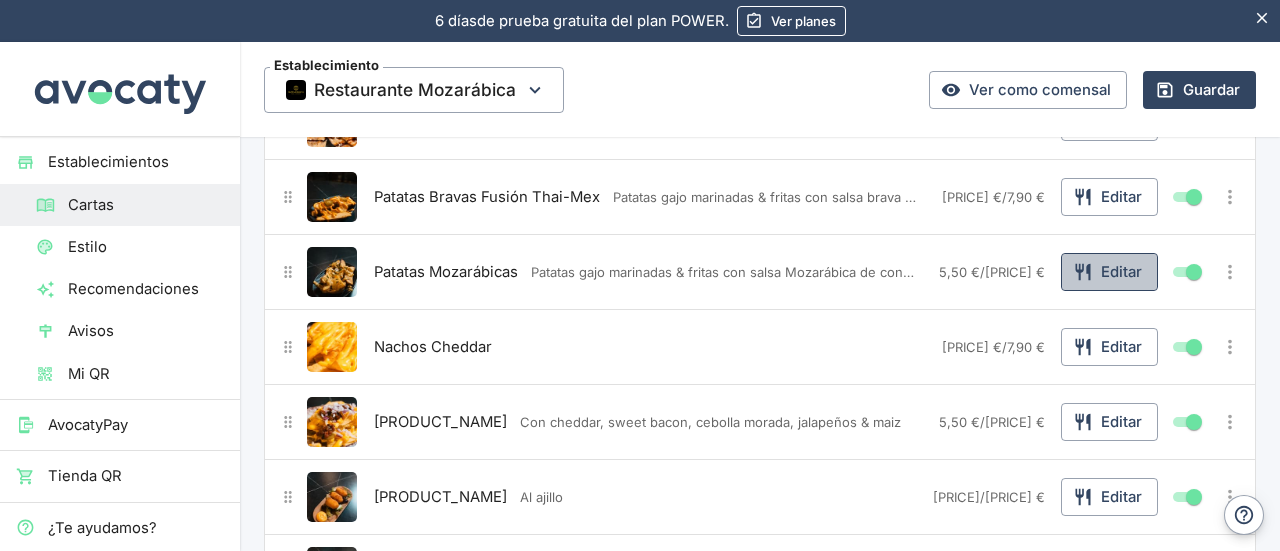 click 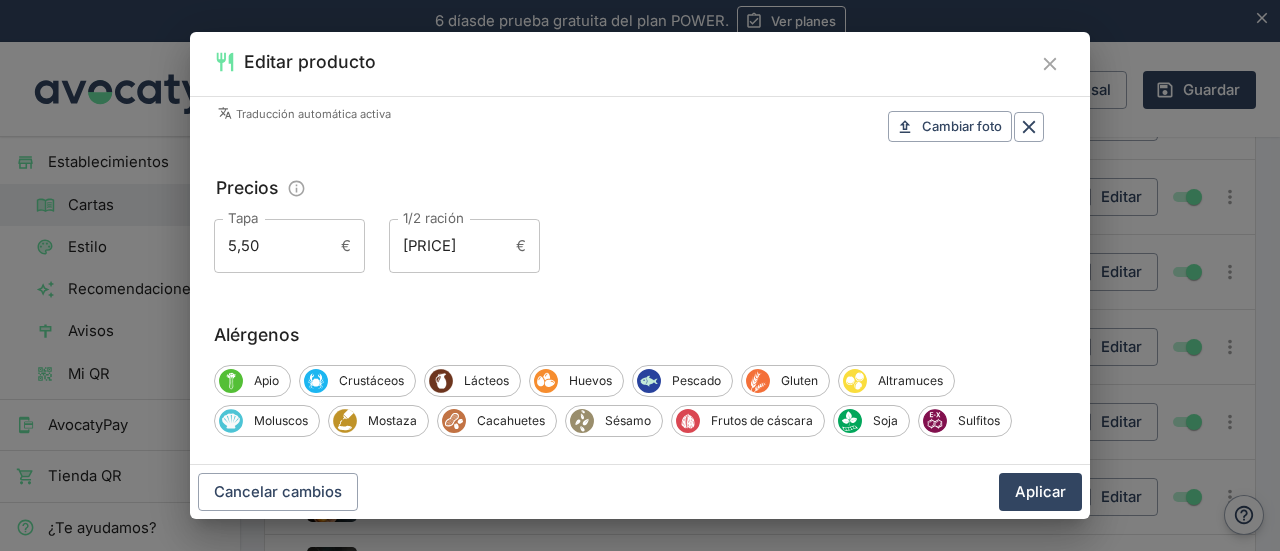 scroll, scrollTop: 389, scrollLeft: 0, axis: vertical 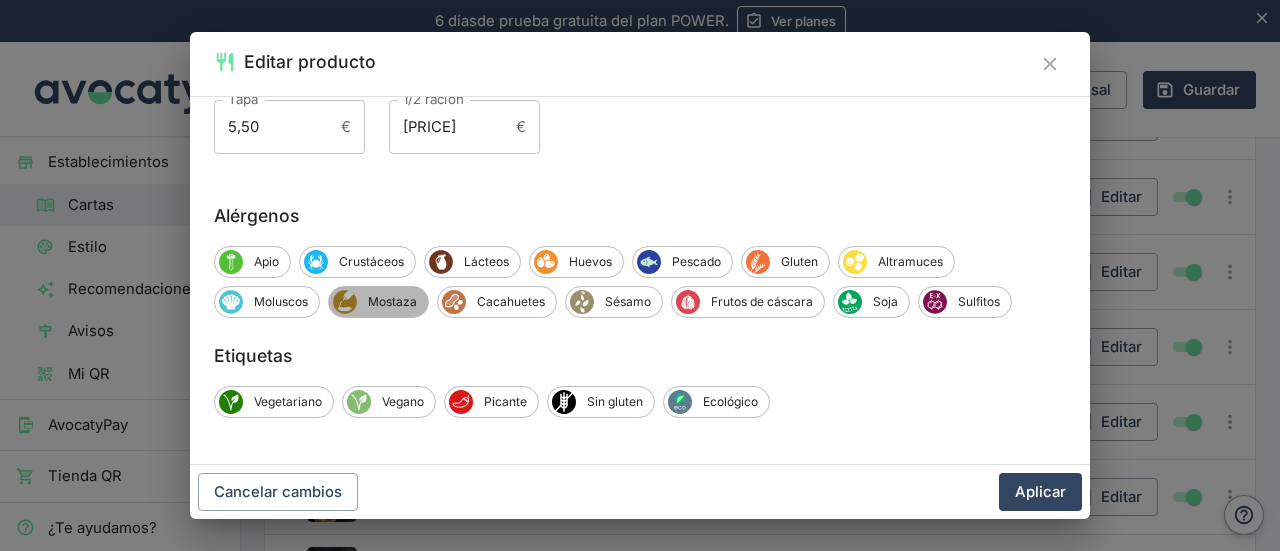 click on "Mostaza" at bounding box center (392, 302) 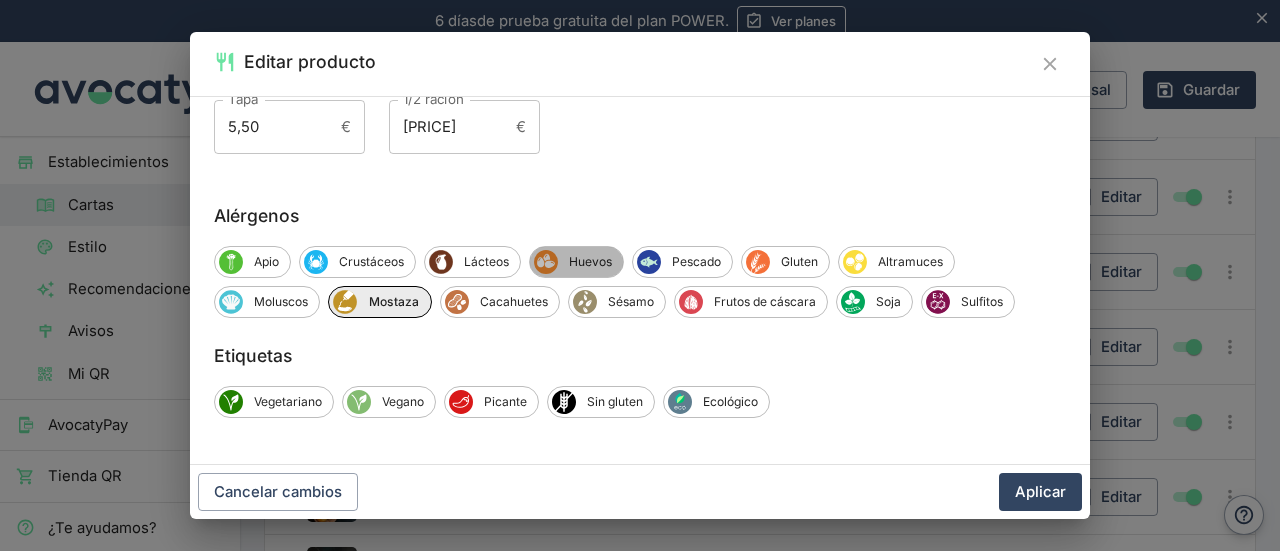 click on "Huevos" at bounding box center [590, 262] 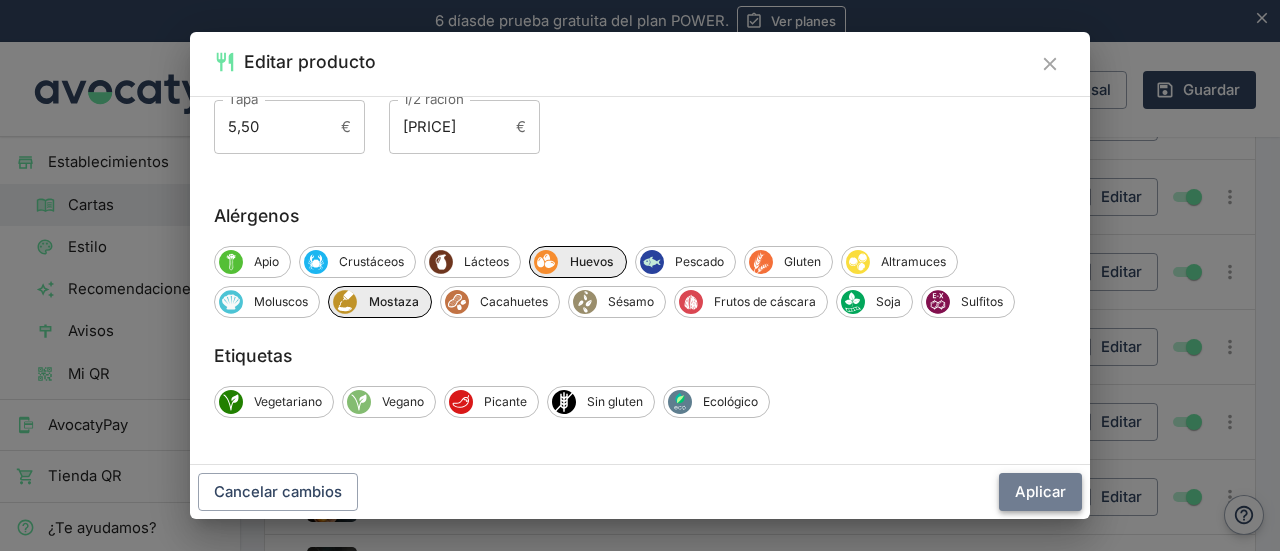 click on "Aplicar" at bounding box center (1040, 492) 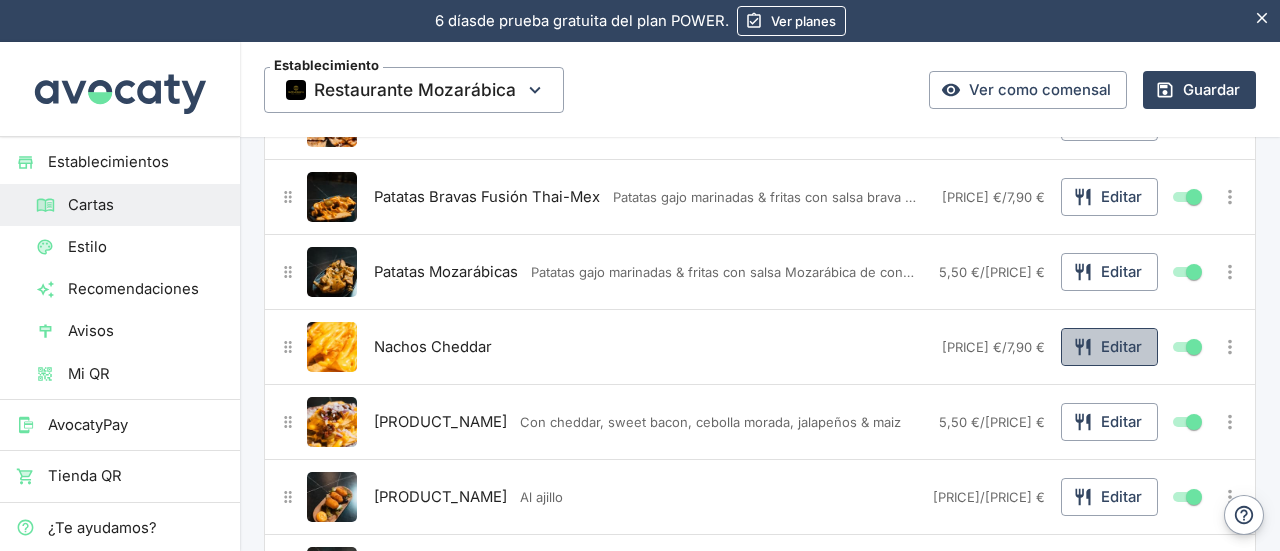 click on "Editar" at bounding box center (1109, 347) 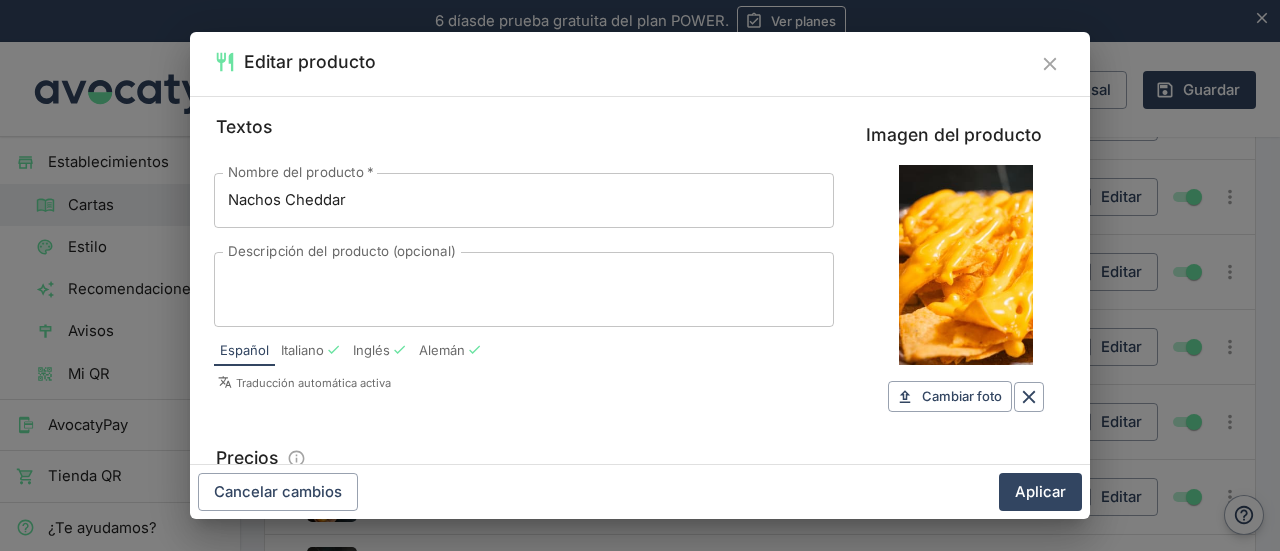 scroll, scrollTop: 389, scrollLeft: 0, axis: vertical 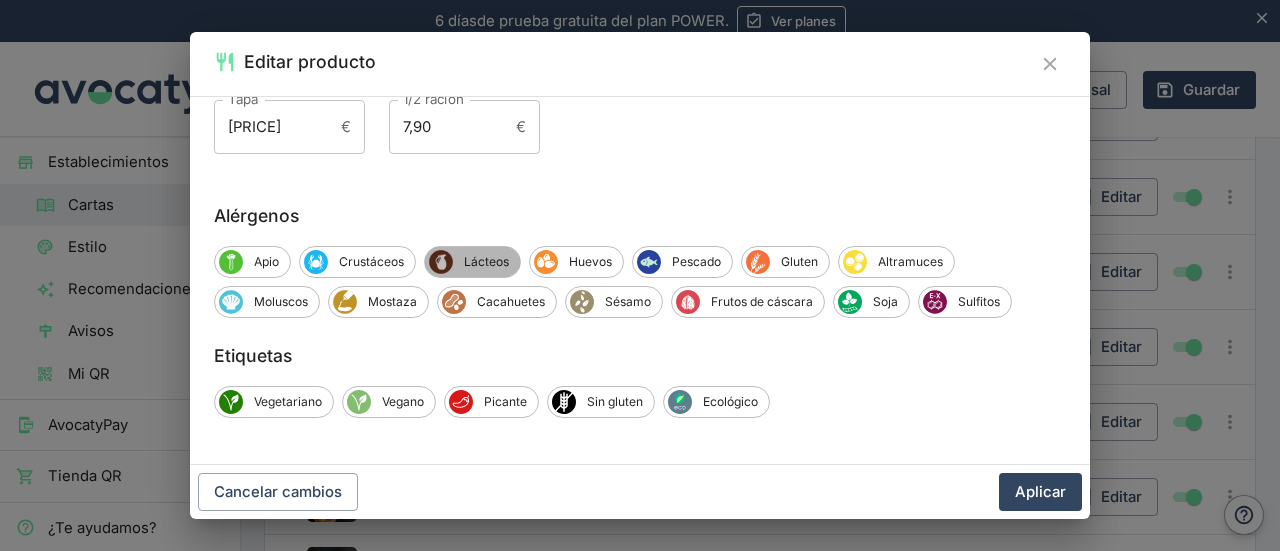 click on "Lácteos" at bounding box center [486, 262] 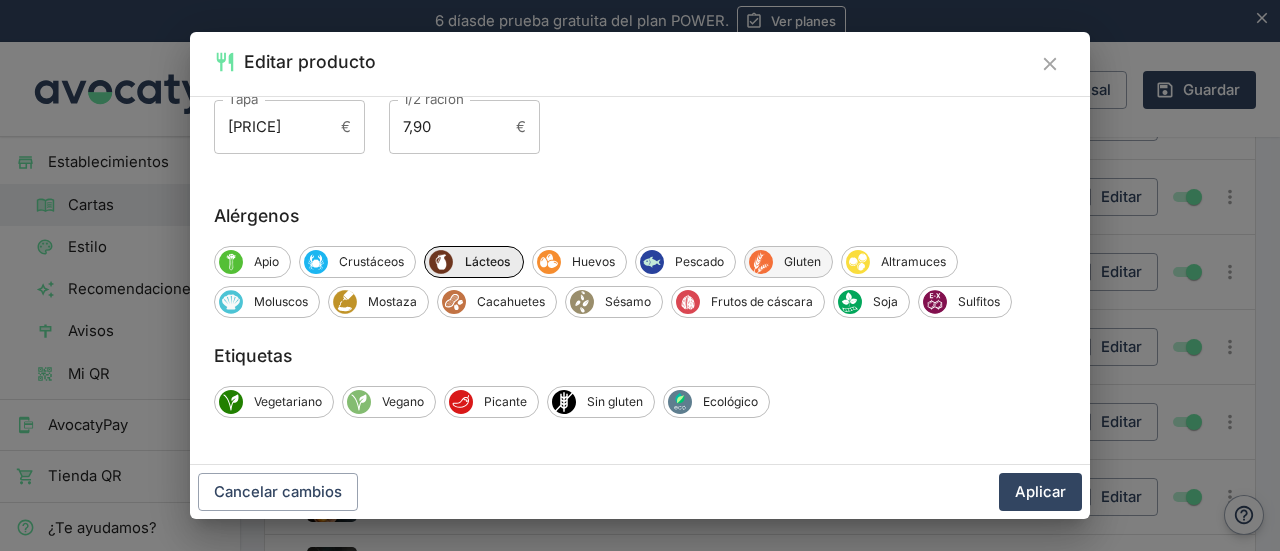 click on "Gluten" at bounding box center [802, 262] 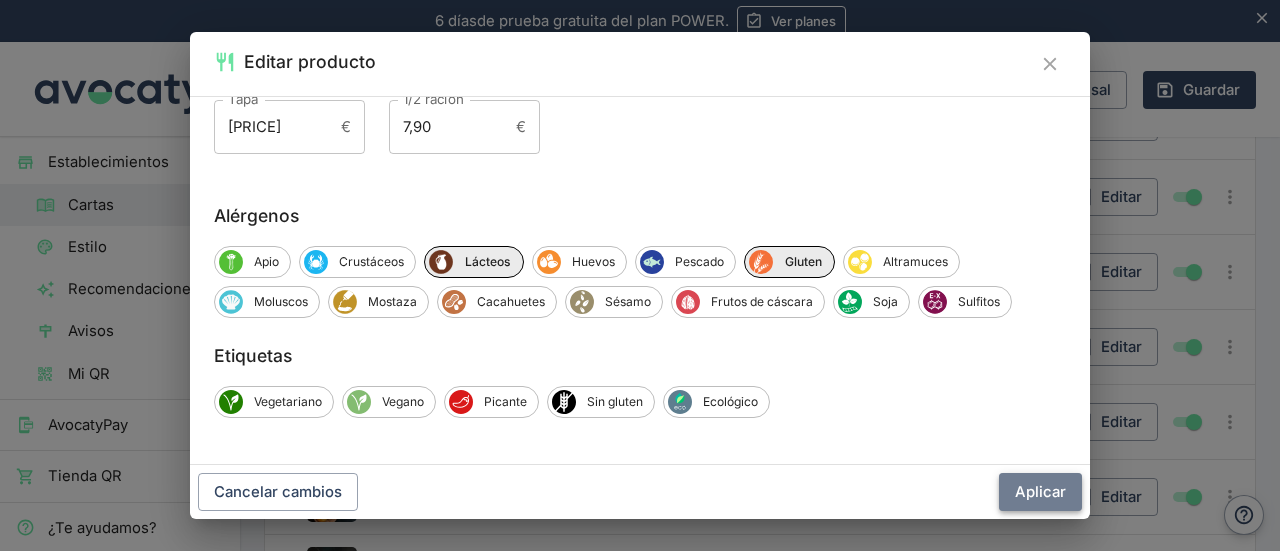 click on "Aplicar" at bounding box center (1040, 492) 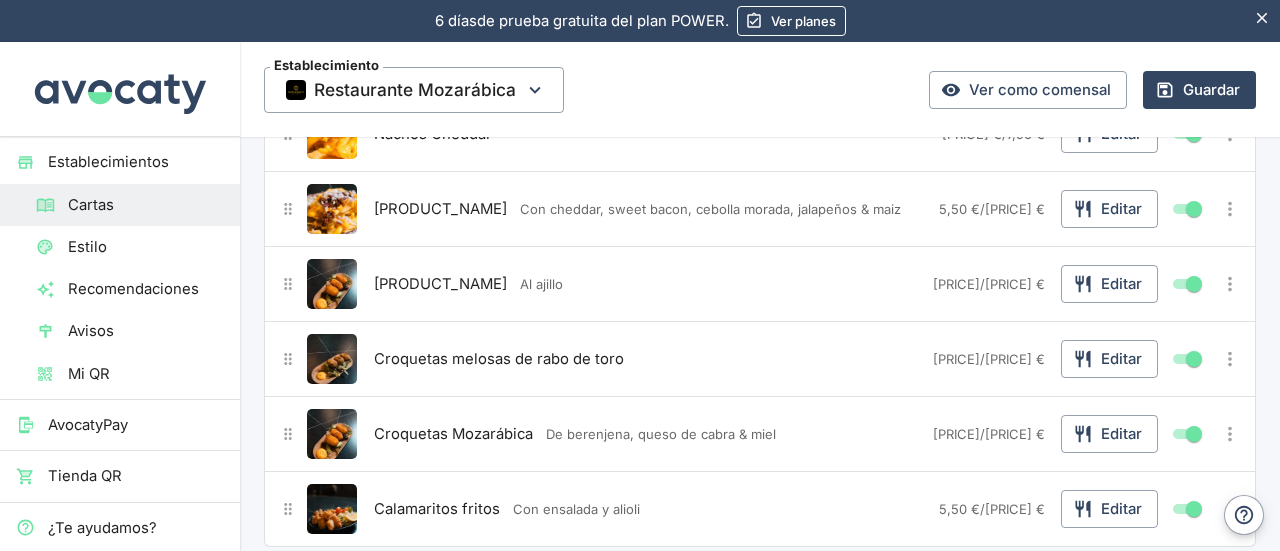 scroll, scrollTop: 1160, scrollLeft: 0, axis: vertical 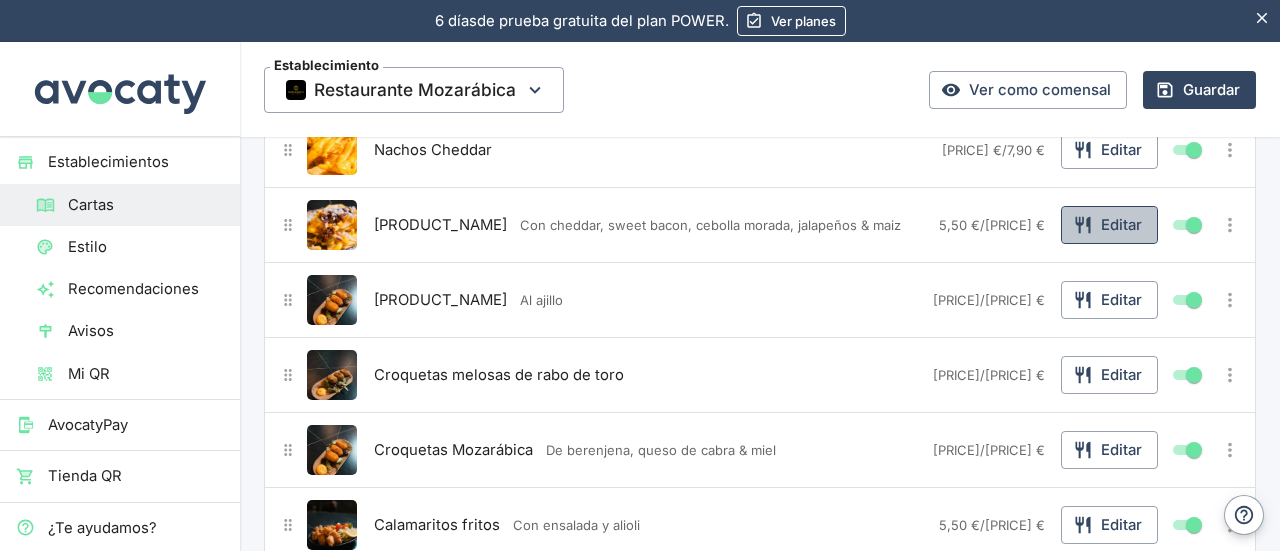 click on "Editar" at bounding box center [1109, 225] 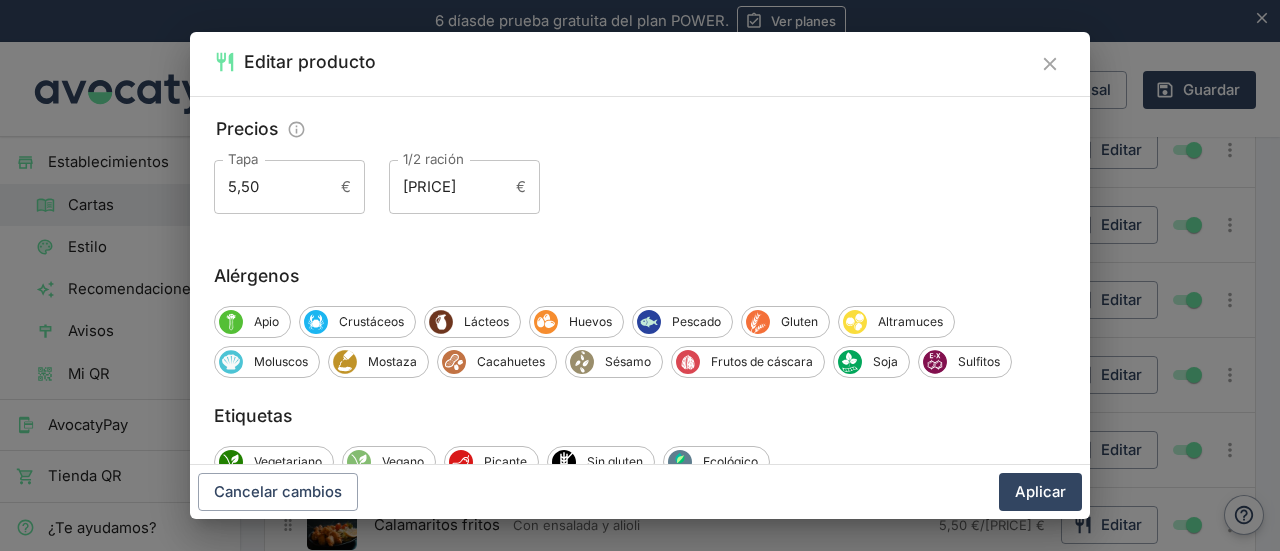 scroll, scrollTop: 344, scrollLeft: 0, axis: vertical 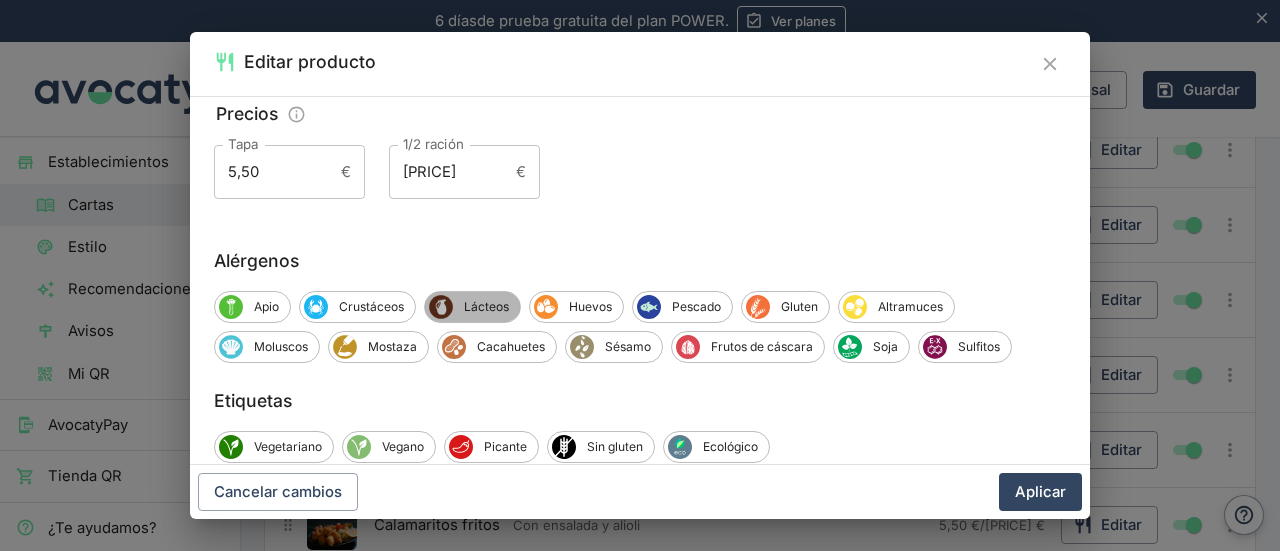 click on "Lácteos" at bounding box center (486, 307) 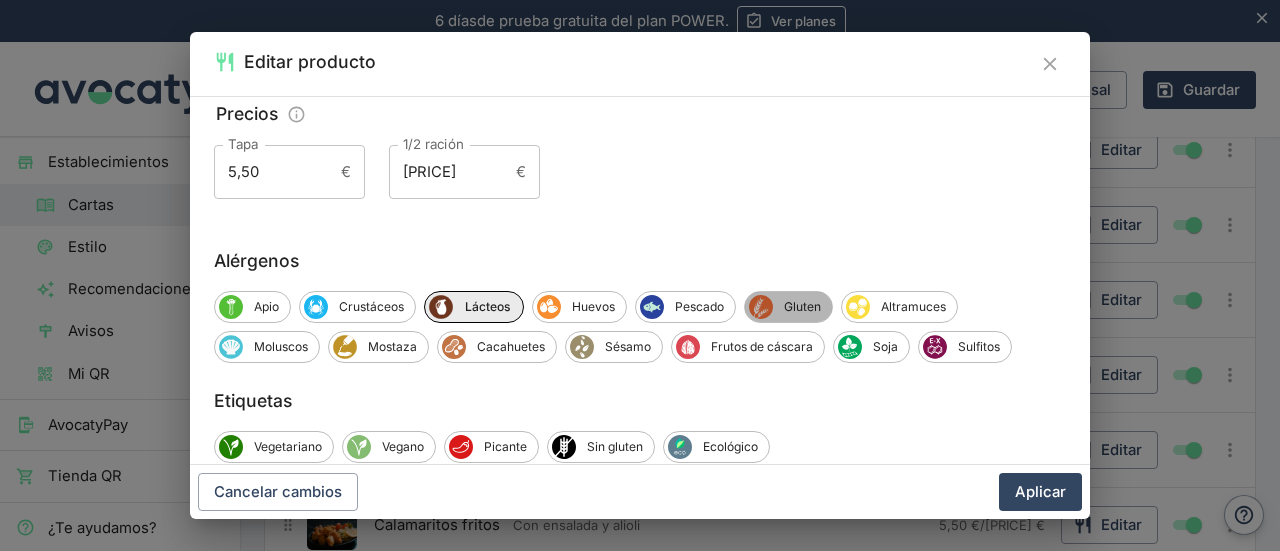 click on "Gluten" at bounding box center [802, 307] 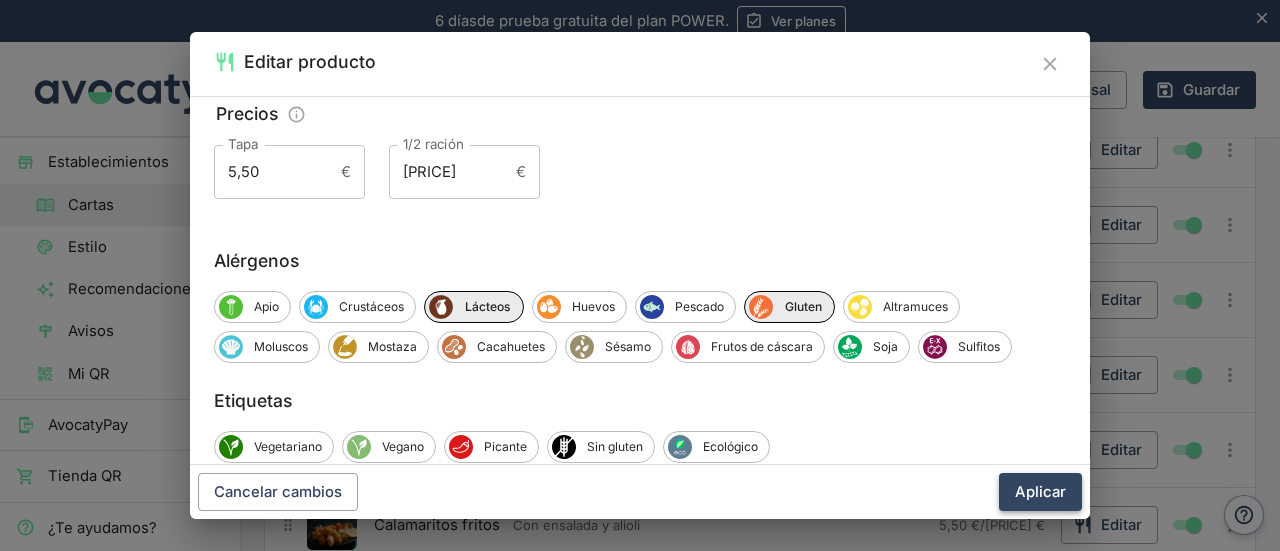 click on "Aplicar" at bounding box center [1040, 492] 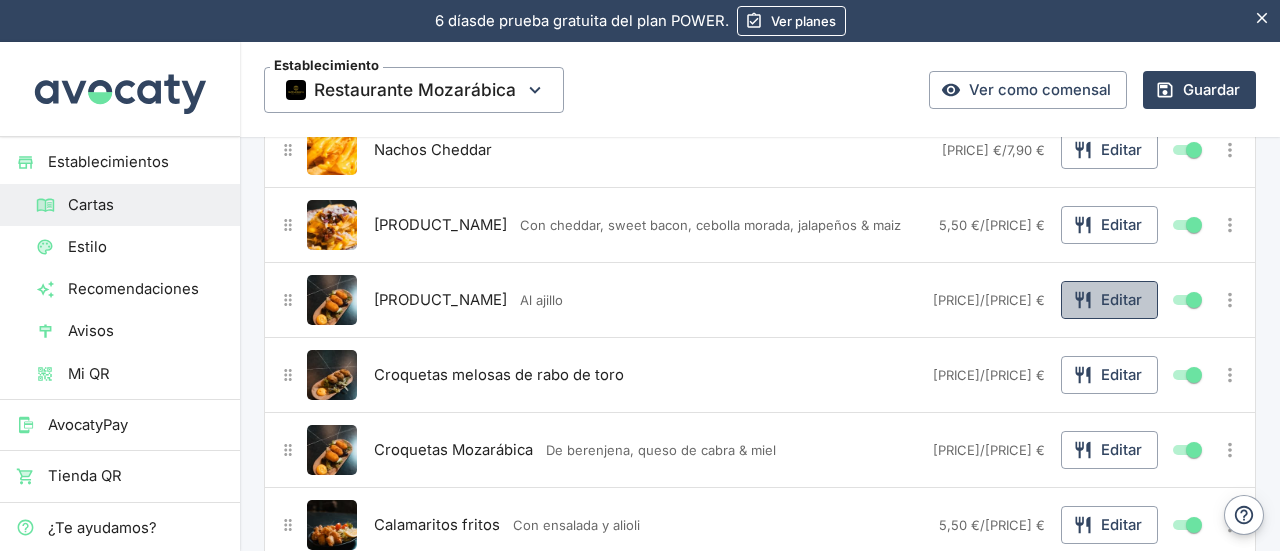 click on "Editar" at bounding box center [1109, 300] 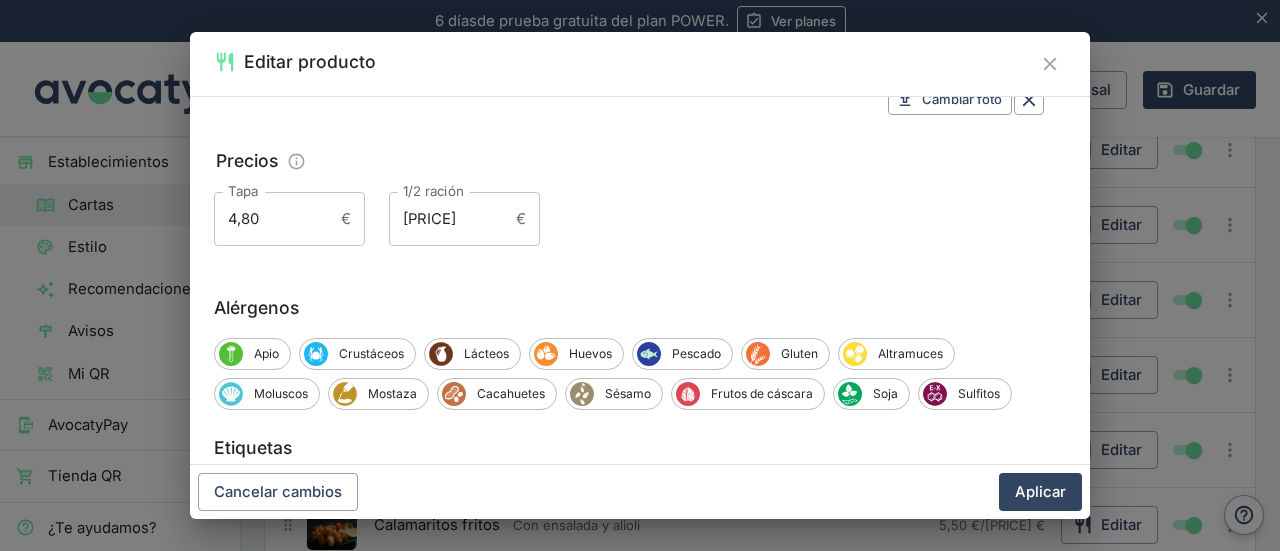 scroll, scrollTop: 309, scrollLeft: 0, axis: vertical 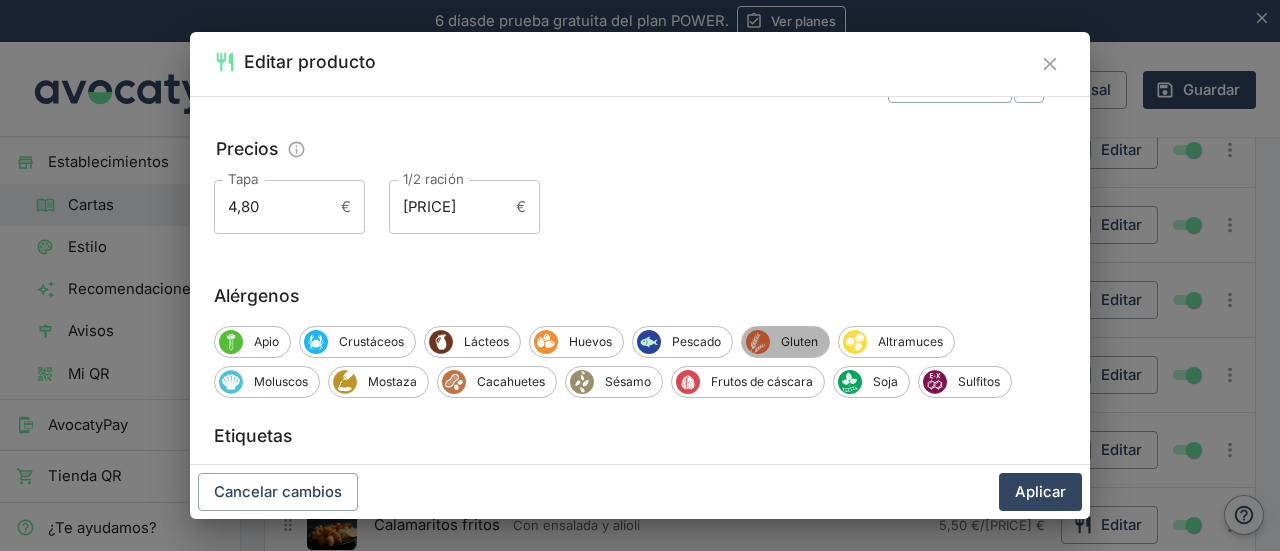 click on "Gluten" at bounding box center [785, 342] 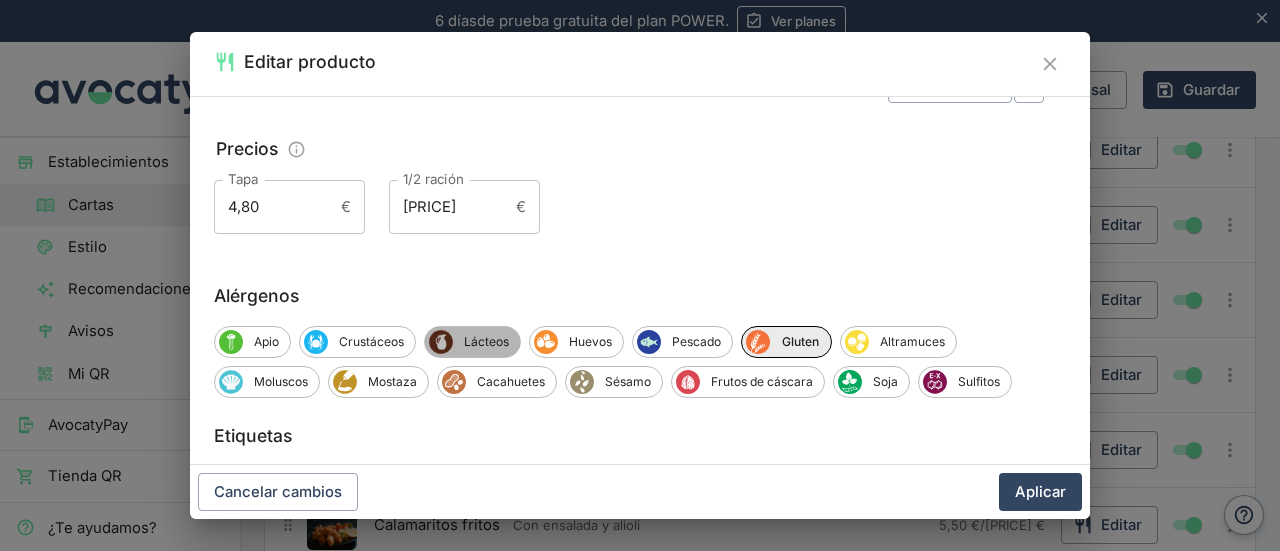 click on "Lácteos" at bounding box center (486, 342) 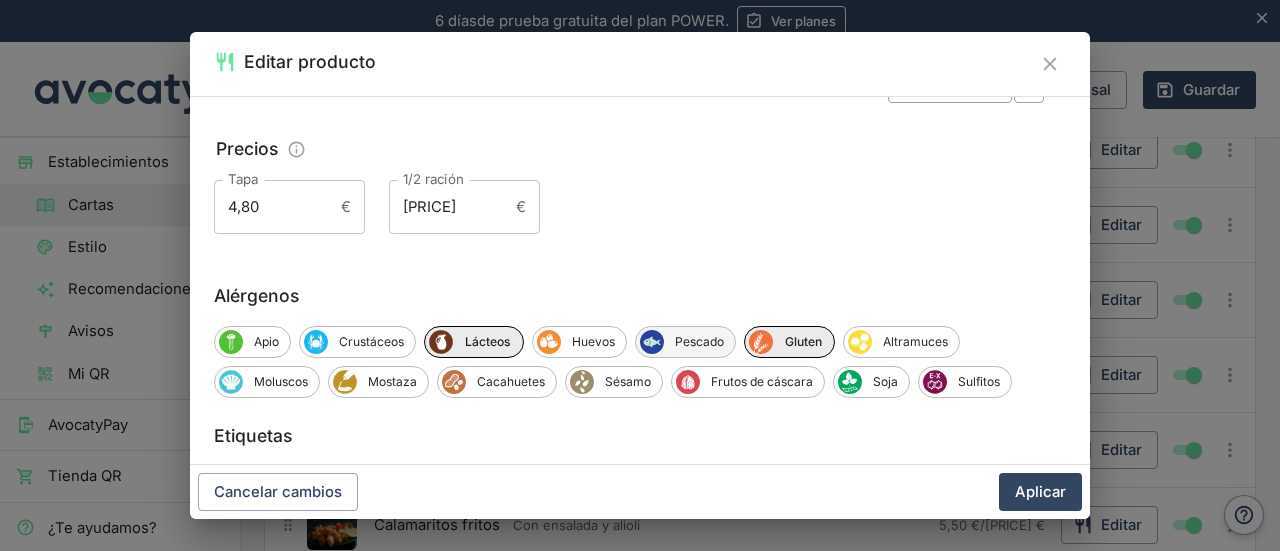 click on "Pescado" at bounding box center [699, 342] 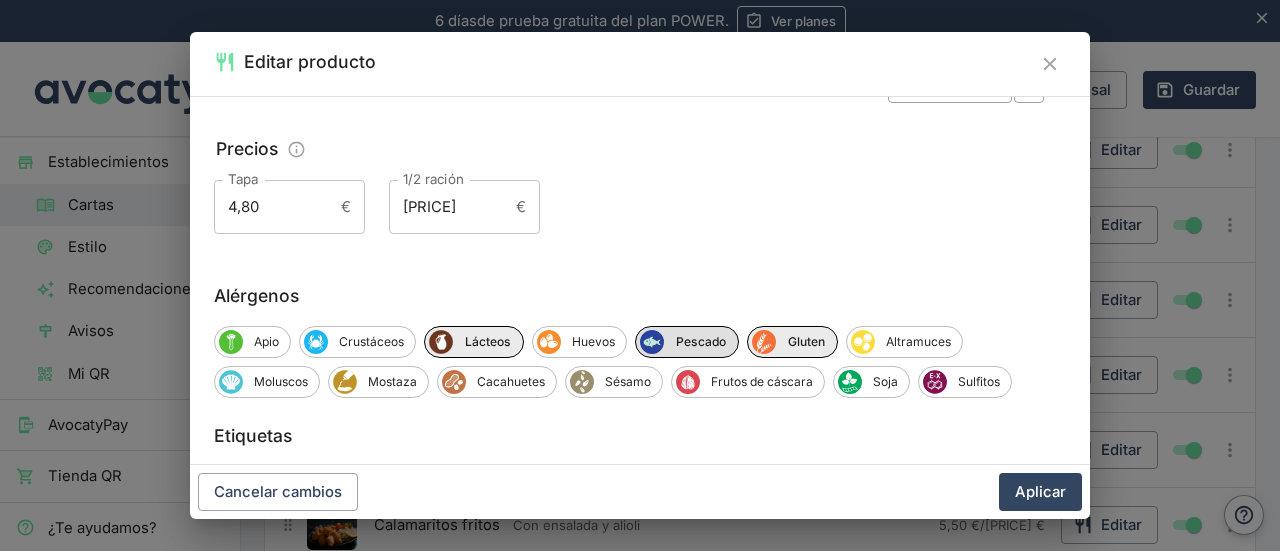 click on "Pescado" at bounding box center [701, 342] 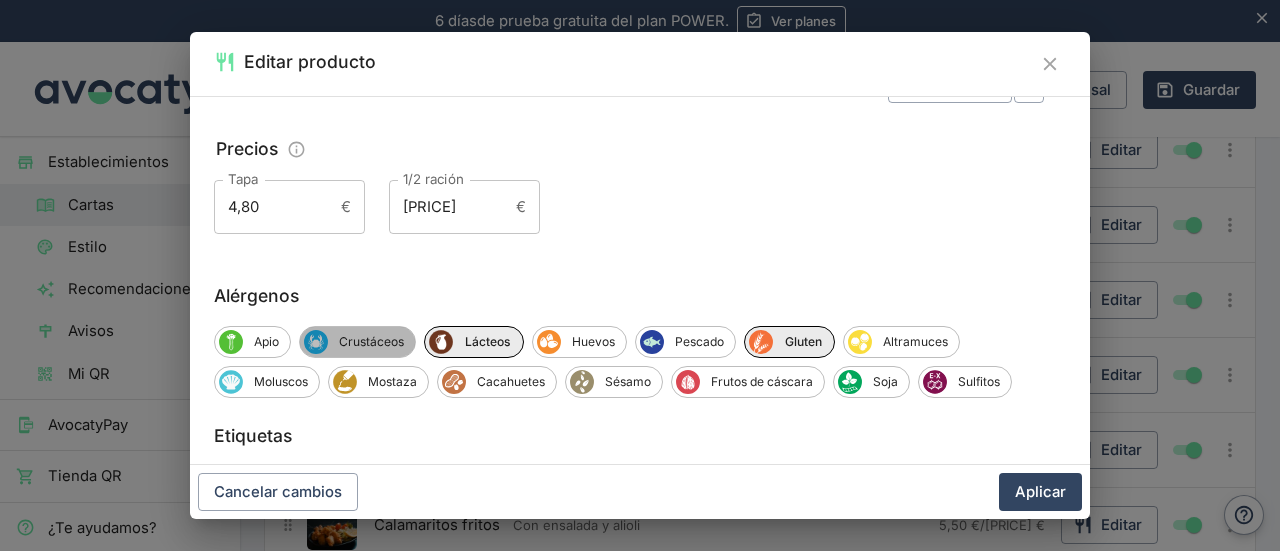 click on "Crustáceos" at bounding box center (371, 342) 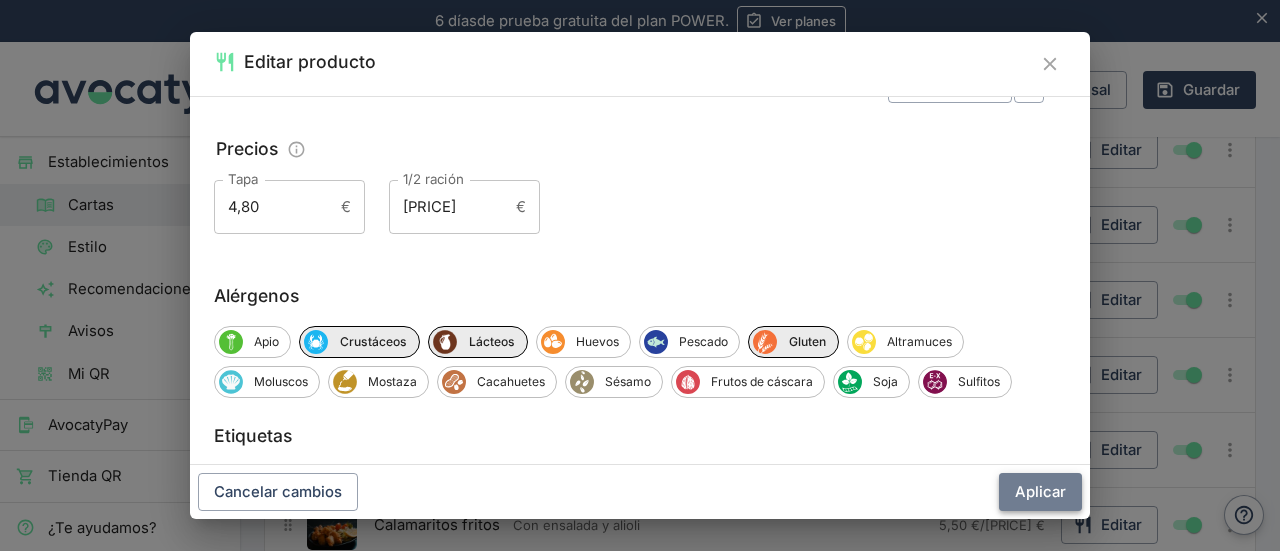 click on "Aplicar" at bounding box center [1040, 492] 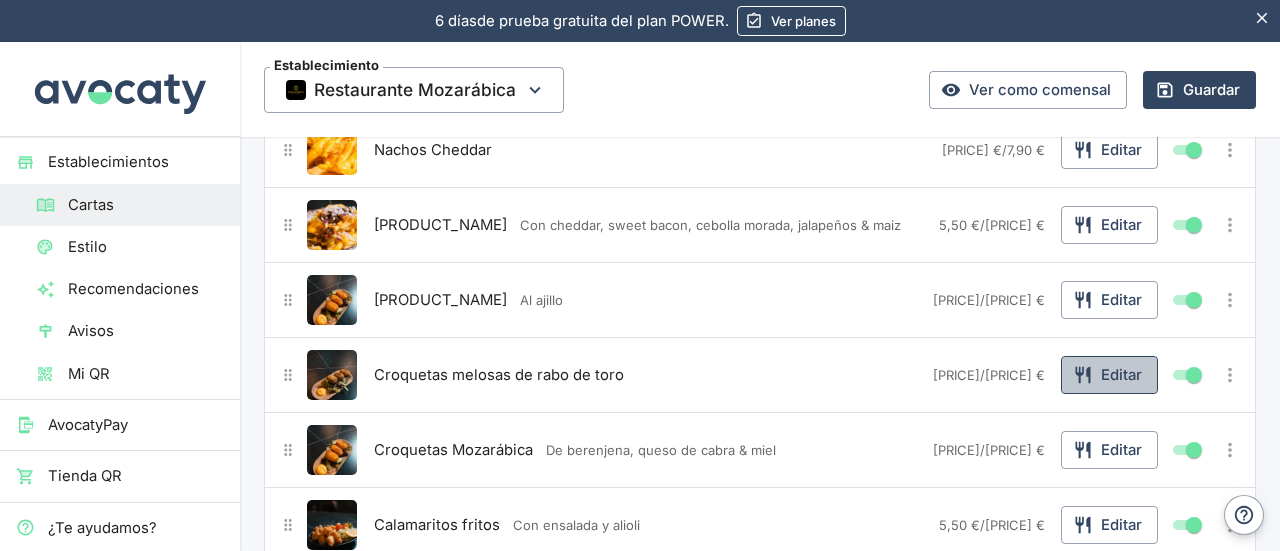click on "Editar" at bounding box center (1109, 375) 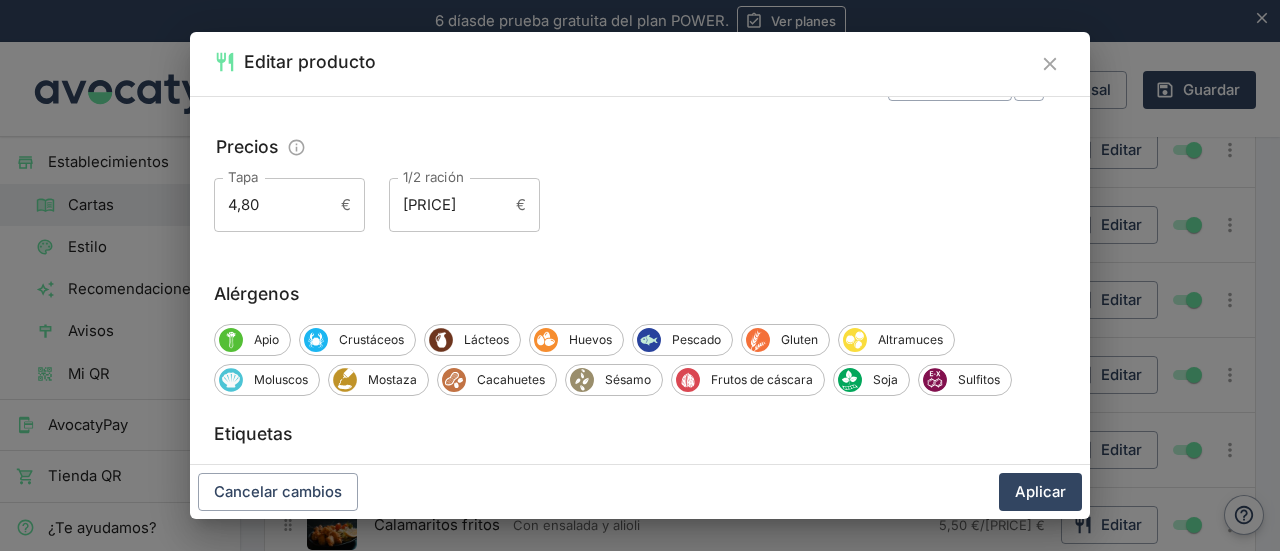 scroll, scrollTop: 332, scrollLeft: 0, axis: vertical 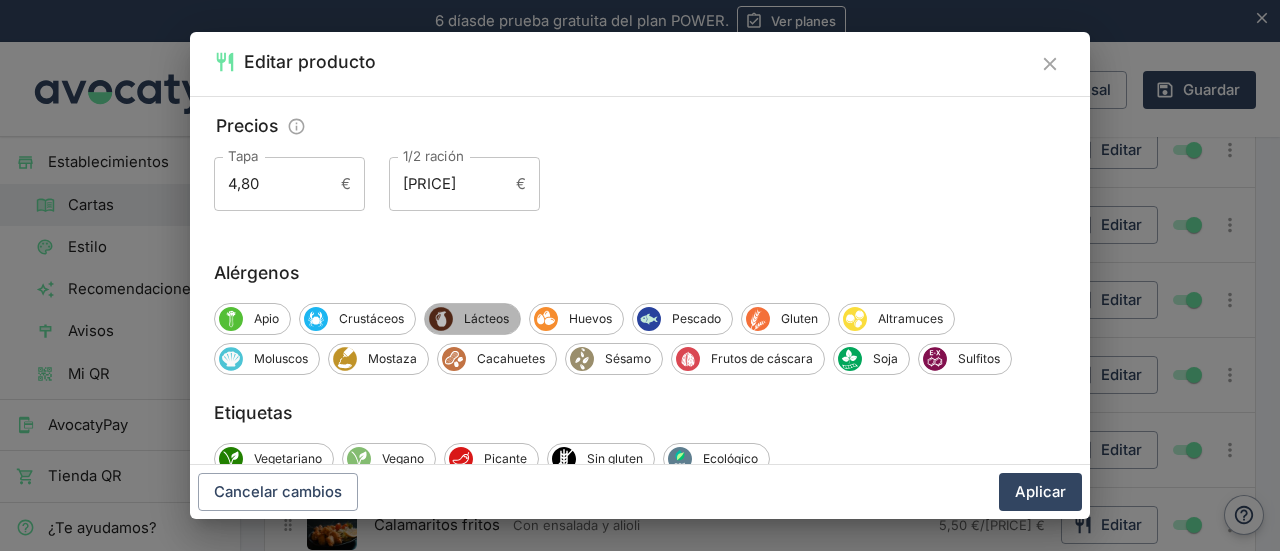 click on "Lácteos" at bounding box center [486, 319] 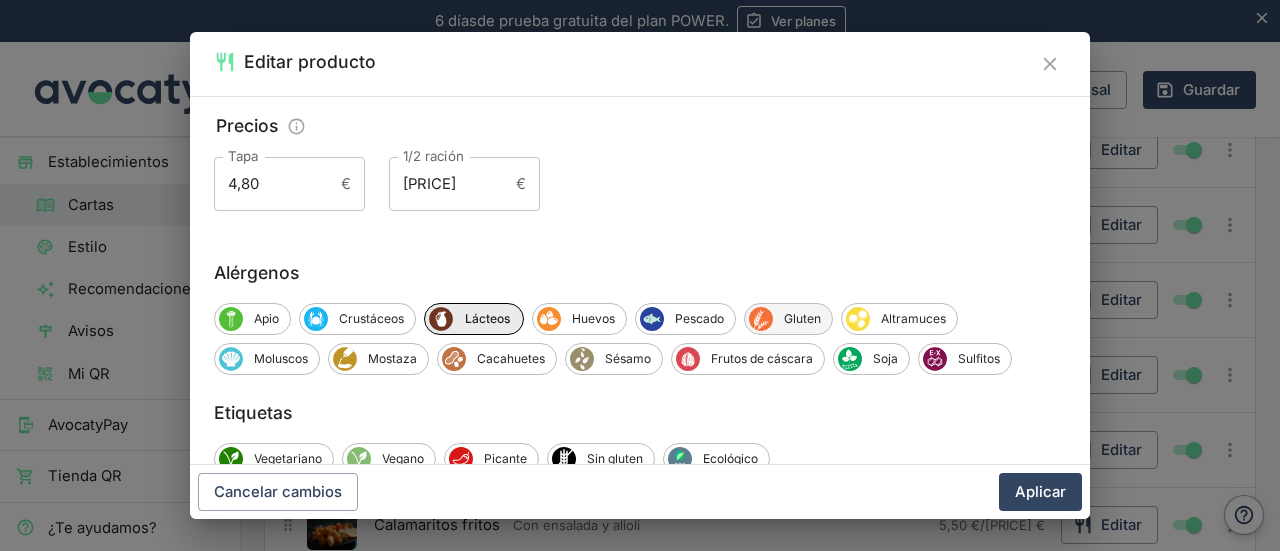 click on "Gluten" at bounding box center (802, 319) 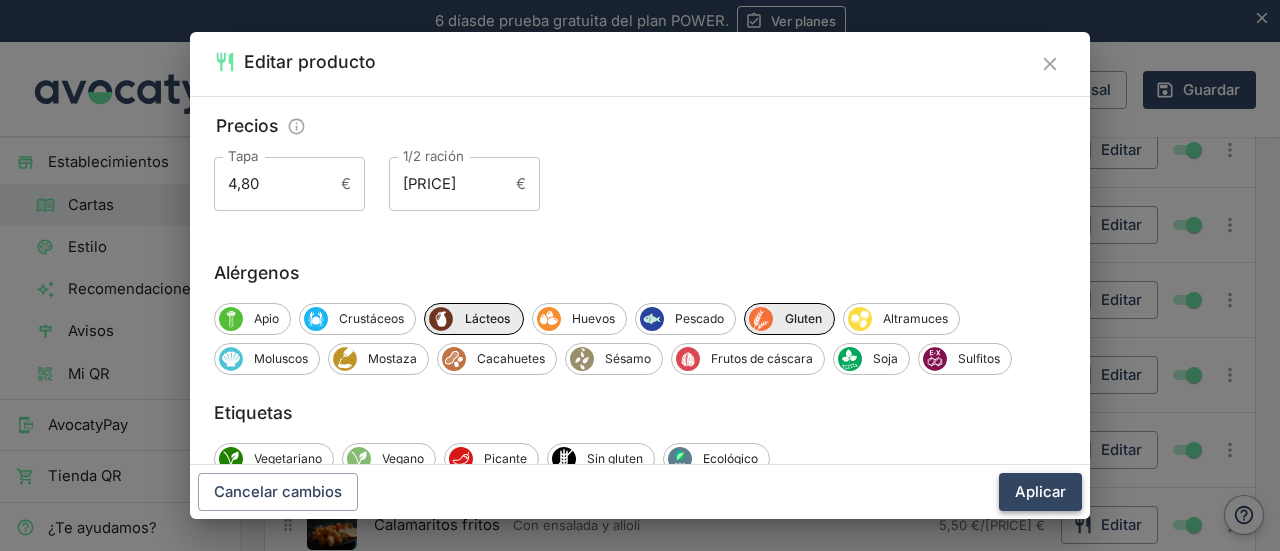 click on "Aplicar" at bounding box center (1040, 492) 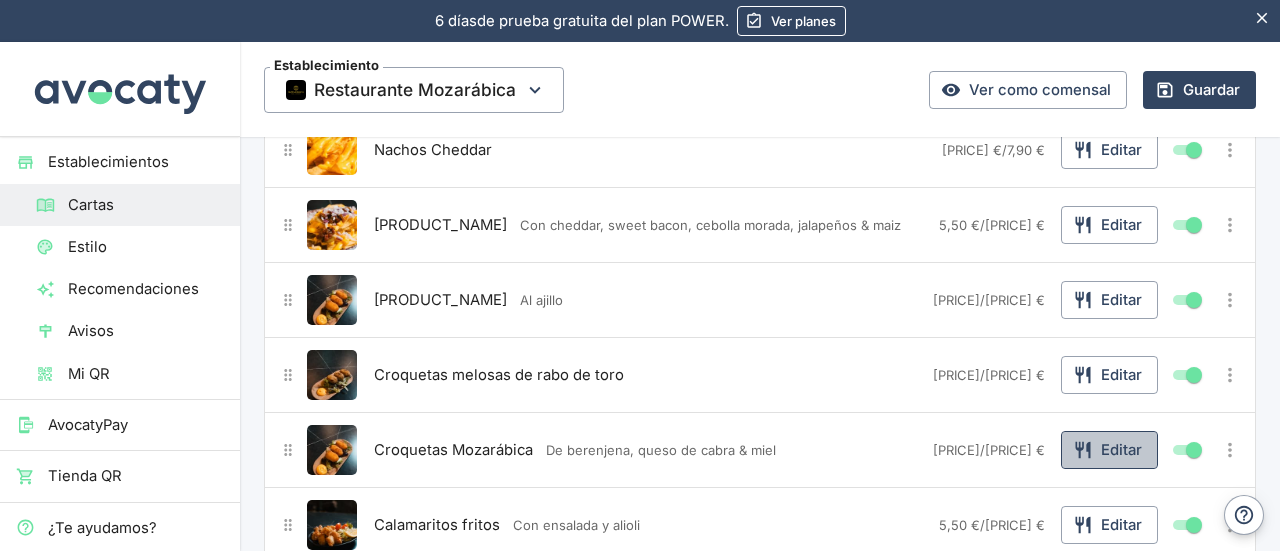 click on "Editar" at bounding box center [1109, 450] 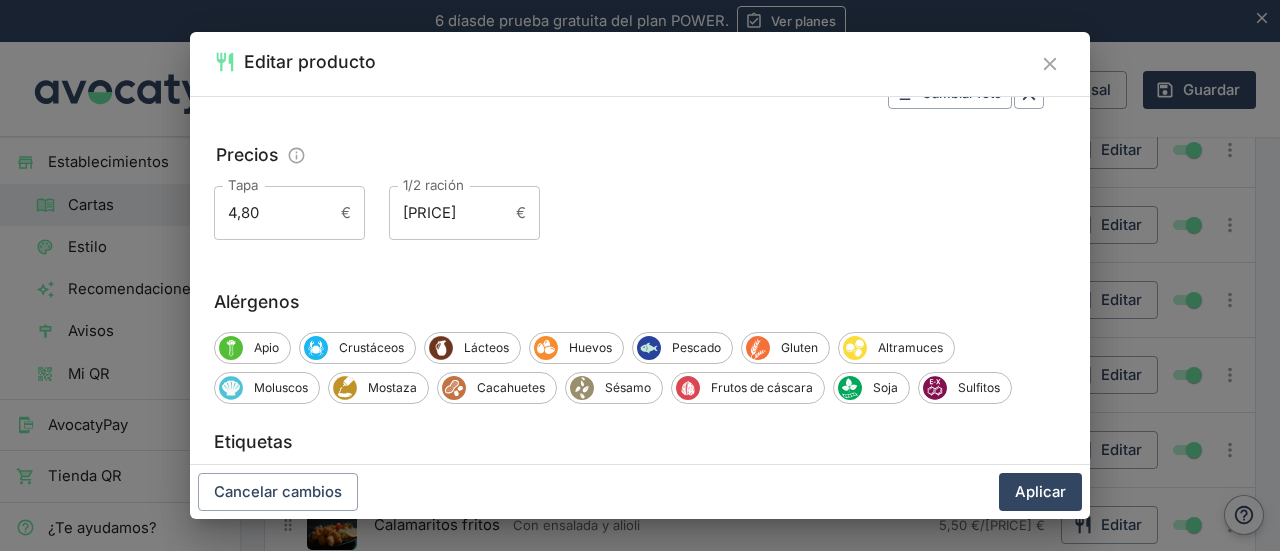 scroll, scrollTop: 324, scrollLeft: 0, axis: vertical 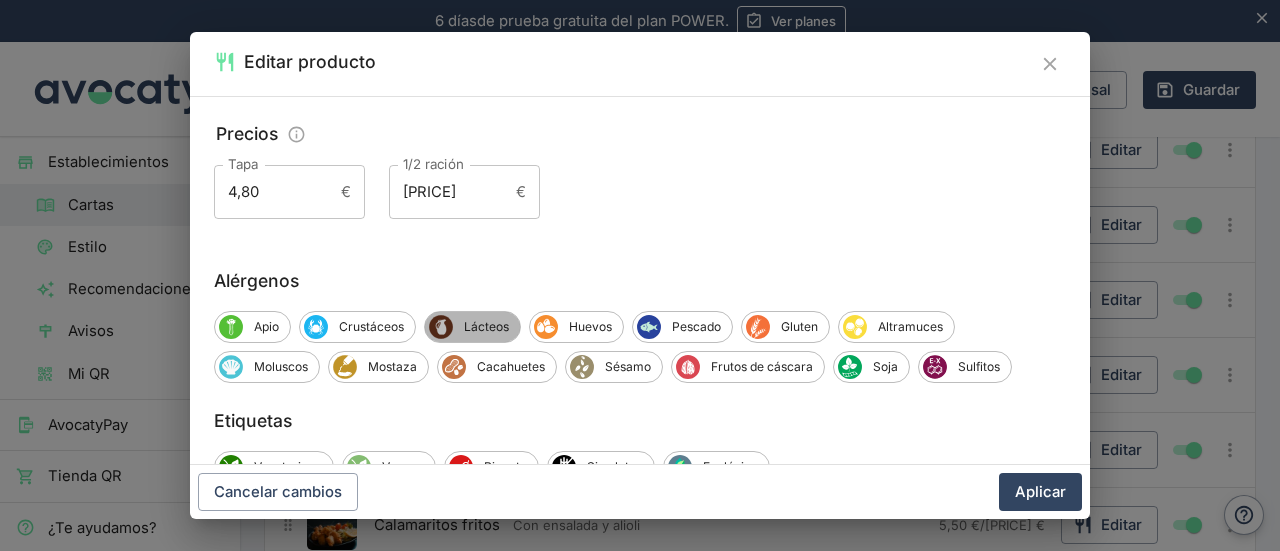 click on "Lácteos" at bounding box center (486, 327) 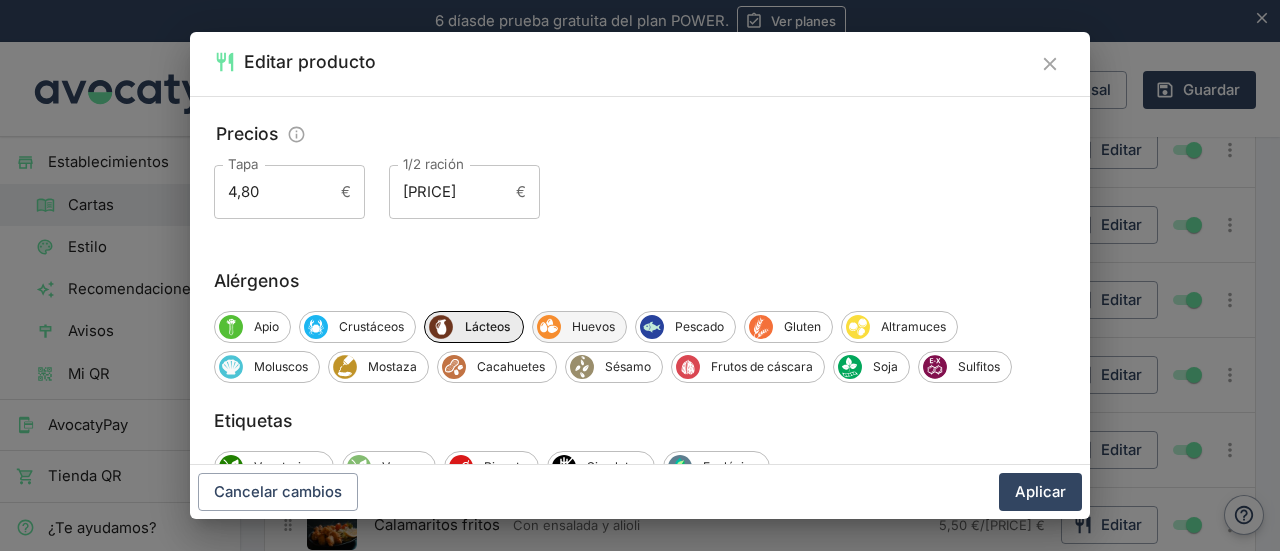 click on "Huevos" at bounding box center [593, 327] 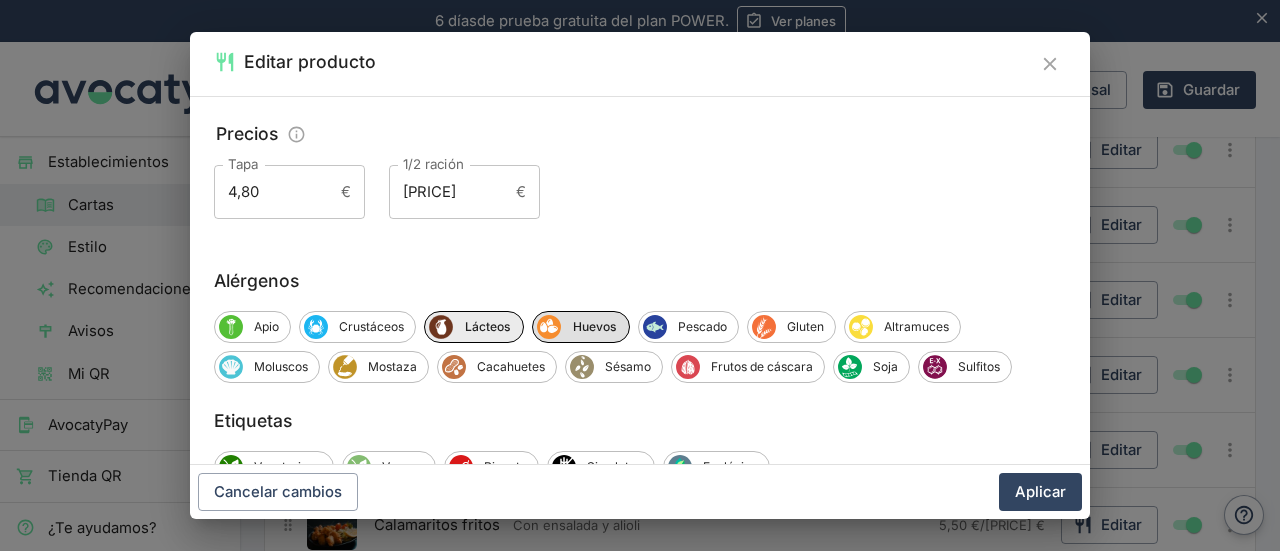 click on "Huevos" at bounding box center (595, 327) 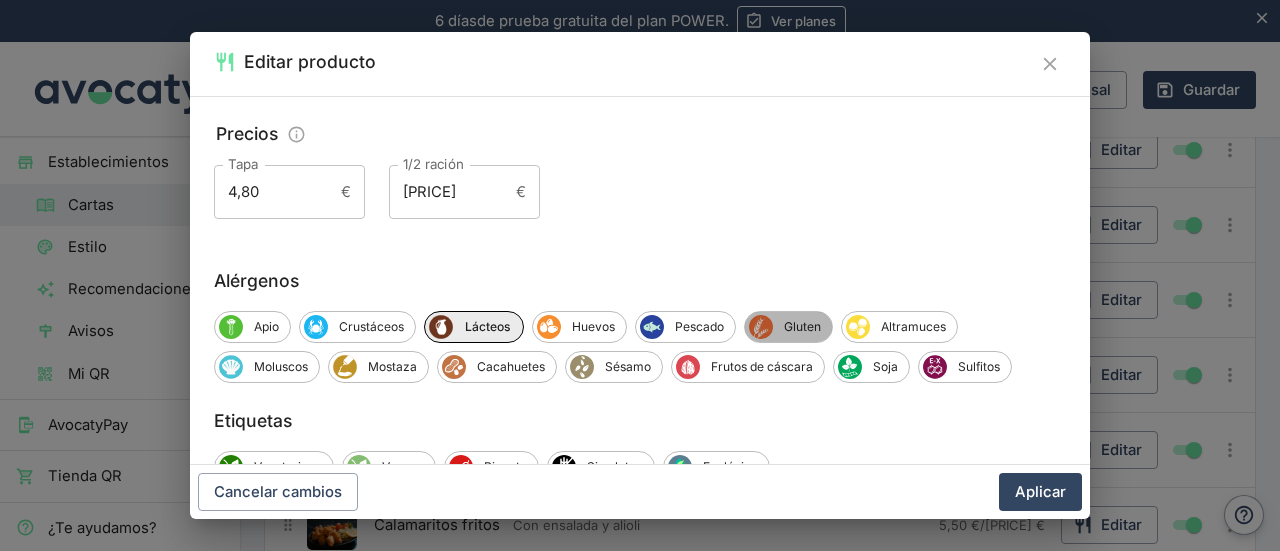 click on "Gluten" at bounding box center (802, 327) 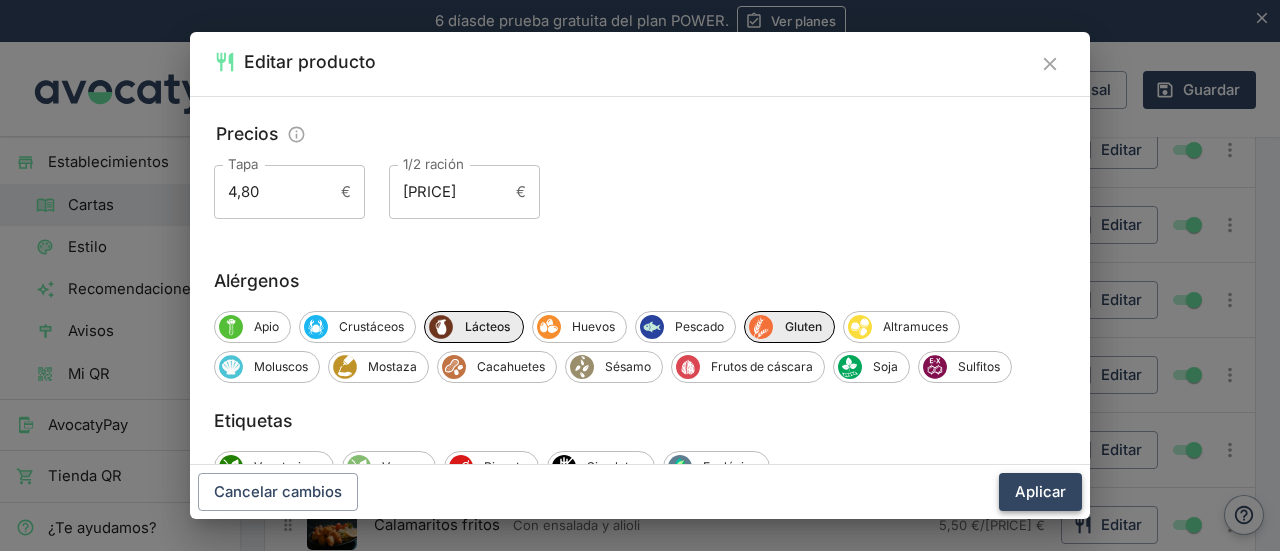 click on "Aplicar" at bounding box center [1040, 492] 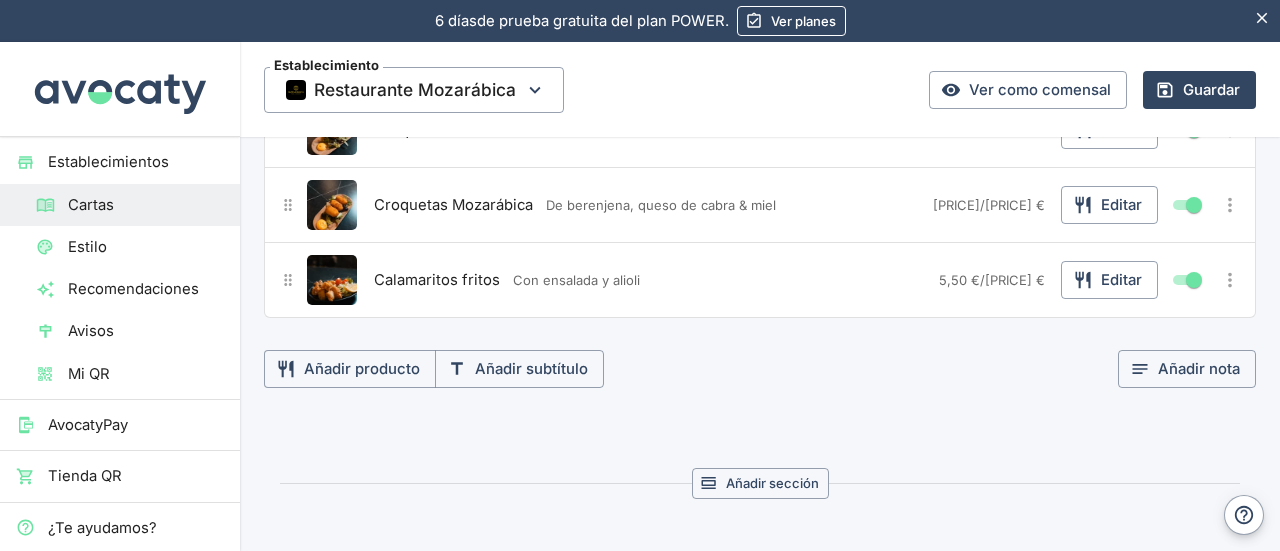 scroll, scrollTop: 1477, scrollLeft: 0, axis: vertical 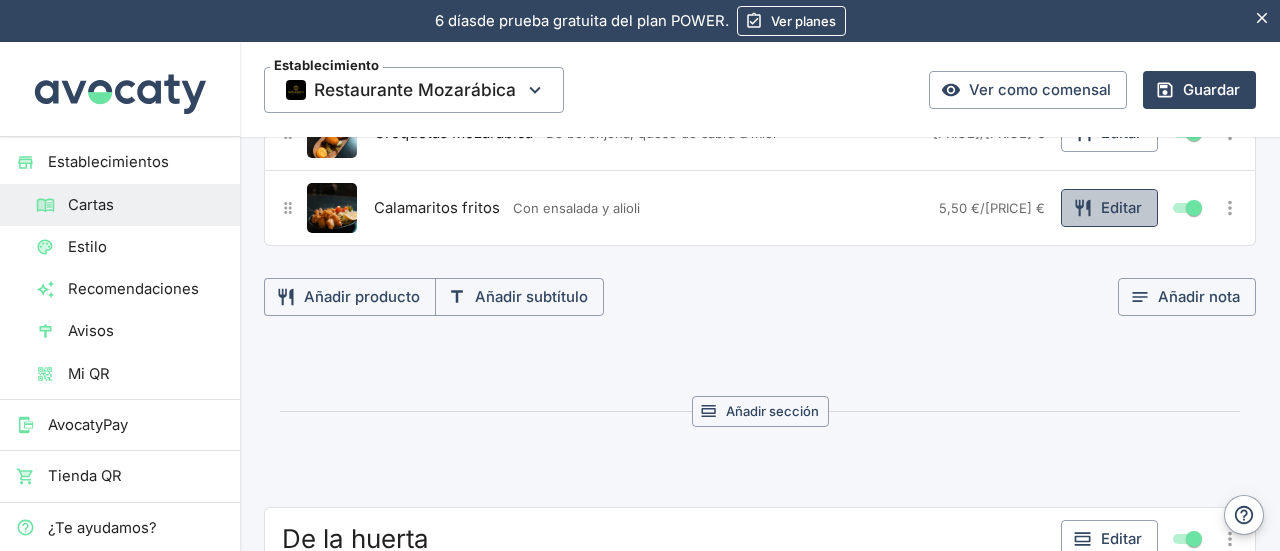 click on "Editar" at bounding box center (1109, 208) 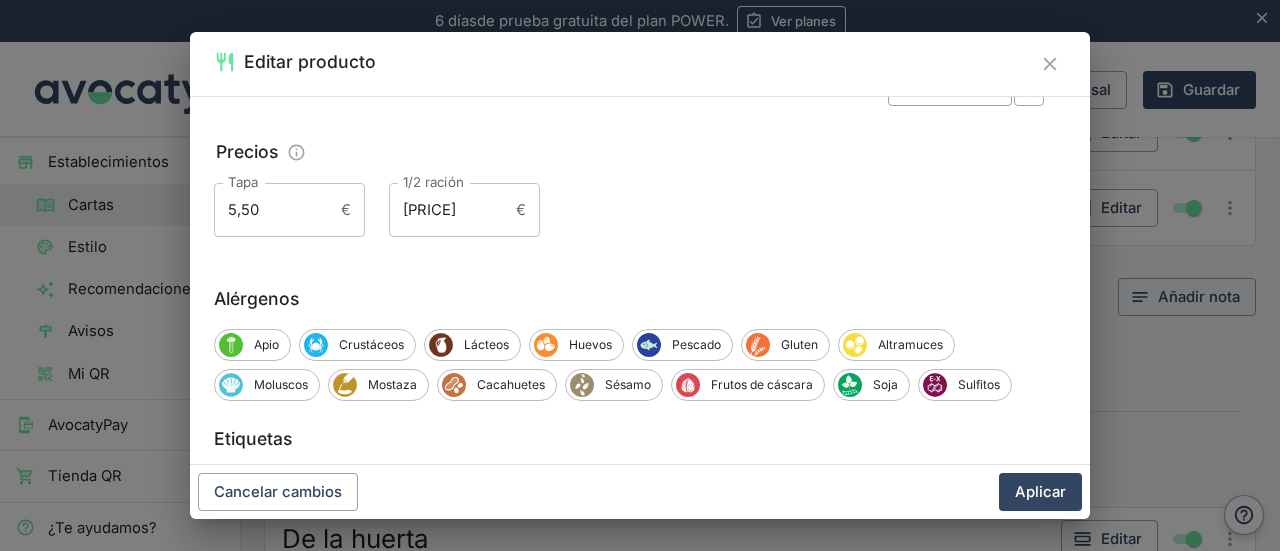 scroll, scrollTop: 389, scrollLeft: 0, axis: vertical 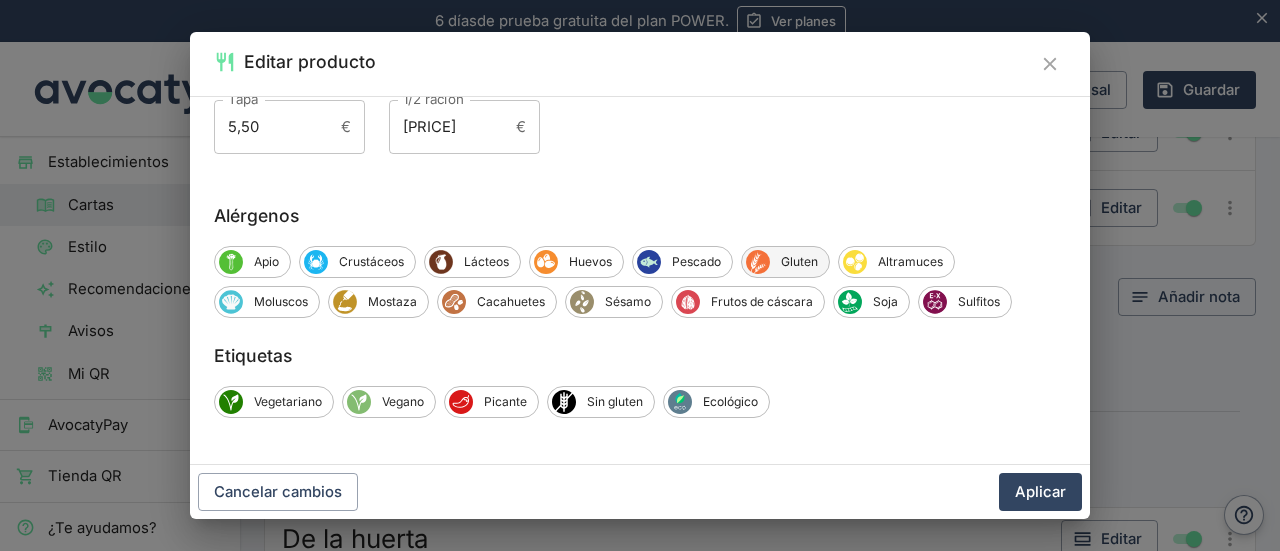 click 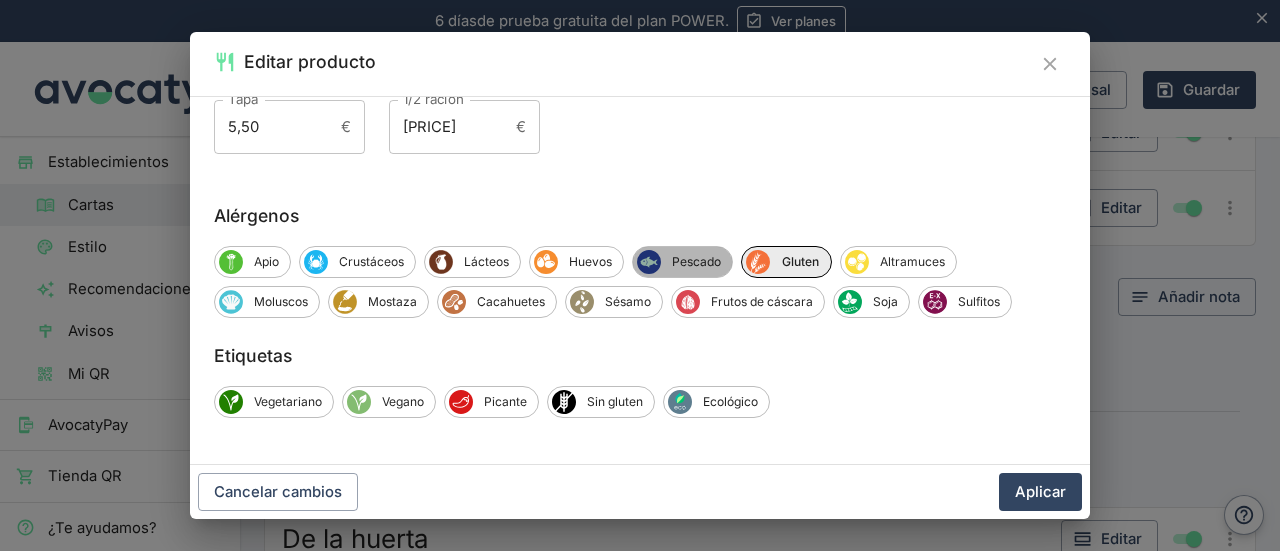 click on "Pescado" at bounding box center [696, 262] 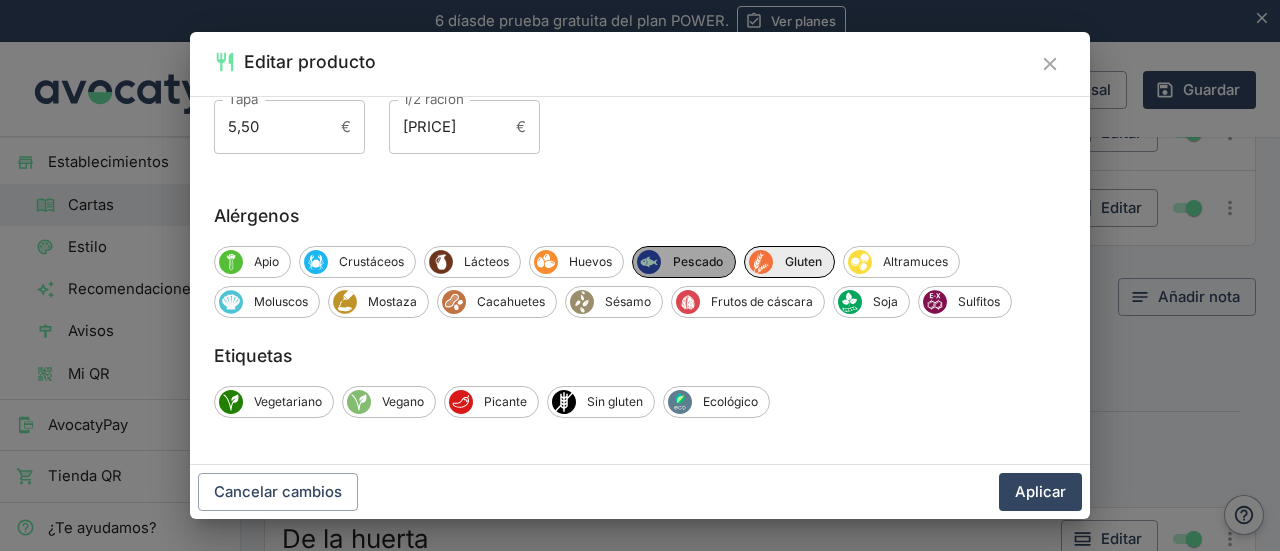 click on "Pescado" at bounding box center (698, 262) 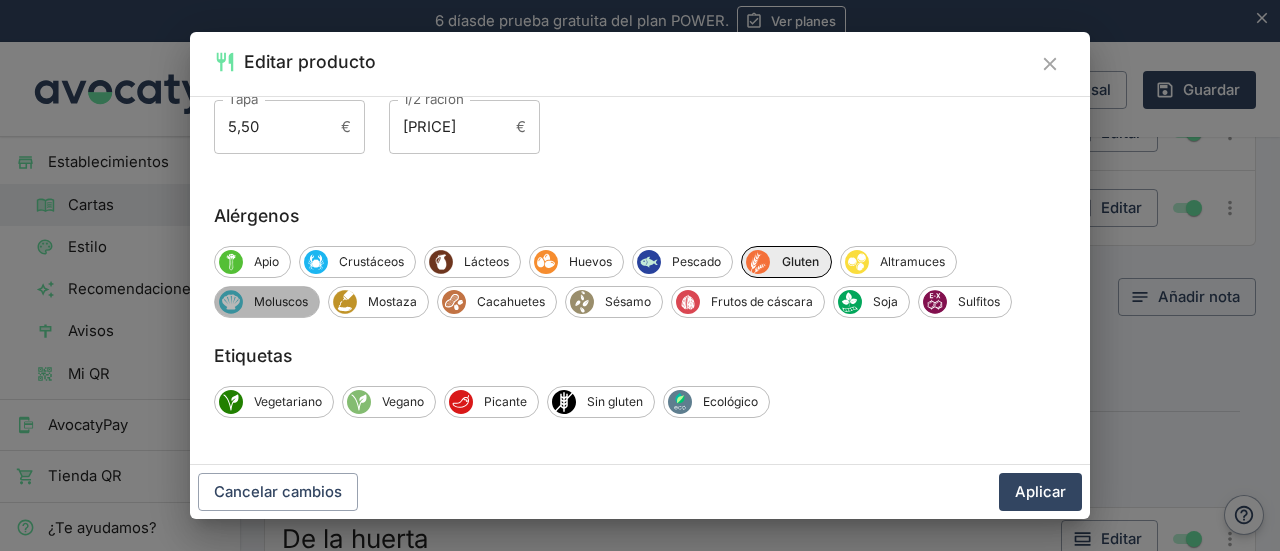 click on "Moluscos" at bounding box center (281, 302) 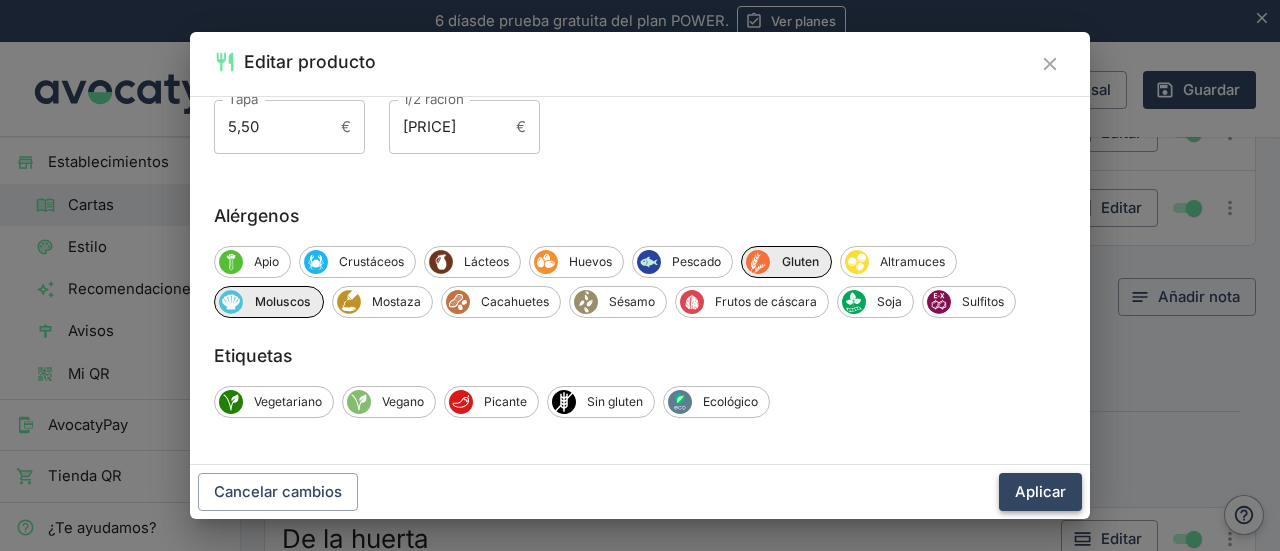 click on "Aplicar" at bounding box center [1040, 492] 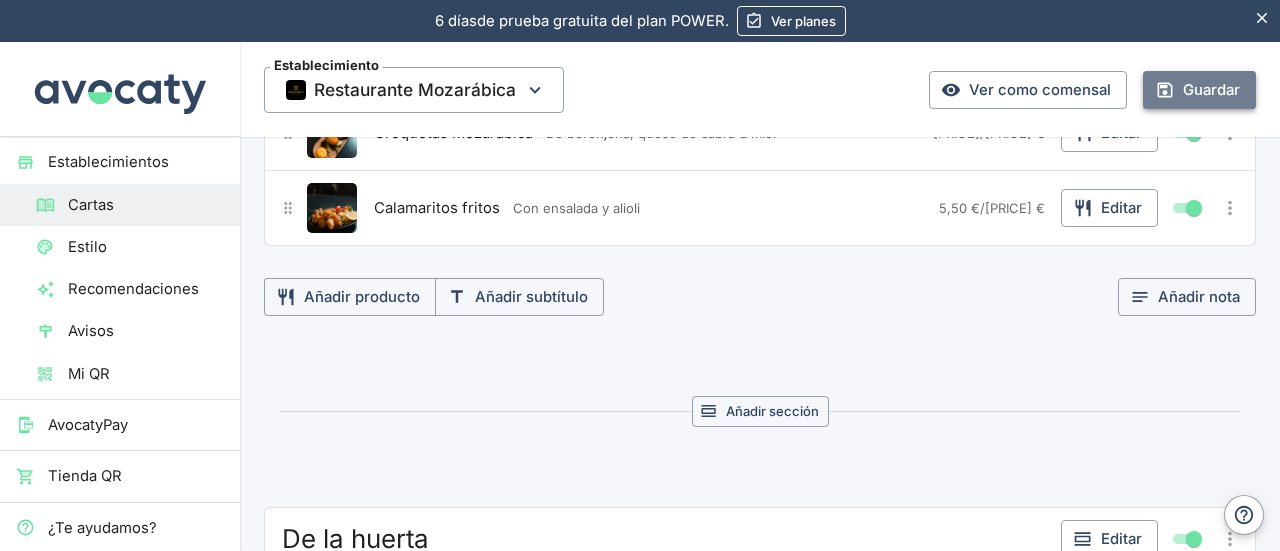 click on "Guardar" at bounding box center [1199, 90] 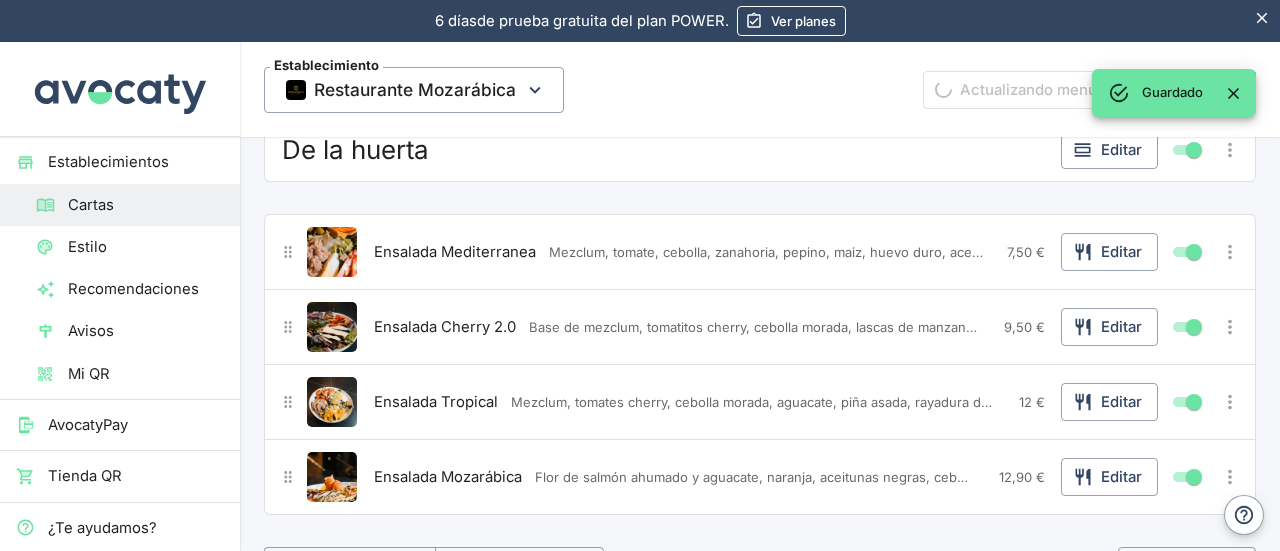 scroll, scrollTop: 1882, scrollLeft: 0, axis: vertical 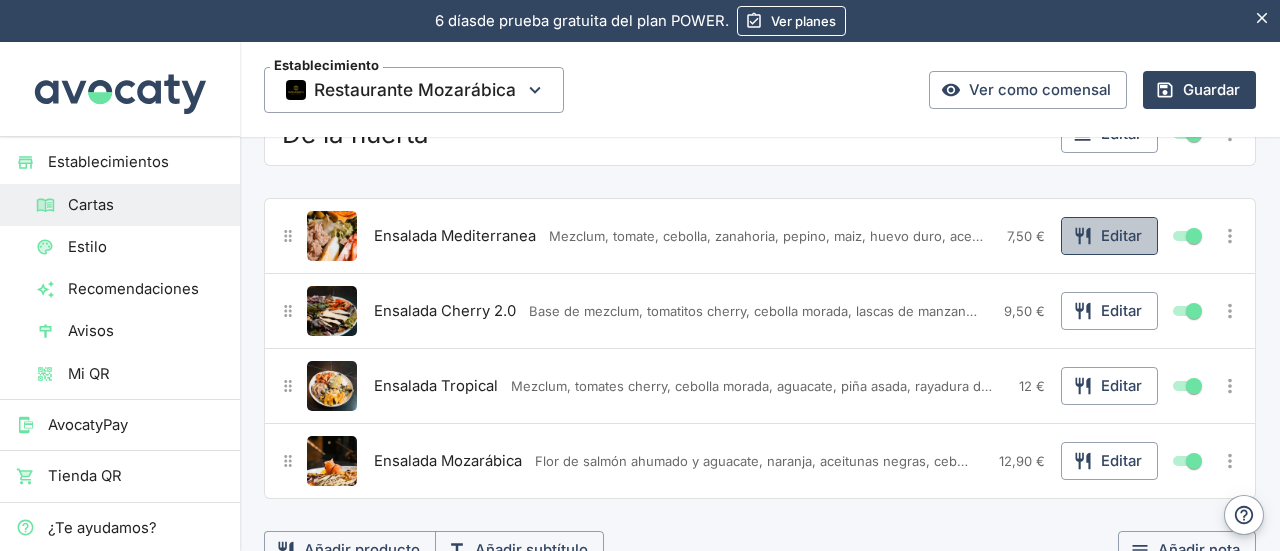 click on "Editar" at bounding box center [1109, 236] 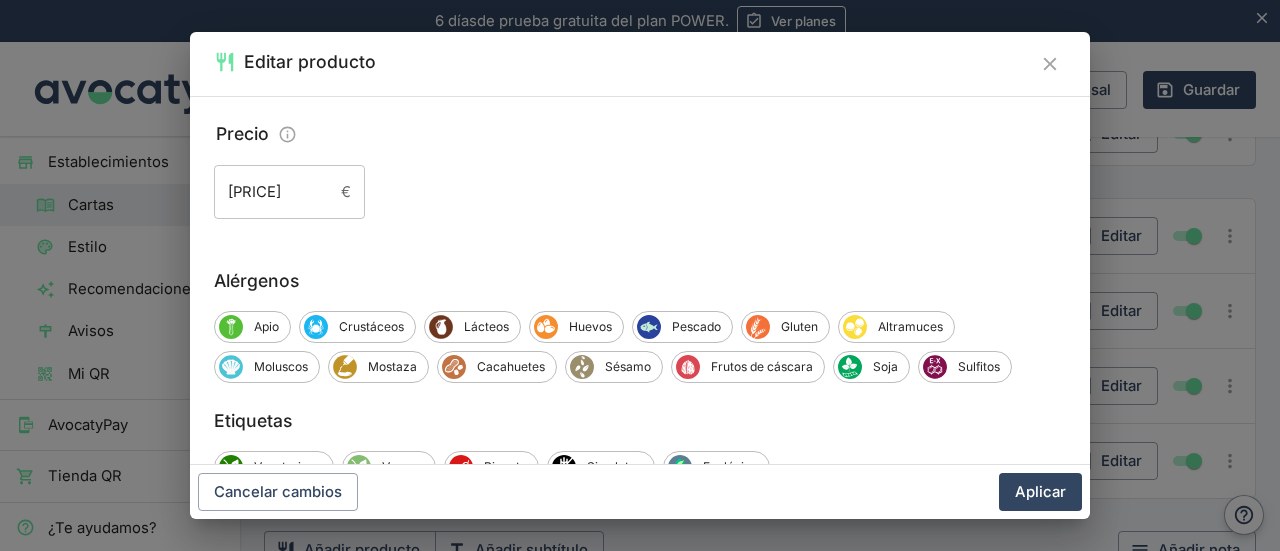 scroll, scrollTop: 329, scrollLeft: 0, axis: vertical 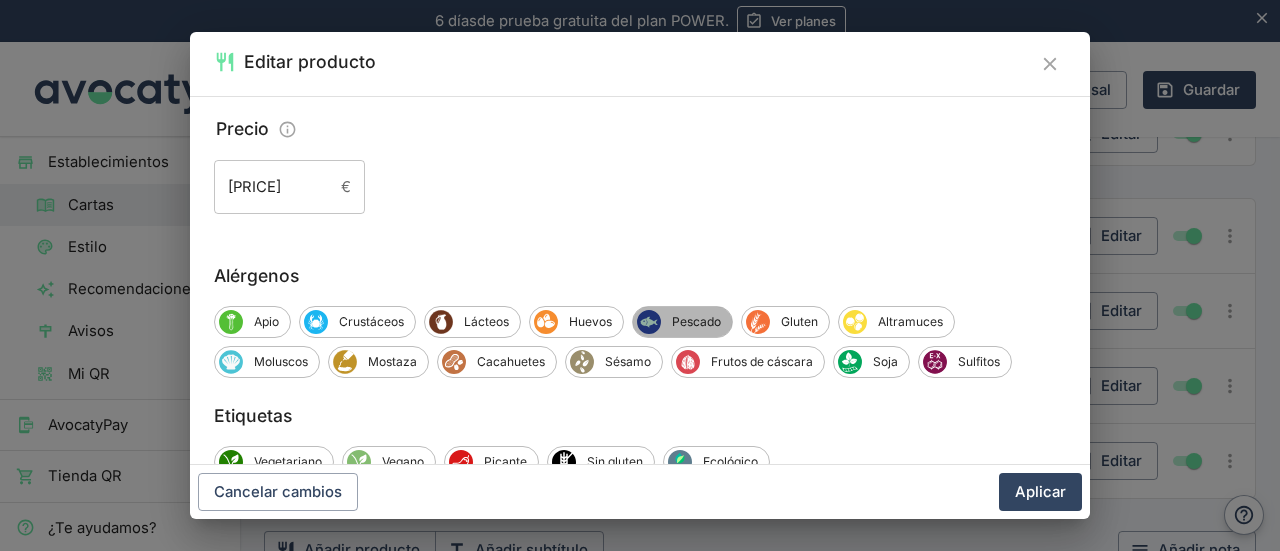 click on "Pescado" at bounding box center [696, 322] 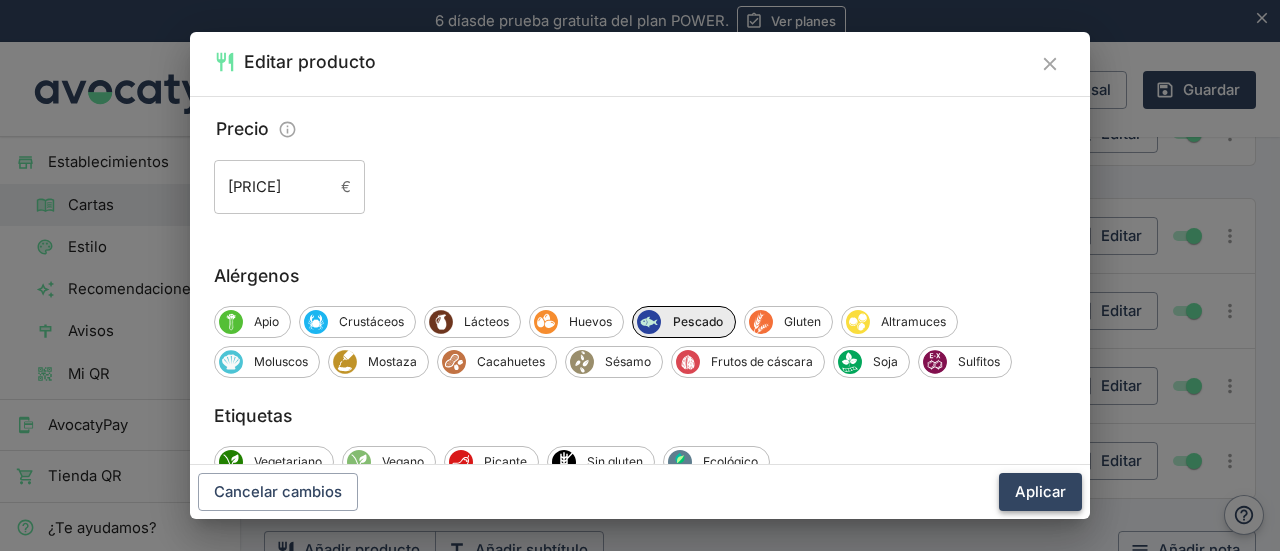 click on "Aplicar" at bounding box center [1040, 492] 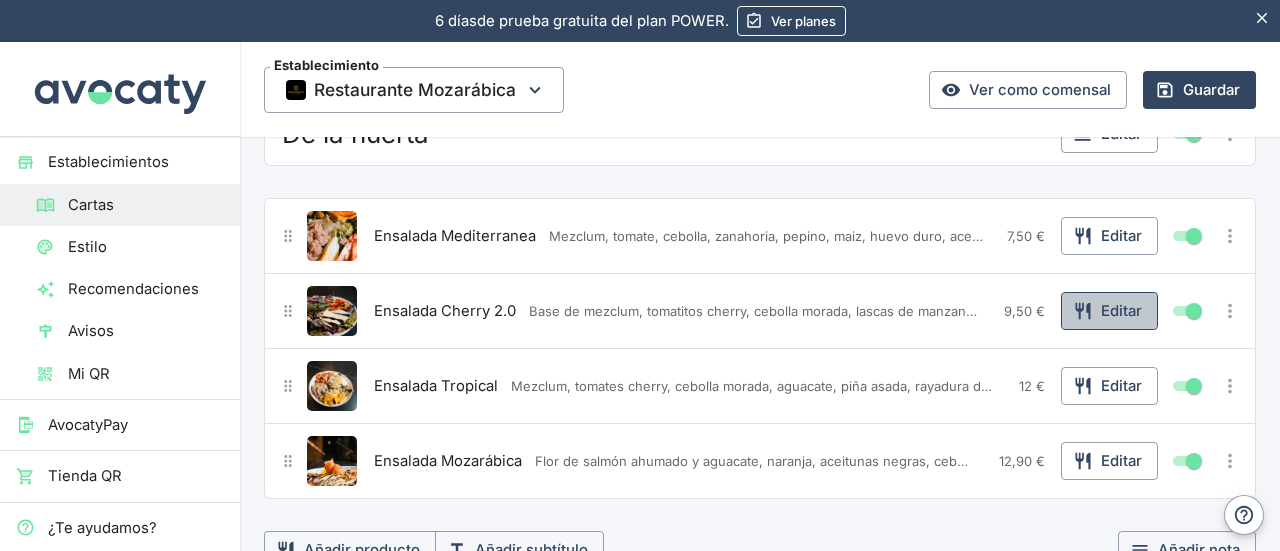 click on "Editar" at bounding box center (1109, 311) 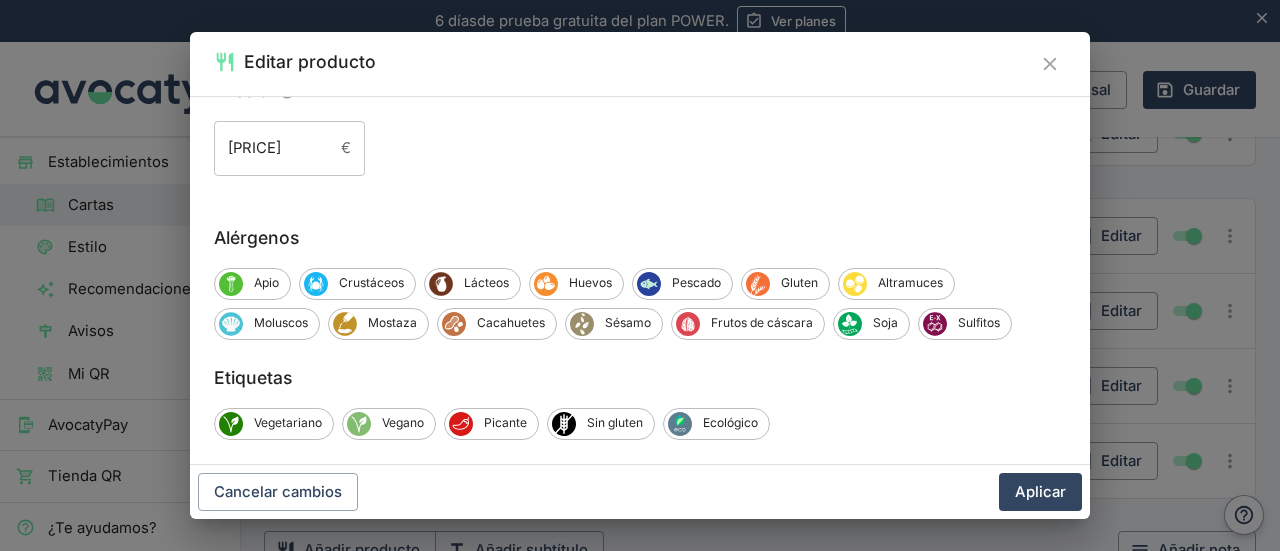 scroll, scrollTop: 394, scrollLeft: 0, axis: vertical 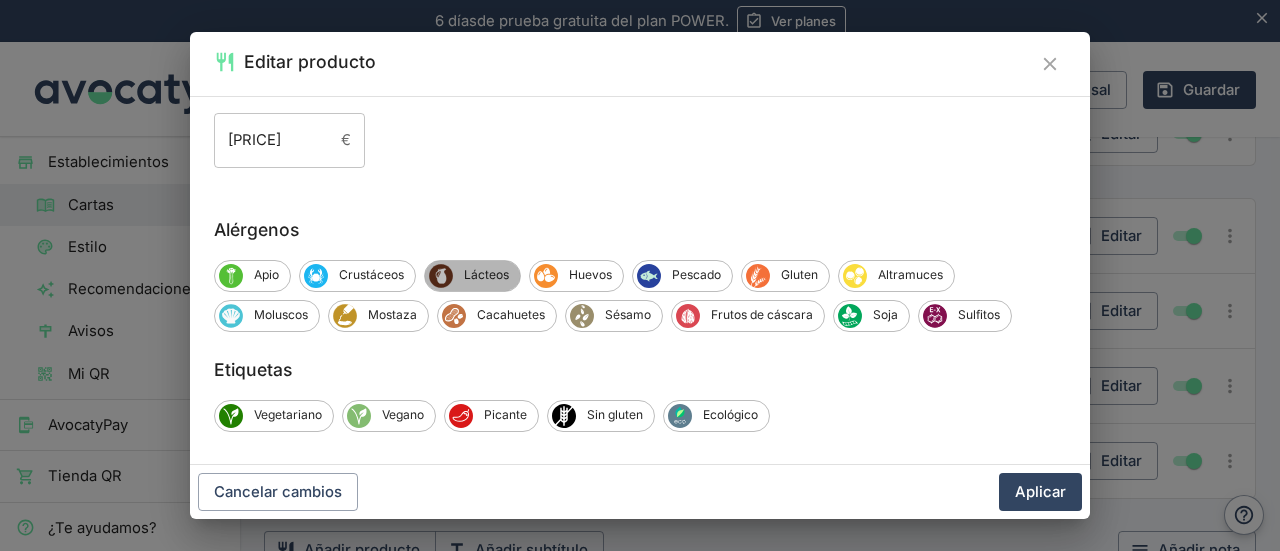 click on "Lácteos" at bounding box center [486, 275] 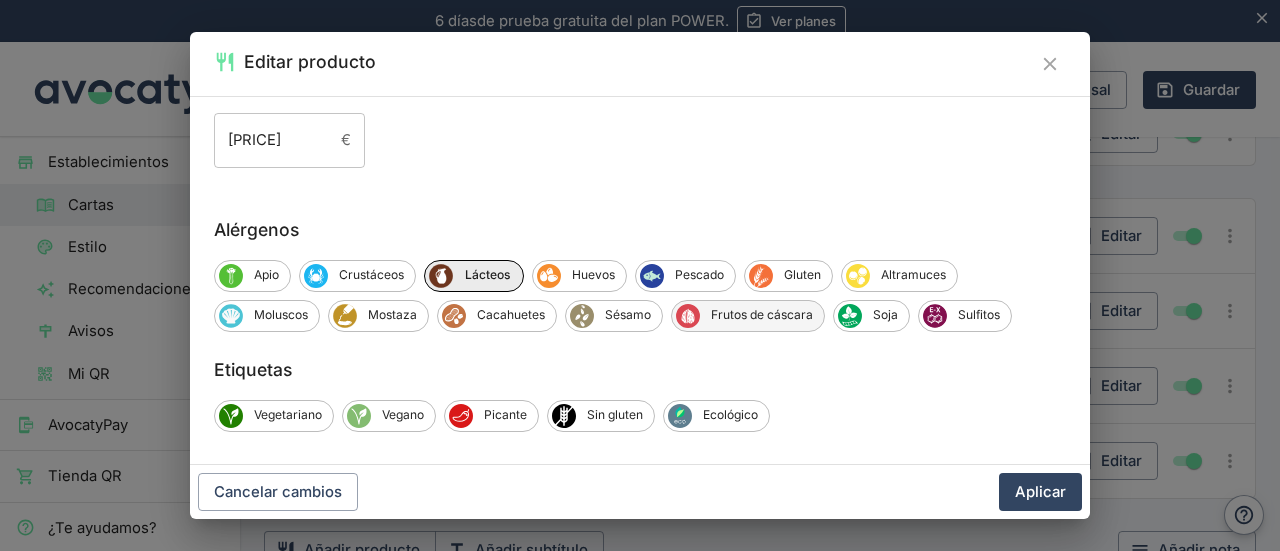 click on "Frutos de cáscara" at bounding box center [762, 315] 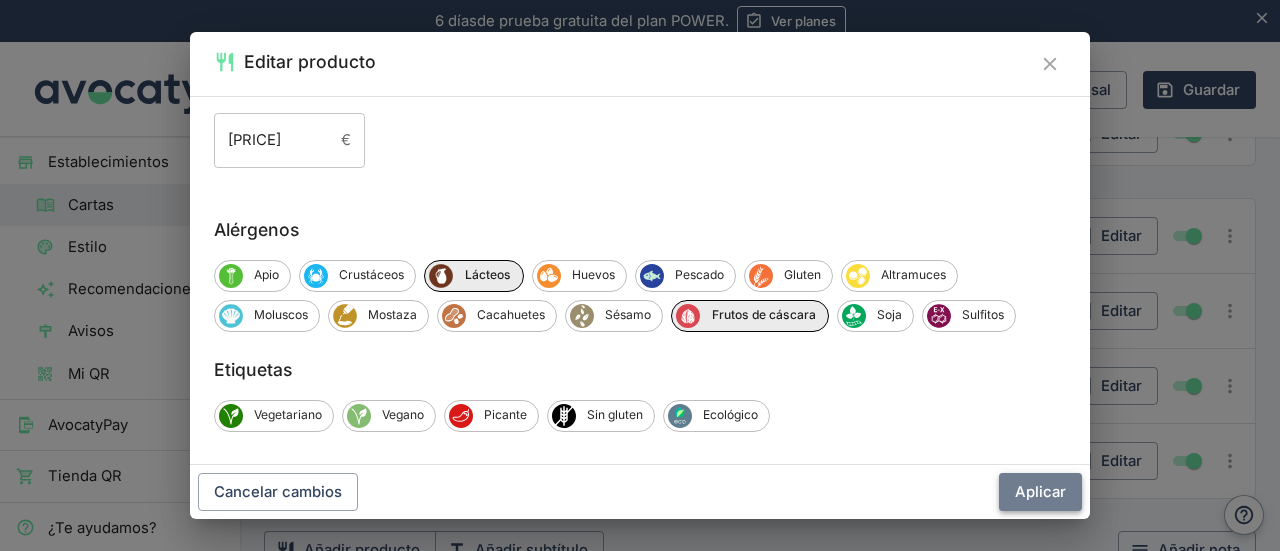 click on "Aplicar" at bounding box center [1040, 492] 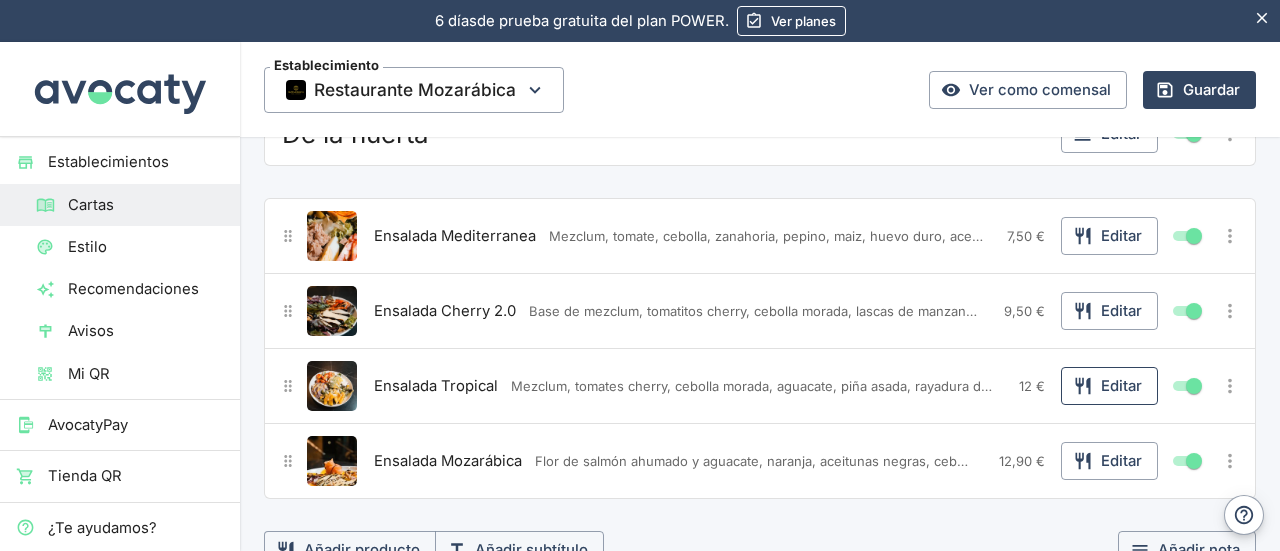 click on "Editar" at bounding box center [1109, 386] 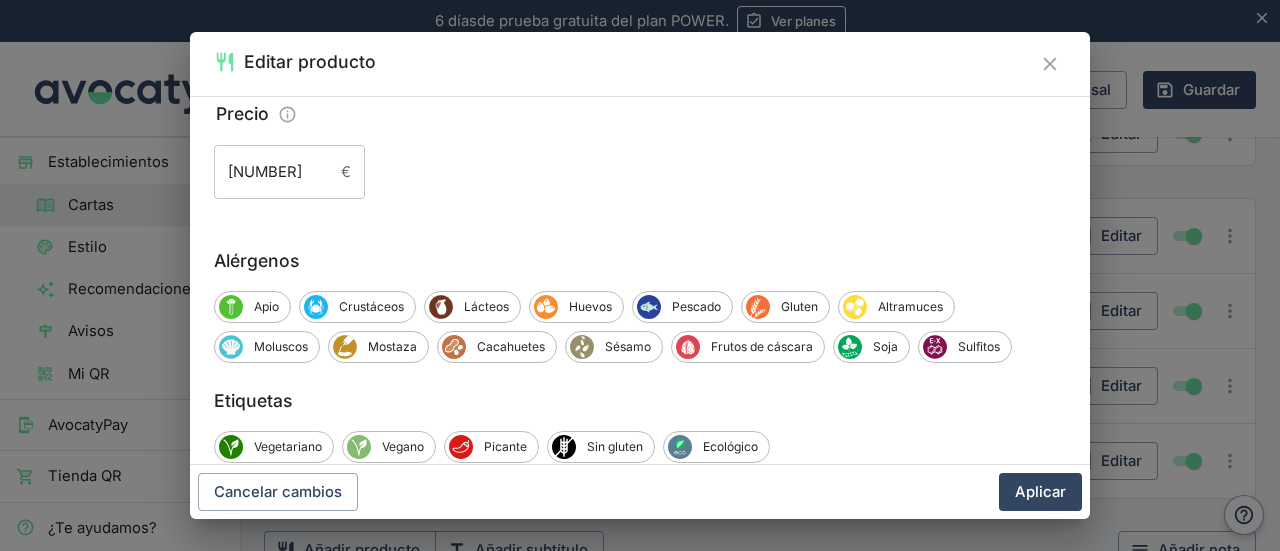 scroll, scrollTop: 385, scrollLeft: 0, axis: vertical 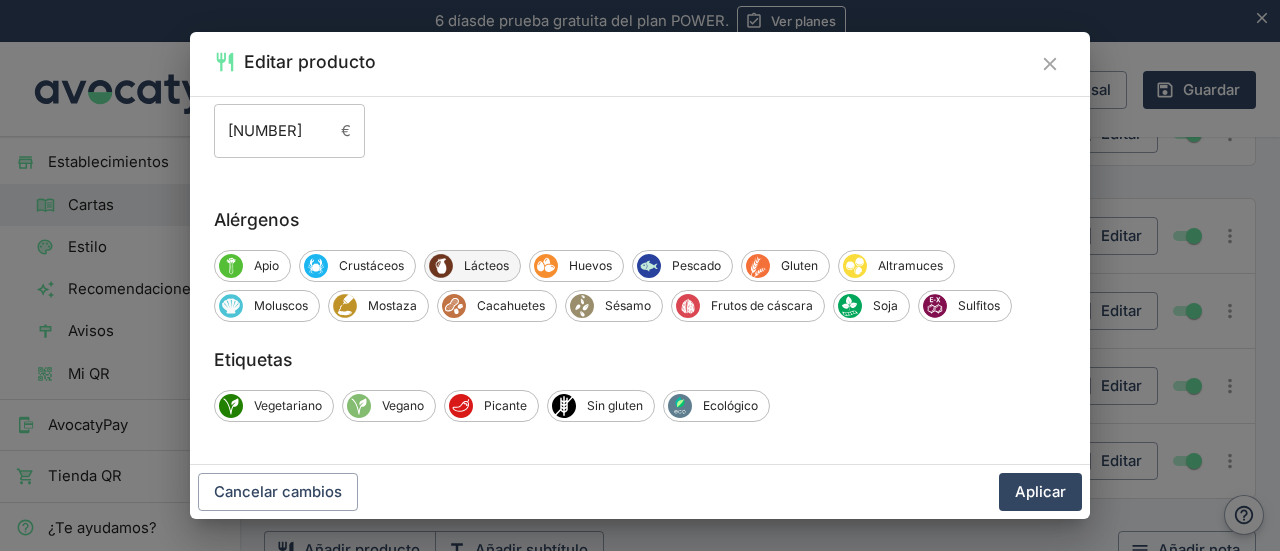 click on "Lácteos" at bounding box center [472, 266] 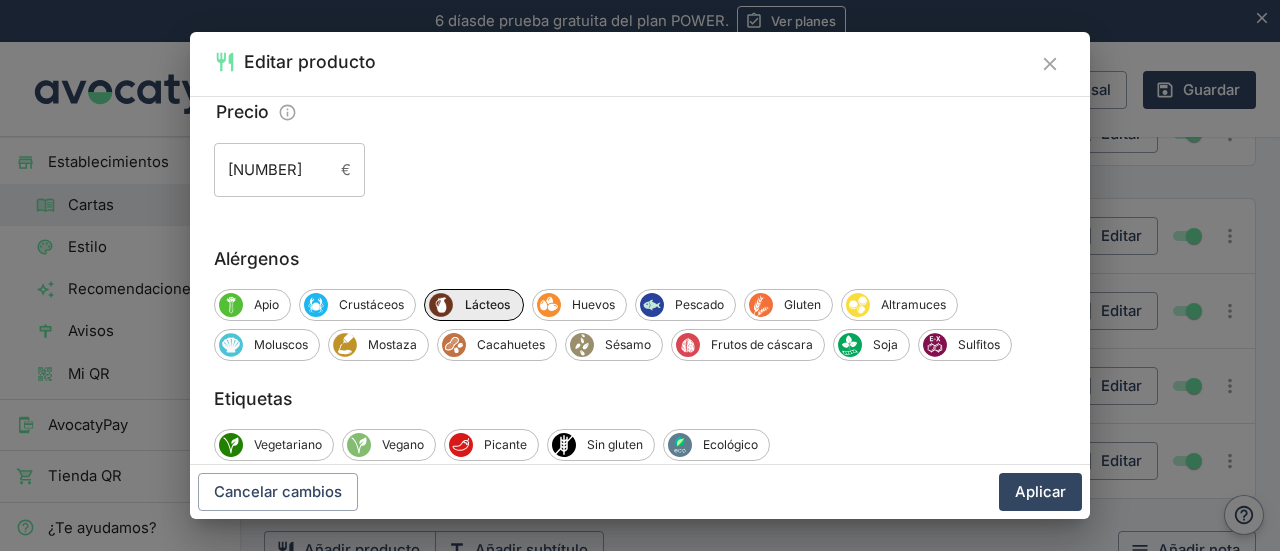 scroll, scrollTop: 389, scrollLeft: 0, axis: vertical 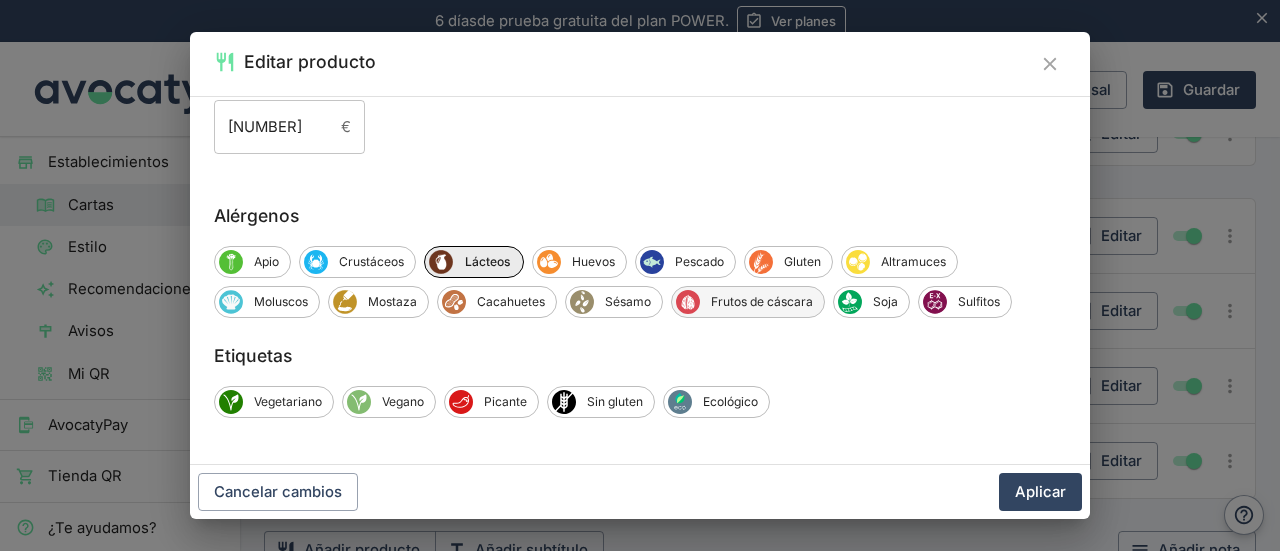 click on "Frutos de cáscara" at bounding box center [762, 302] 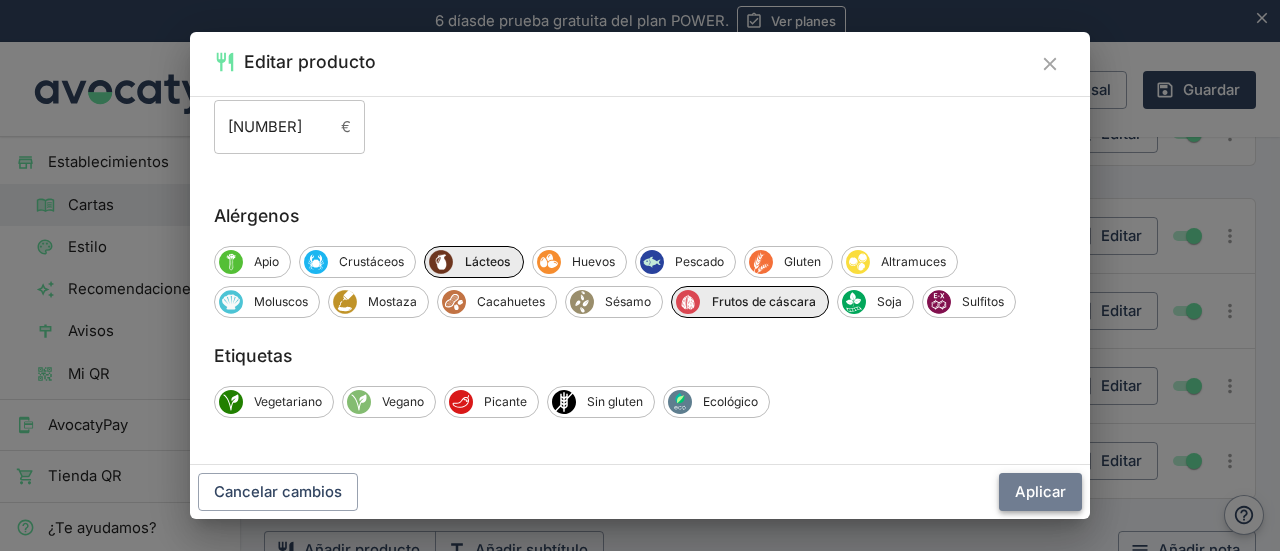 click on "Aplicar" at bounding box center [1040, 492] 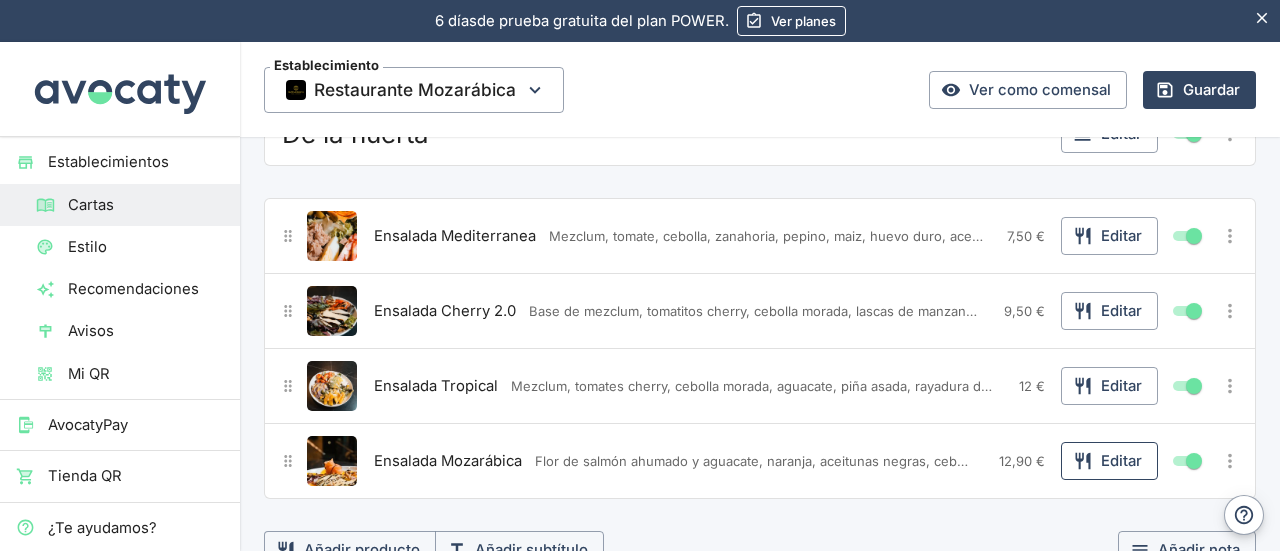 click on "Editar" at bounding box center (1109, 461) 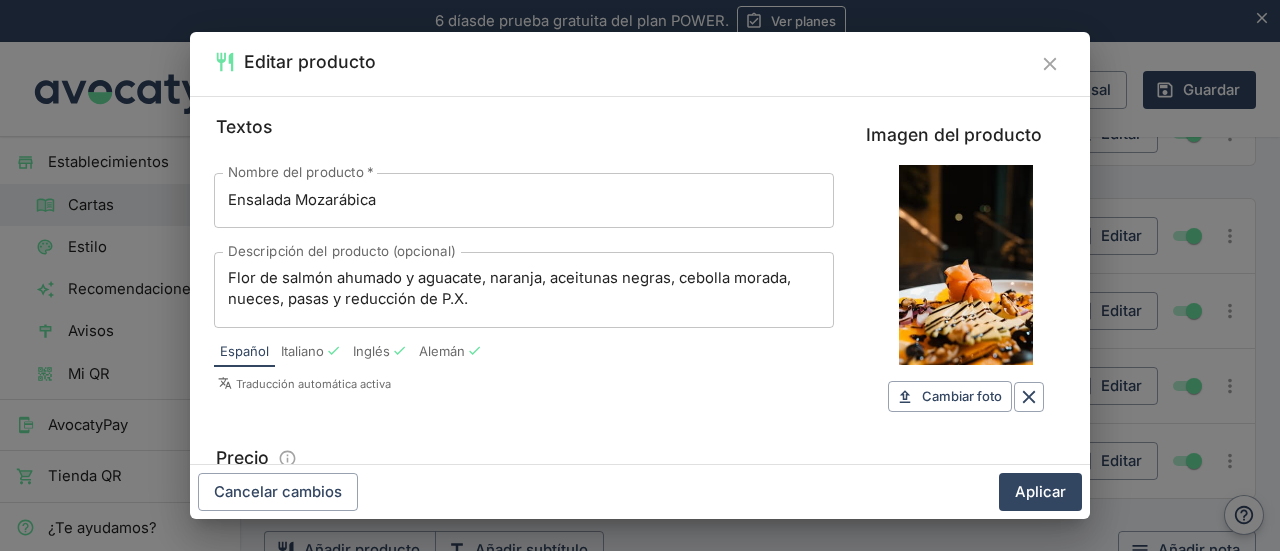 scroll, scrollTop: 389, scrollLeft: 0, axis: vertical 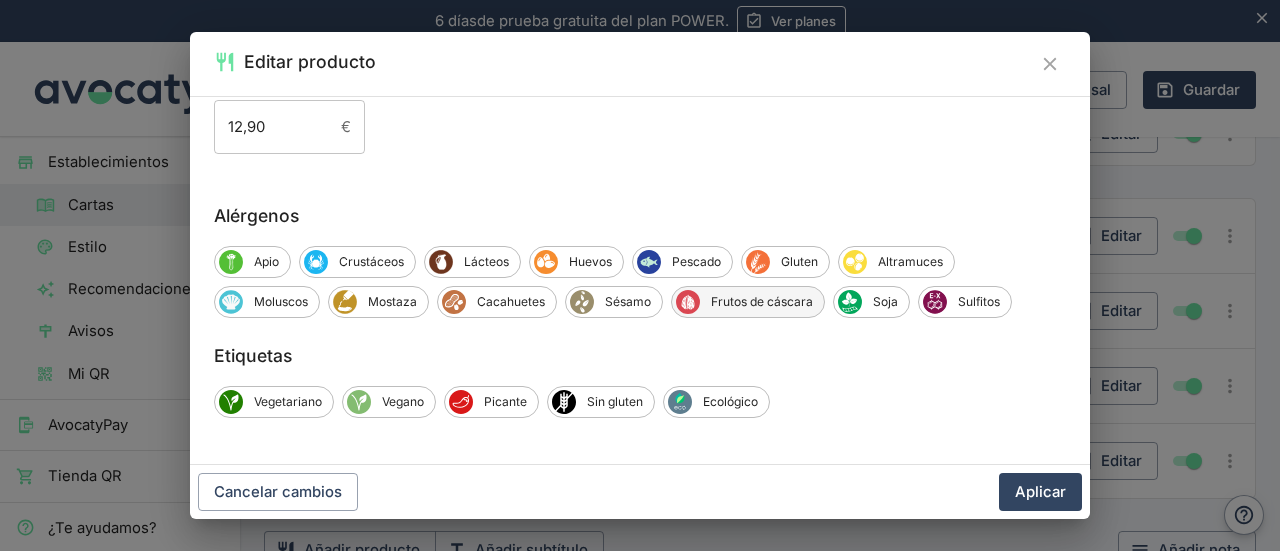 click on "Frutos de cáscara" at bounding box center (762, 302) 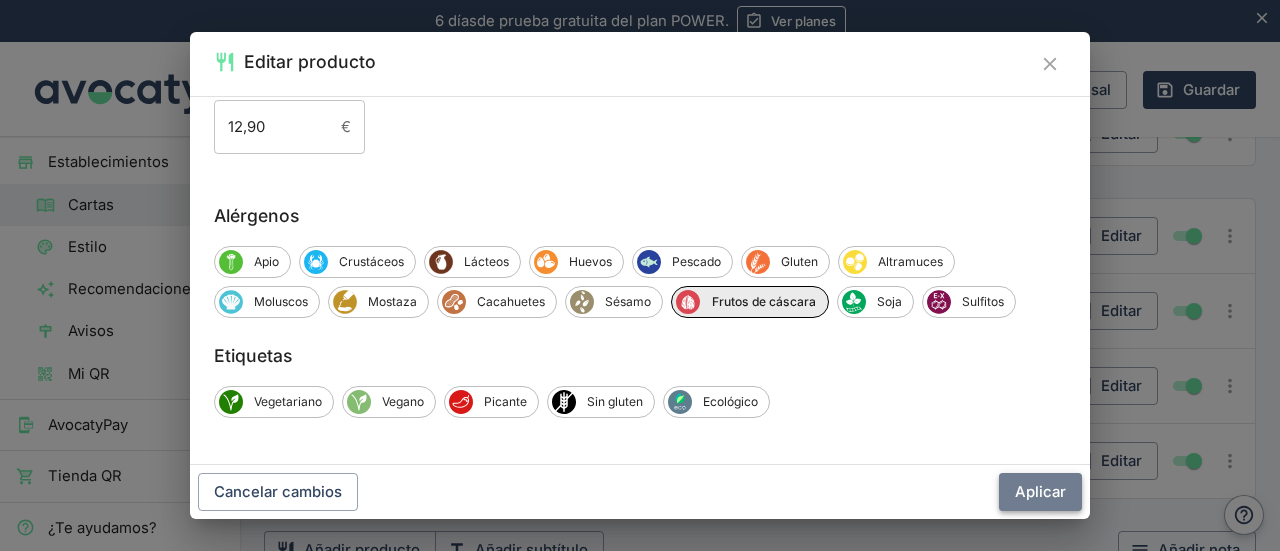 click on "Aplicar" at bounding box center (1040, 492) 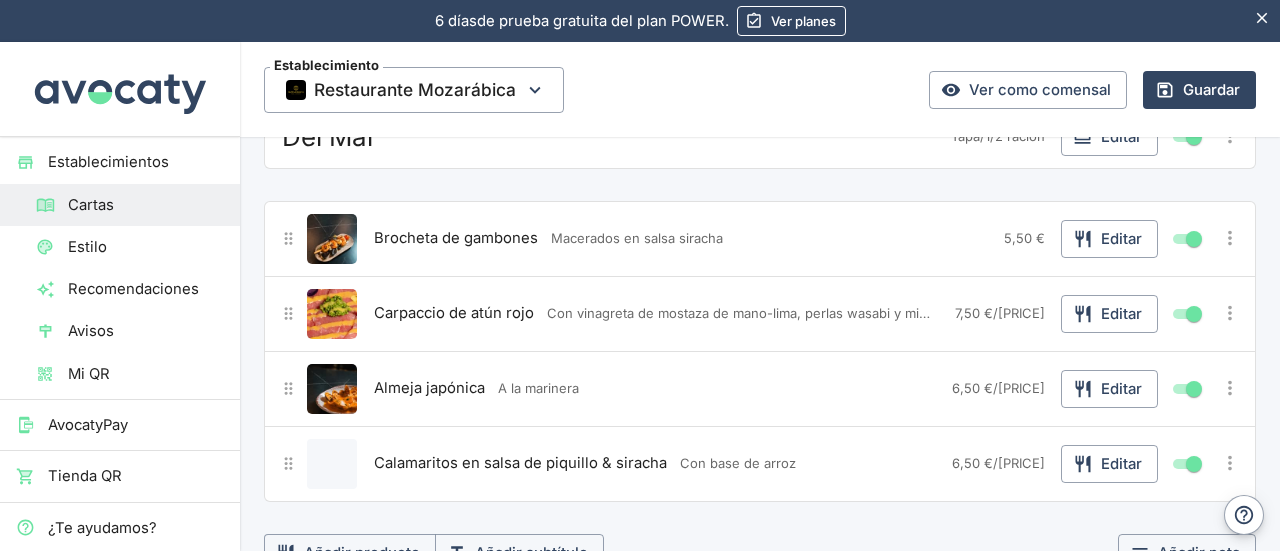 scroll, scrollTop: 2545, scrollLeft: 0, axis: vertical 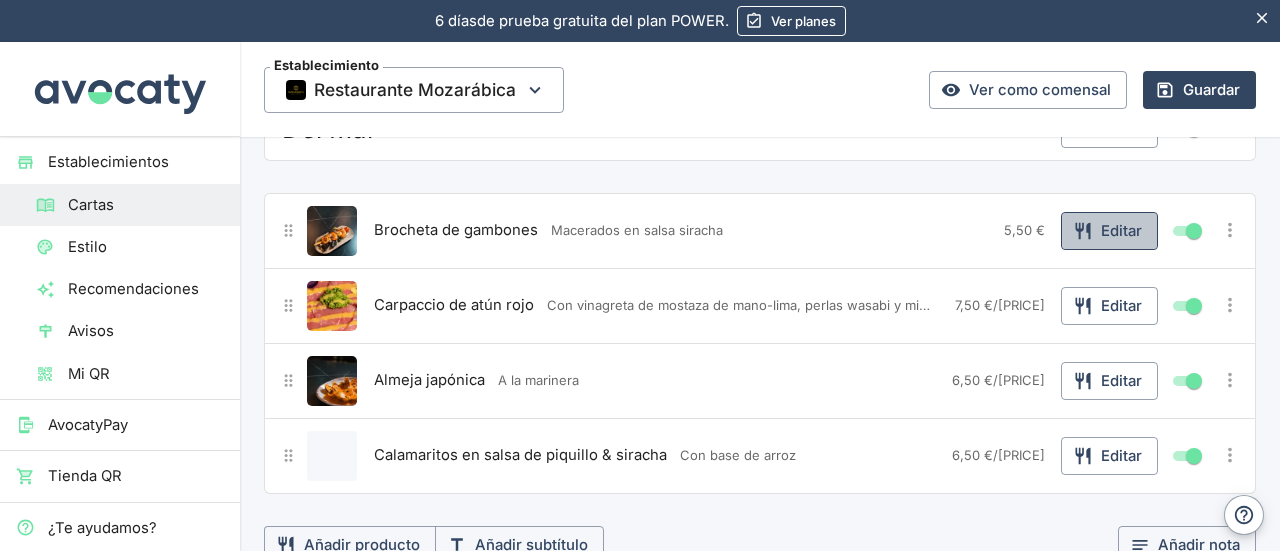click on "Editar" at bounding box center [1109, 231] 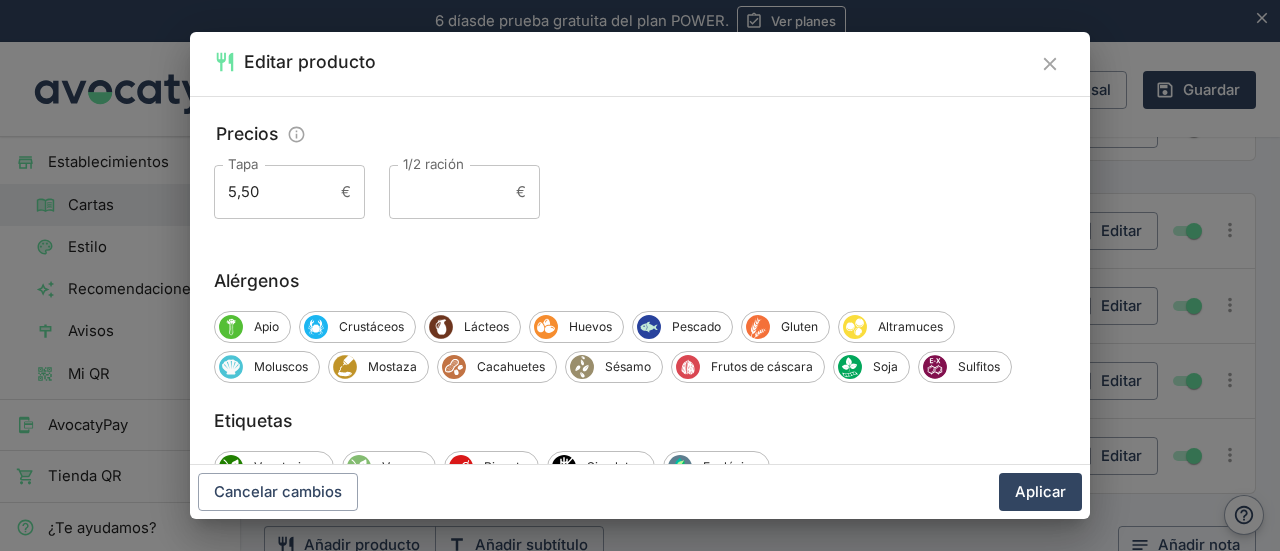 scroll, scrollTop: 340, scrollLeft: 0, axis: vertical 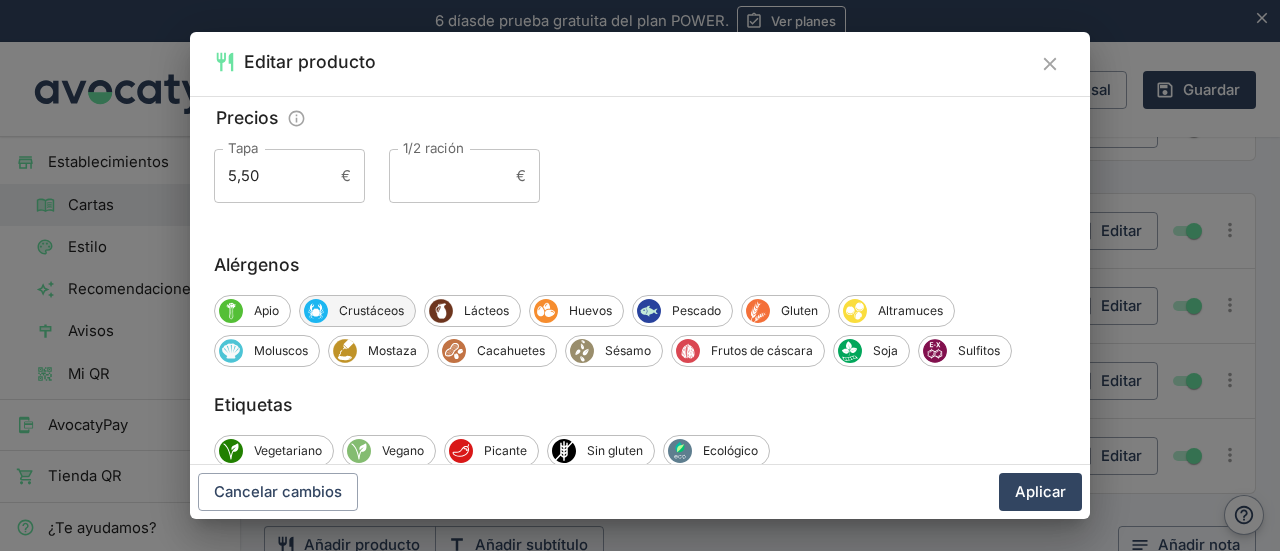 click on "Crustáceos" at bounding box center [357, 311] 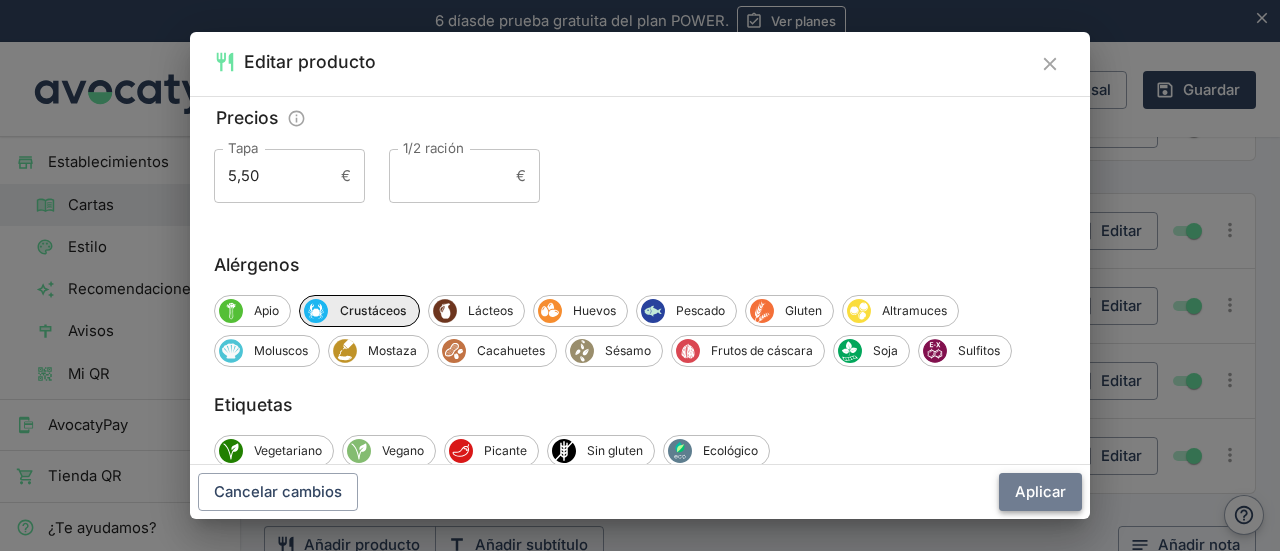 click on "Aplicar" at bounding box center [1040, 492] 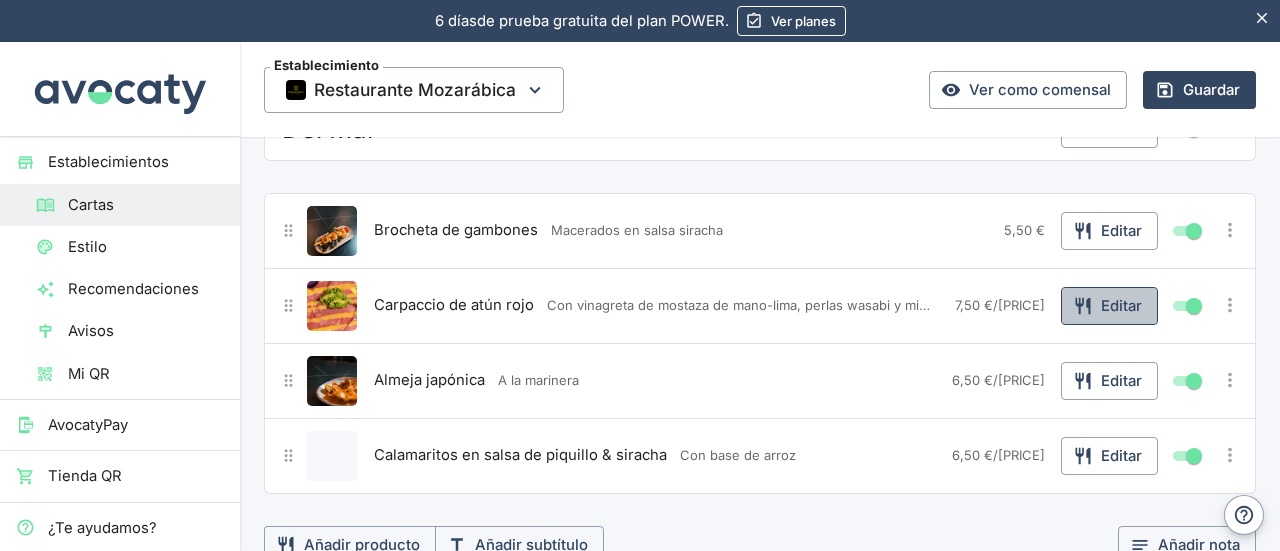 click on "Editar" at bounding box center (1109, 306) 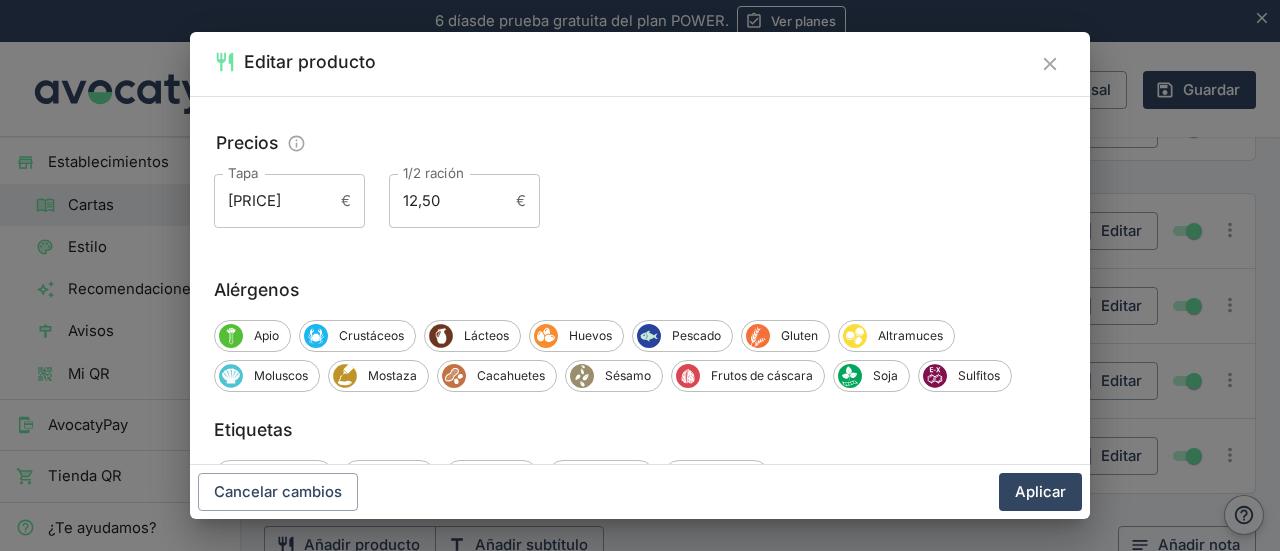 scroll, scrollTop: 318, scrollLeft: 0, axis: vertical 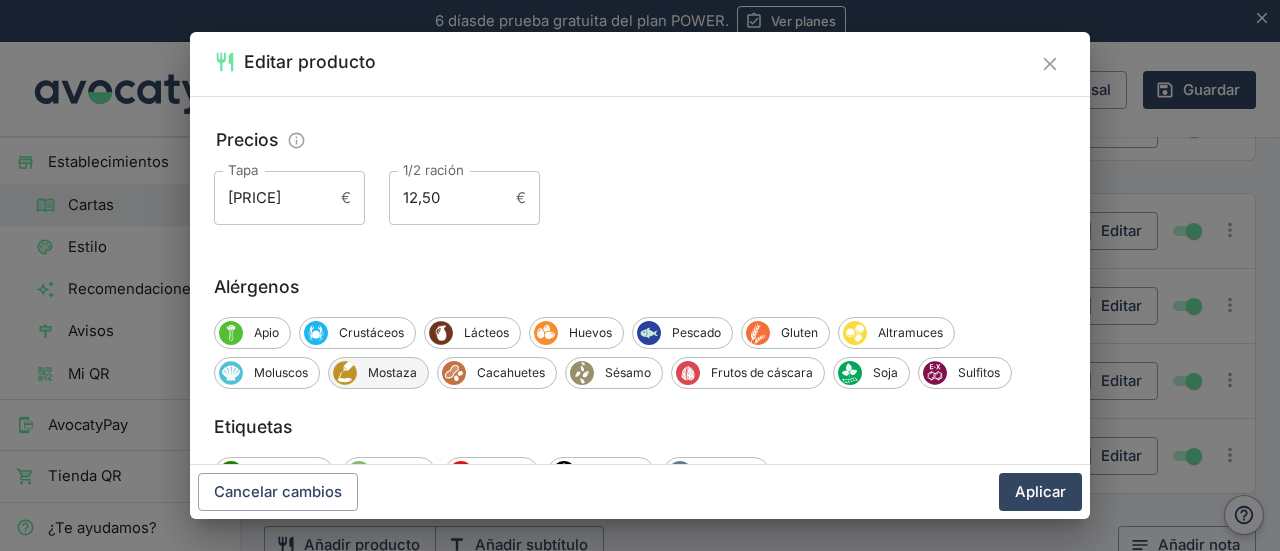 click on "Mostaza" at bounding box center [392, 373] 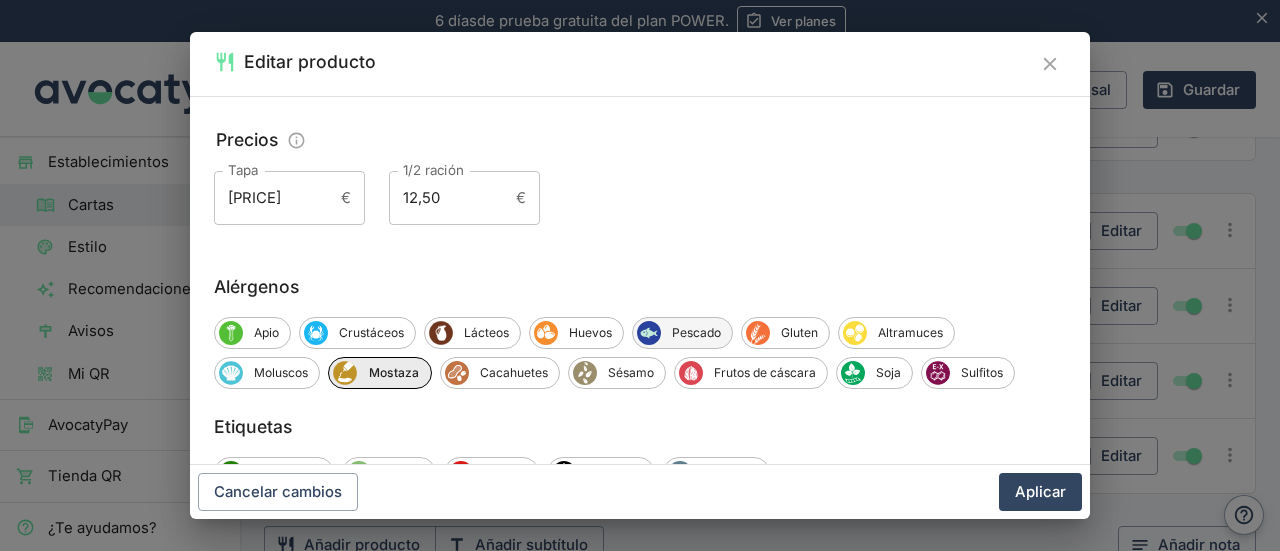 click on "Pescado" at bounding box center (696, 333) 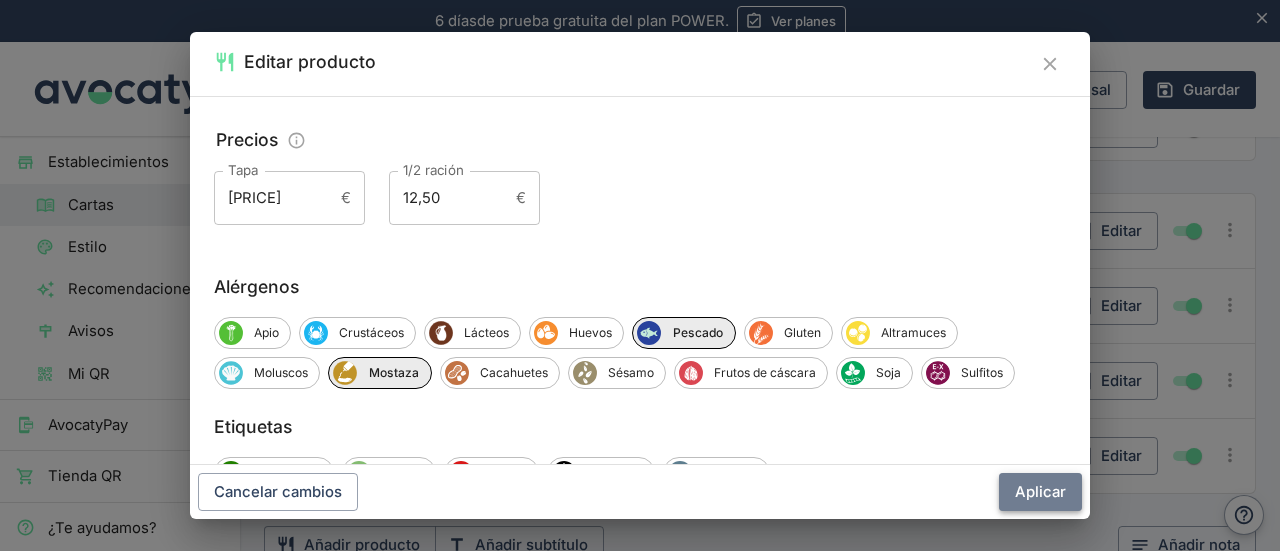 click on "Aplicar" at bounding box center (1040, 492) 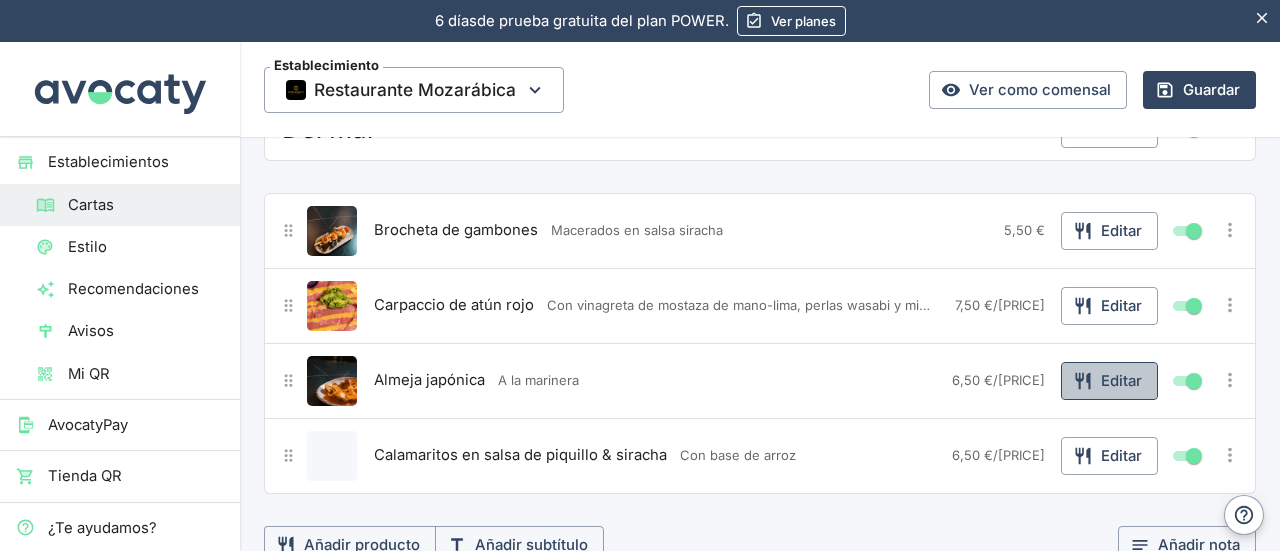 click on "Editar" at bounding box center (1109, 381) 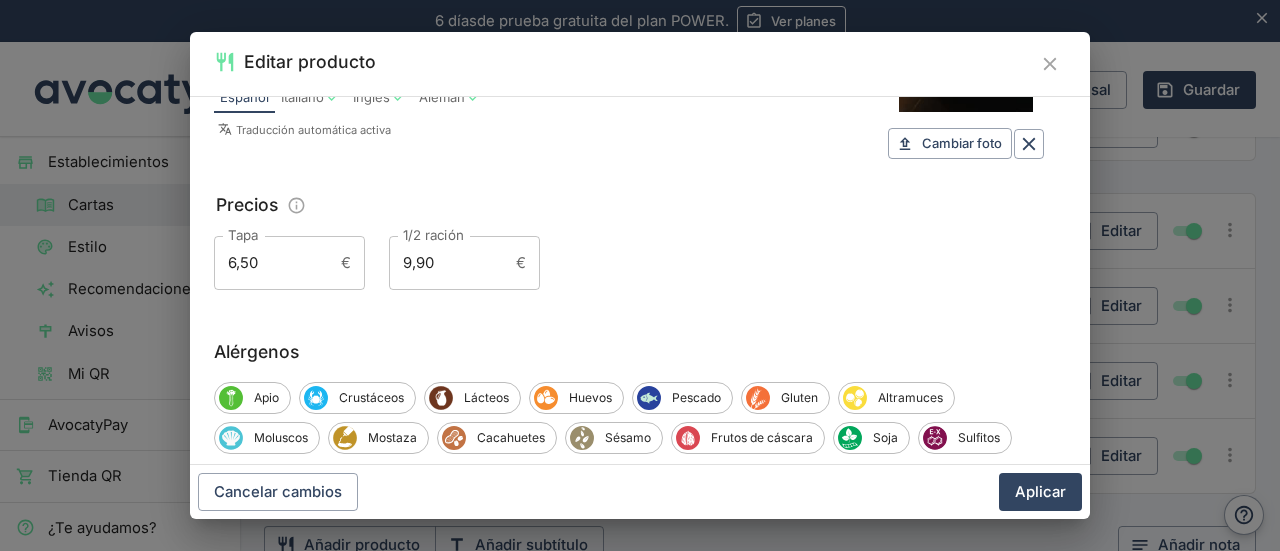 scroll, scrollTop: 252, scrollLeft: 0, axis: vertical 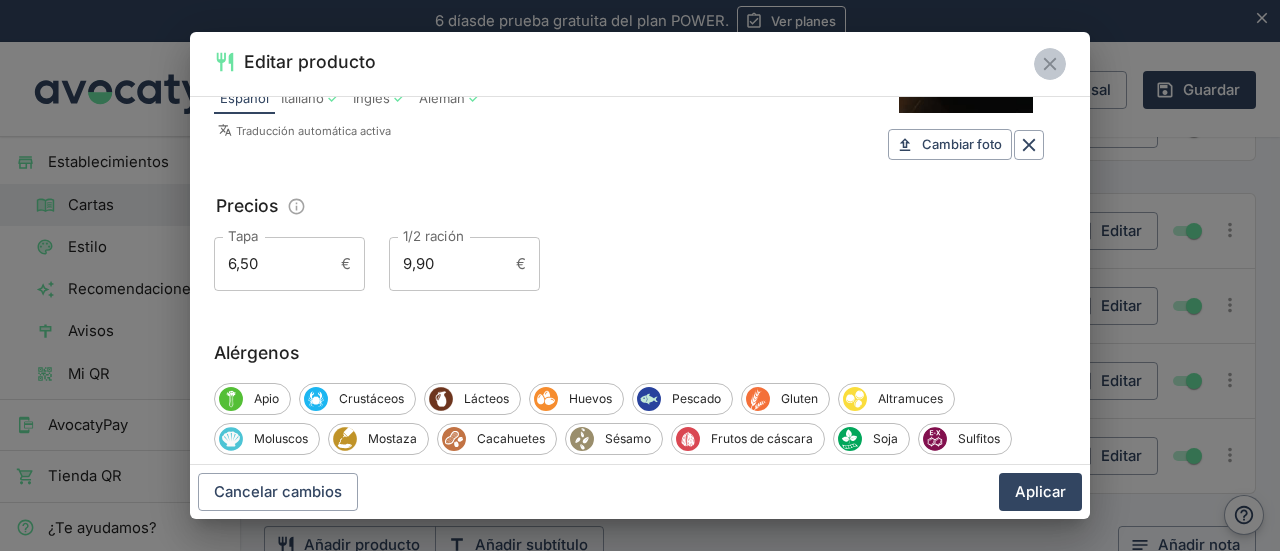click 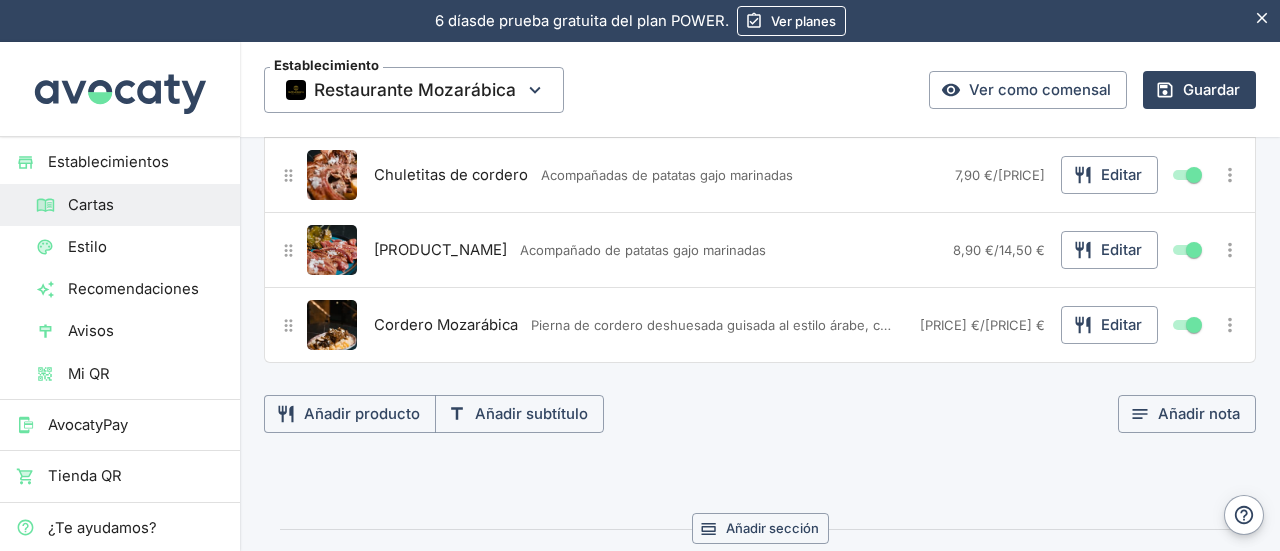 scroll, scrollTop: 3360, scrollLeft: 0, axis: vertical 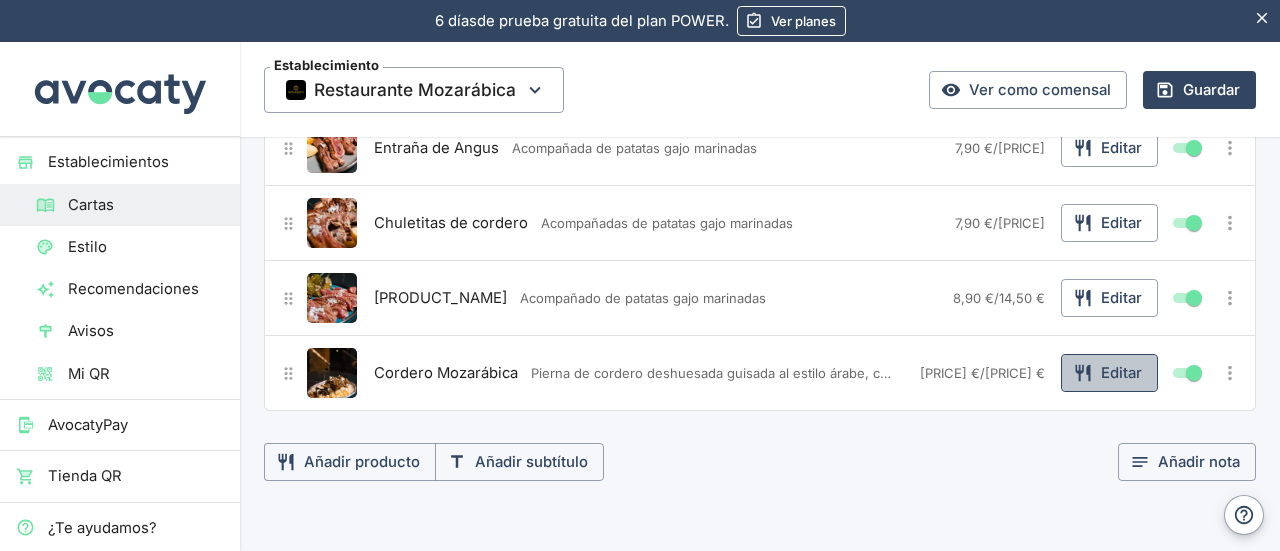 click on "Editar" at bounding box center [1109, 373] 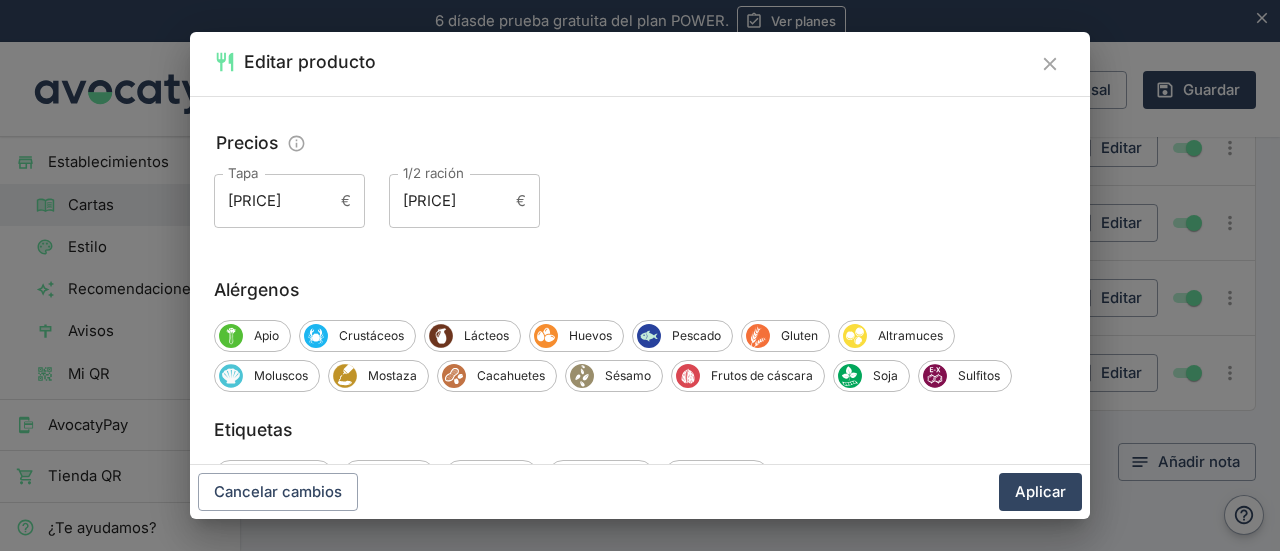 scroll, scrollTop: 352, scrollLeft: 0, axis: vertical 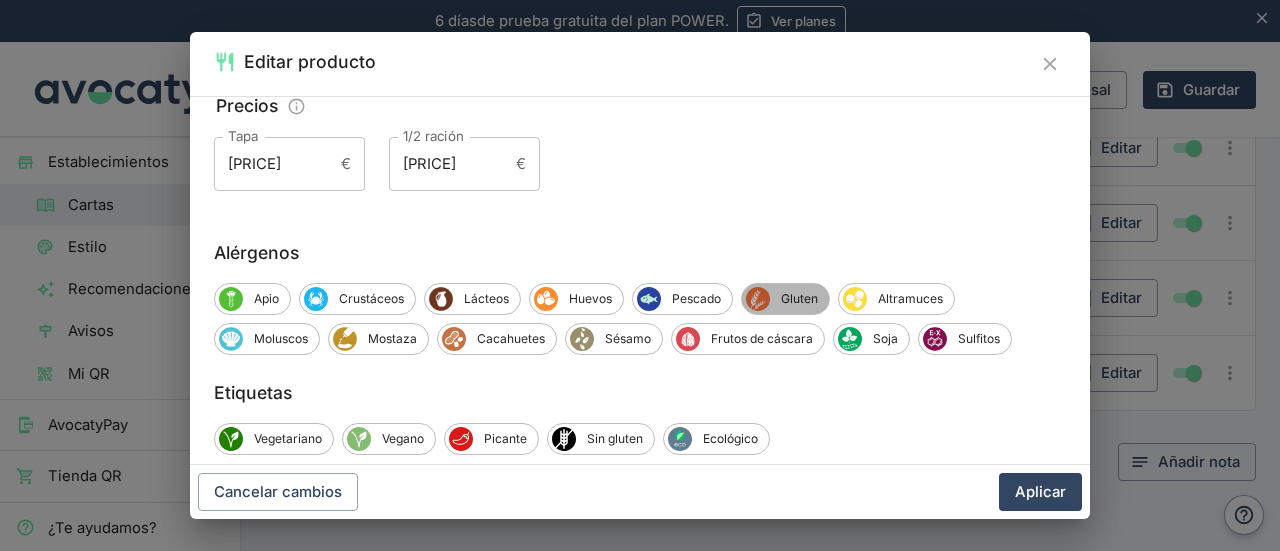 click on "Gluten" at bounding box center (799, 299) 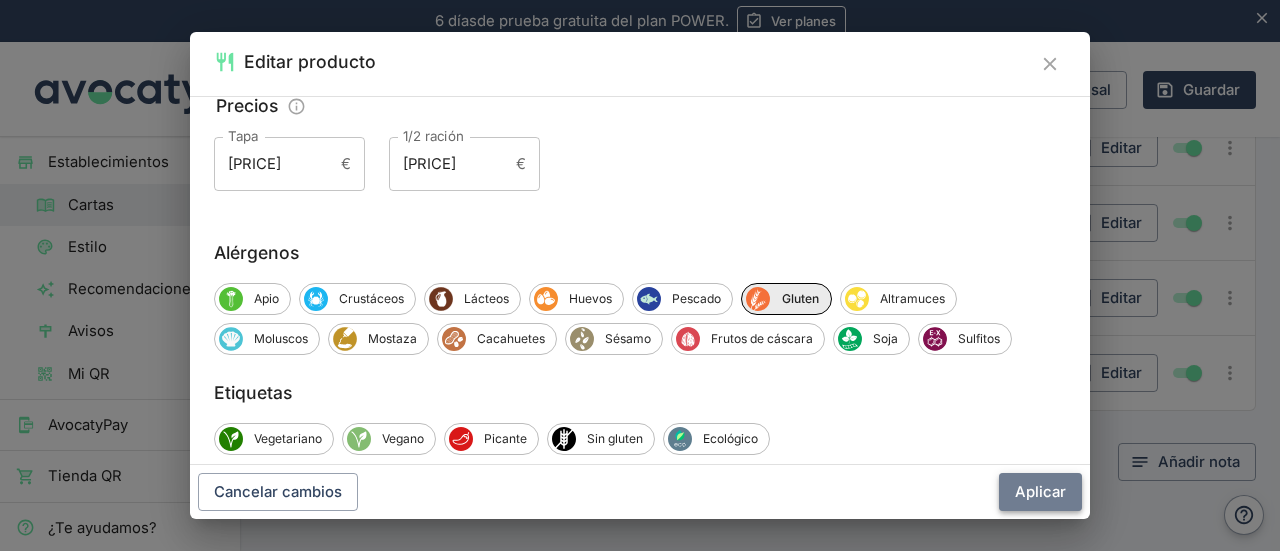 click on "Aplicar" at bounding box center [1040, 492] 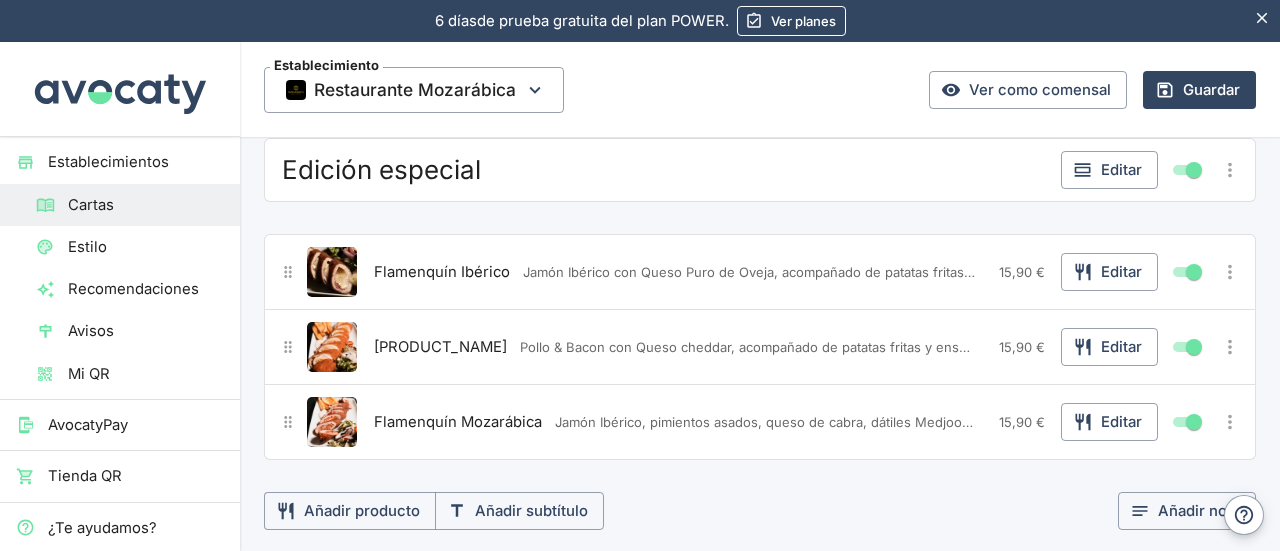 scroll, scrollTop: 3902, scrollLeft: 0, axis: vertical 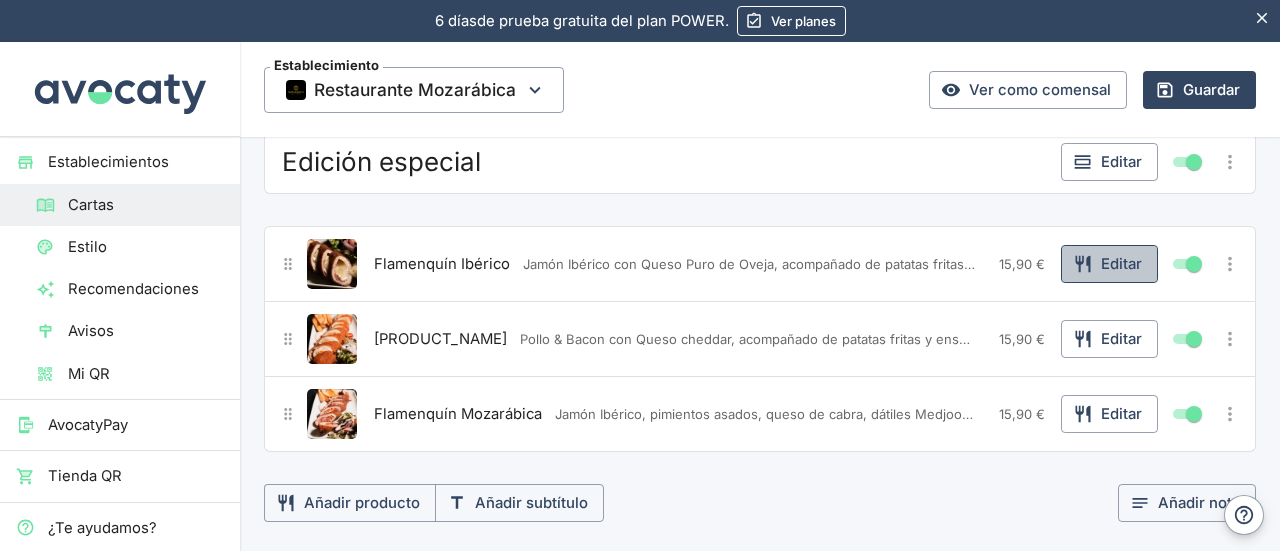 click on "Editar" at bounding box center (1109, 264) 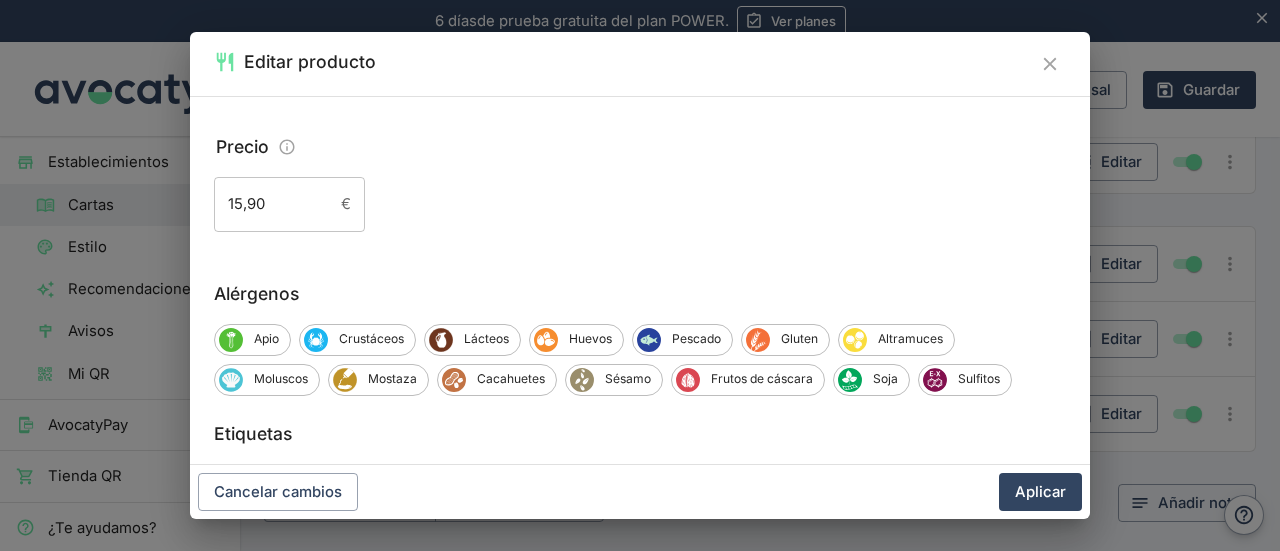 scroll, scrollTop: 322, scrollLeft: 0, axis: vertical 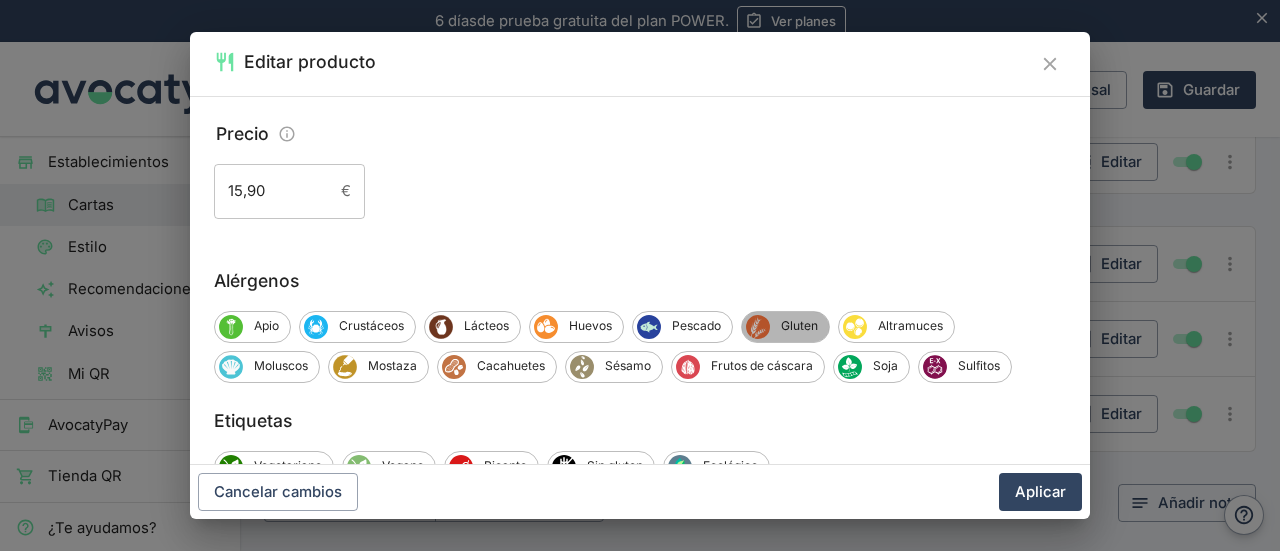 click on "Gluten" at bounding box center [799, 326] 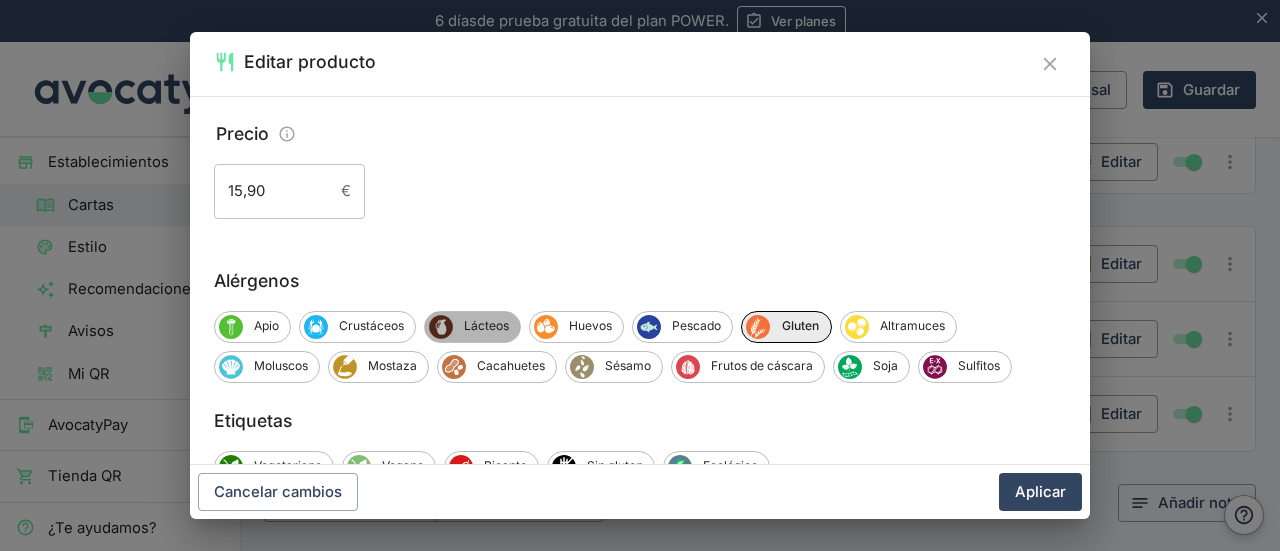 click on "Lácteos" at bounding box center (486, 326) 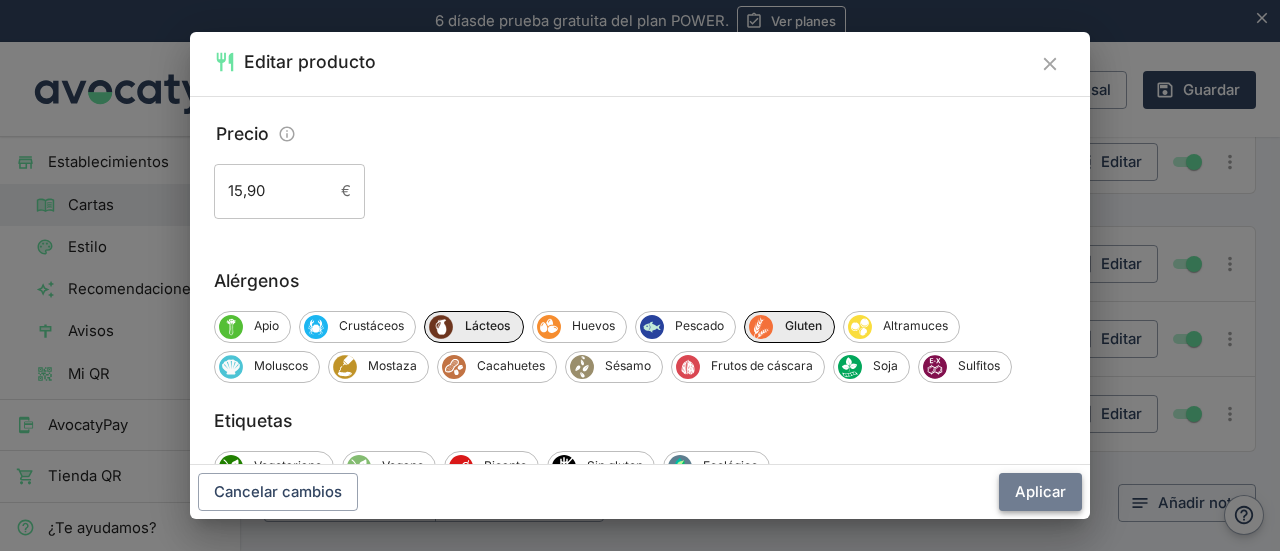 click on "Aplicar" at bounding box center (1040, 492) 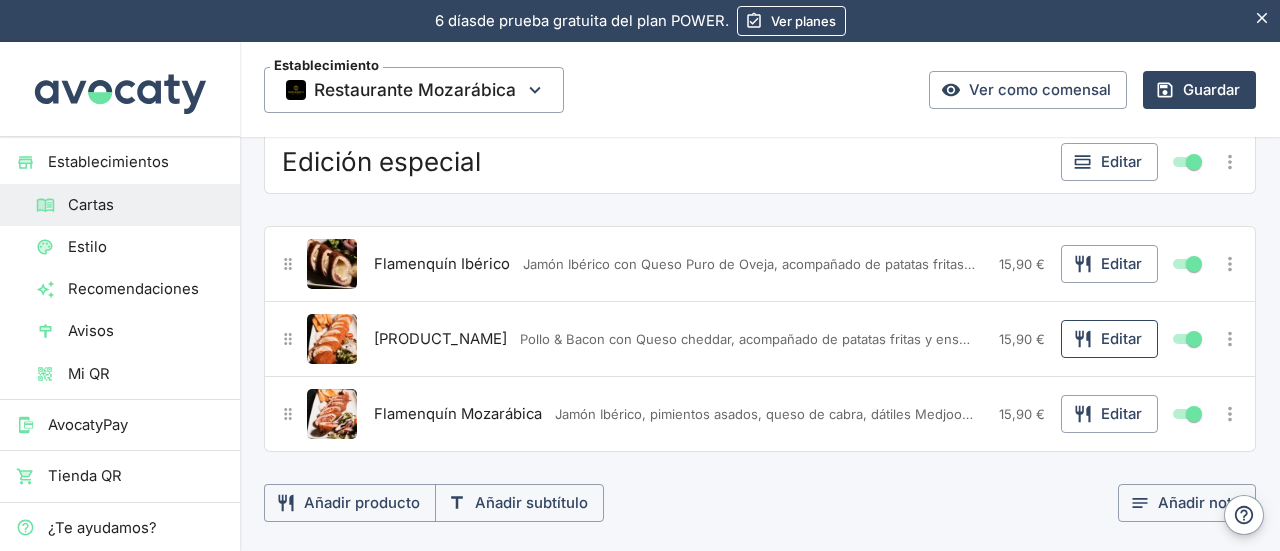 click on "Editar" at bounding box center (1109, 339) 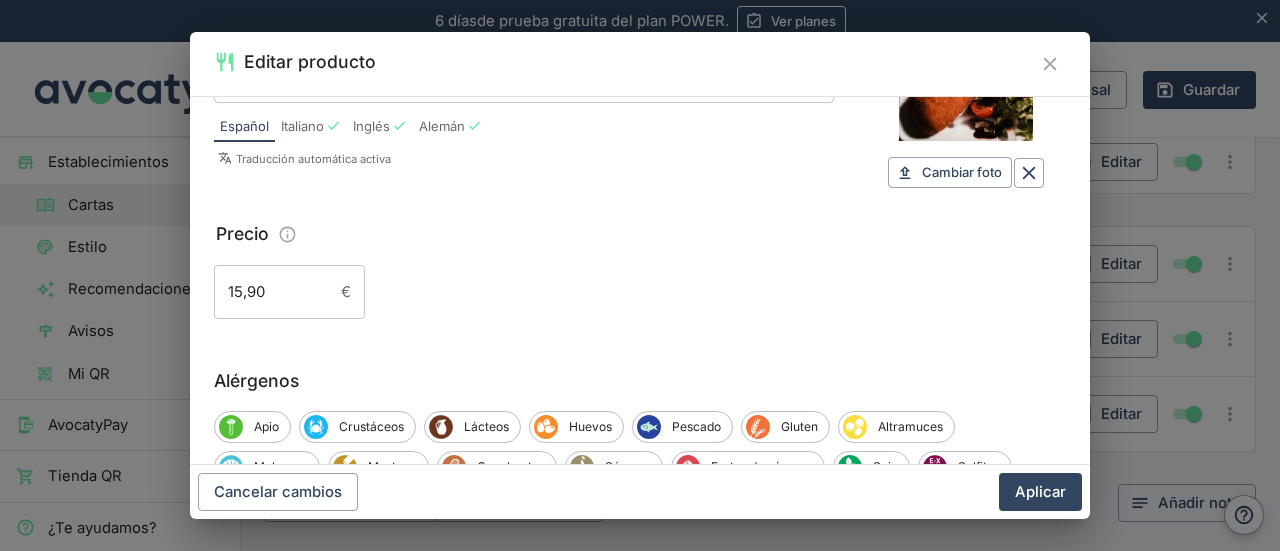 scroll, scrollTop: 389, scrollLeft: 0, axis: vertical 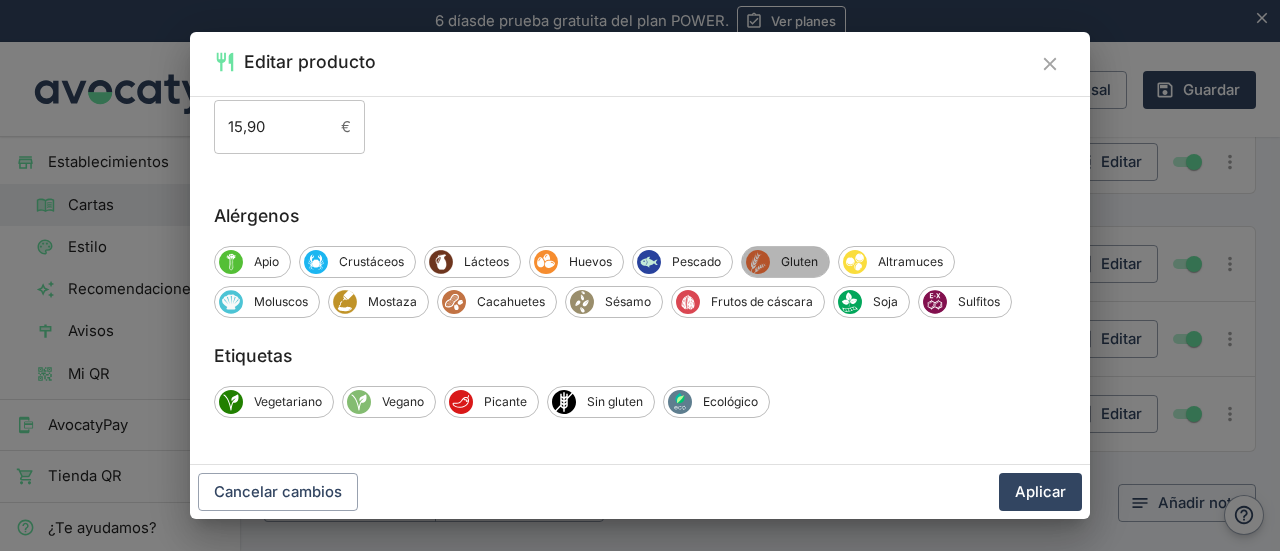 click 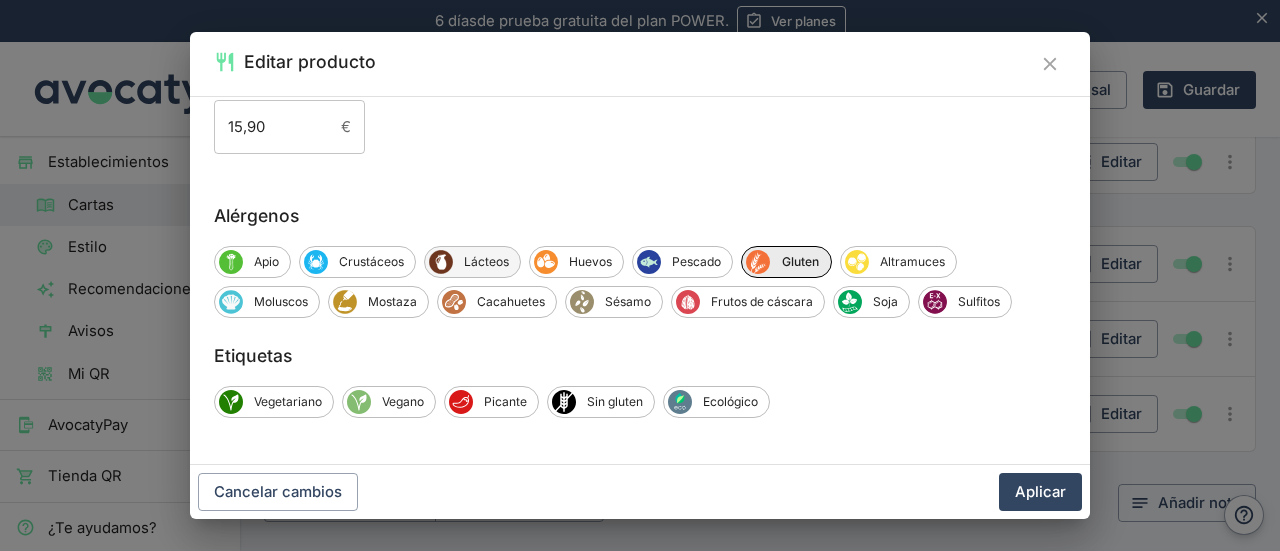 click on "Lácteos" at bounding box center [486, 262] 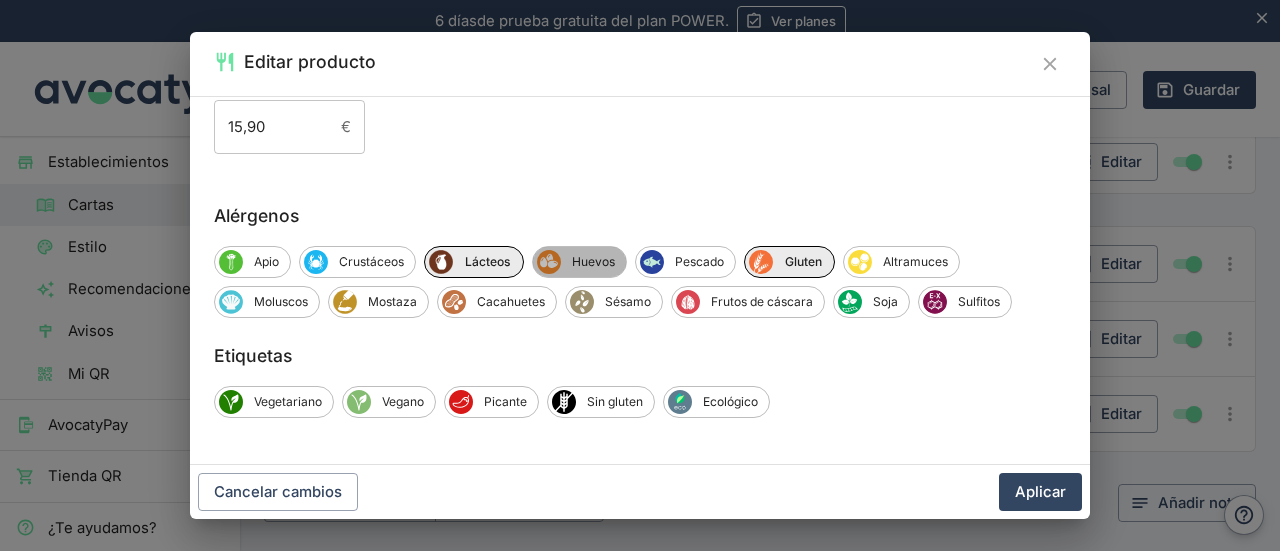 click on "Huevos" at bounding box center (579, 262) 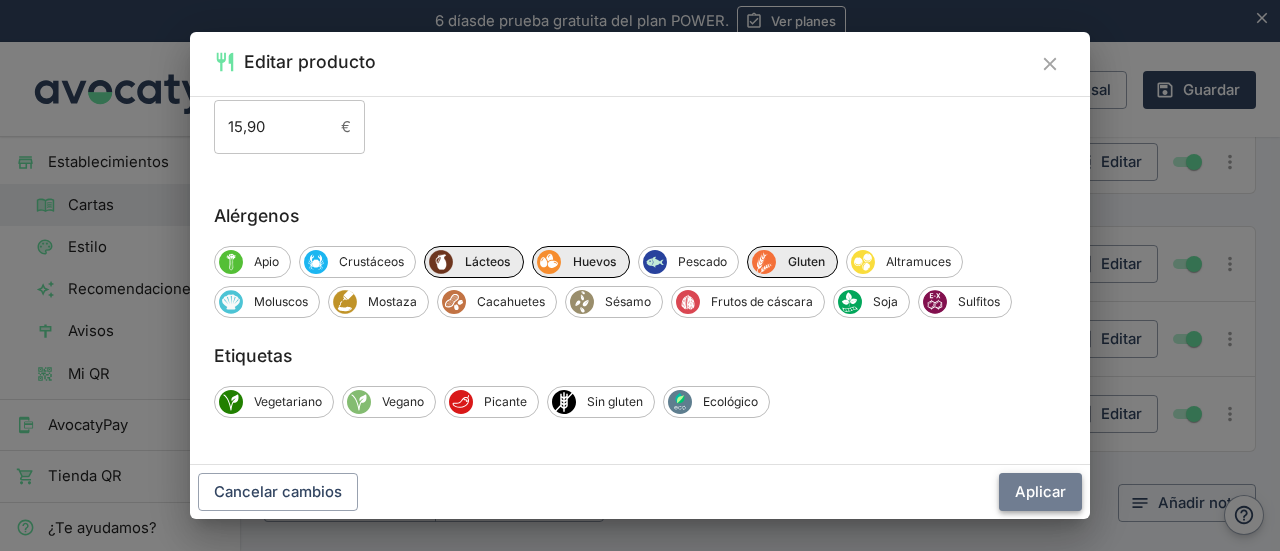 click on "Aplicar" at bounding box center (1040, 492) 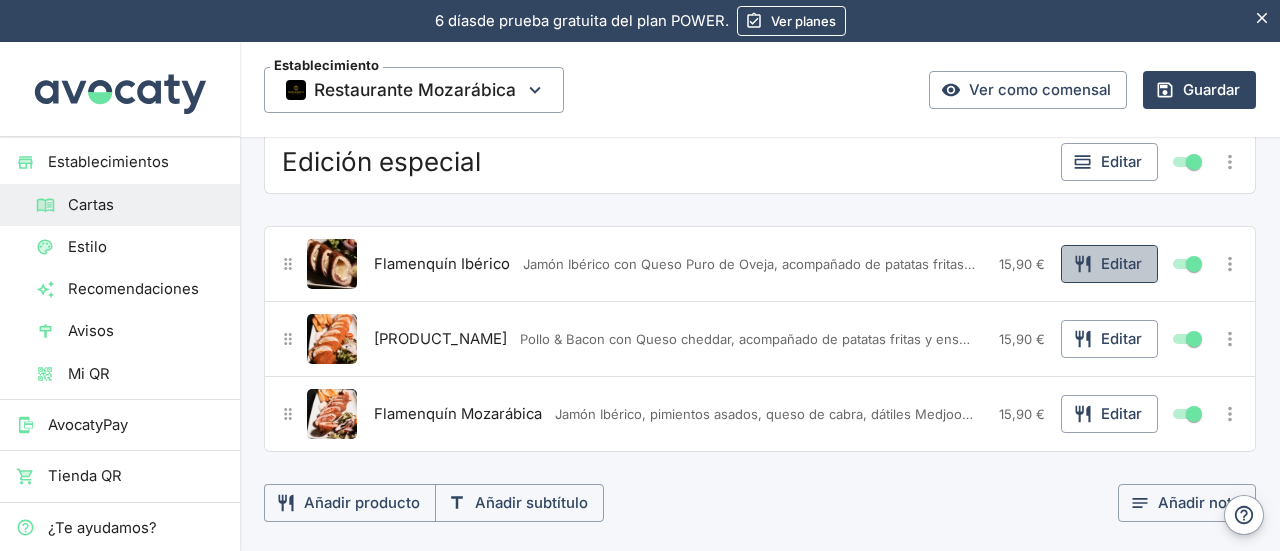 click on "Editar" at bounding box center (1109, 264) 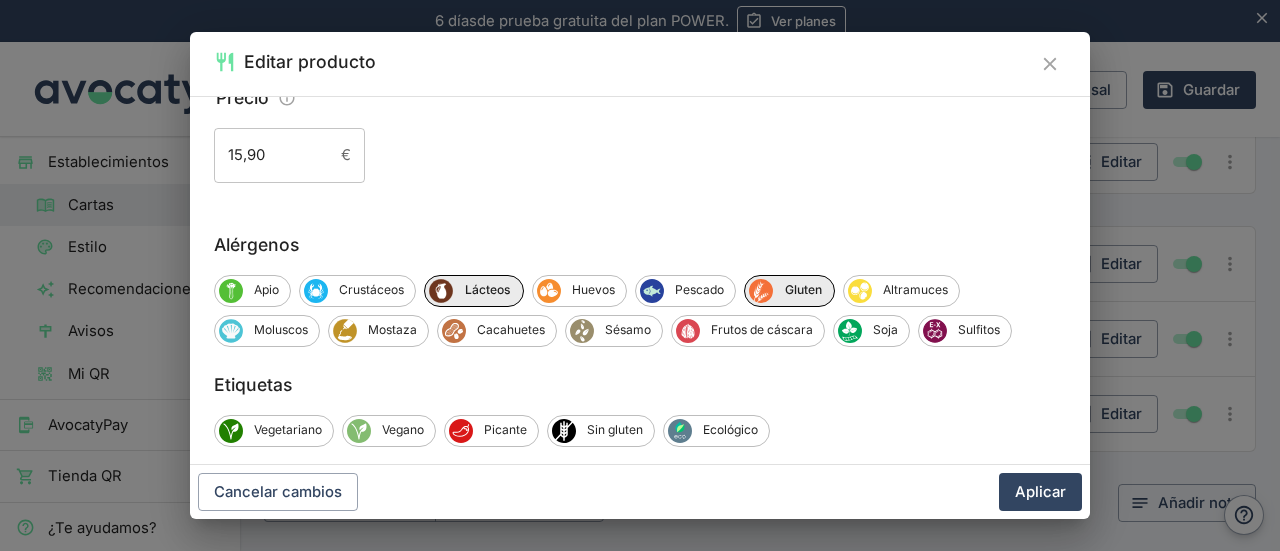 scroll, scrollTop: 365, scrollLeft: 0, axis: vertical 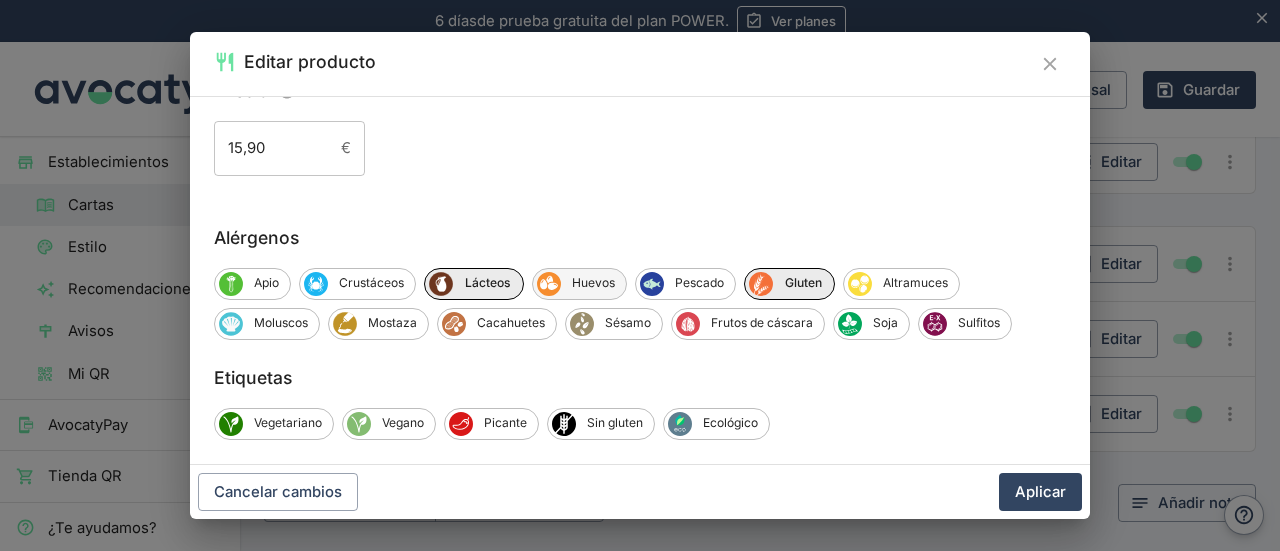 click on "Huevos" at bounding box center (579, 284) 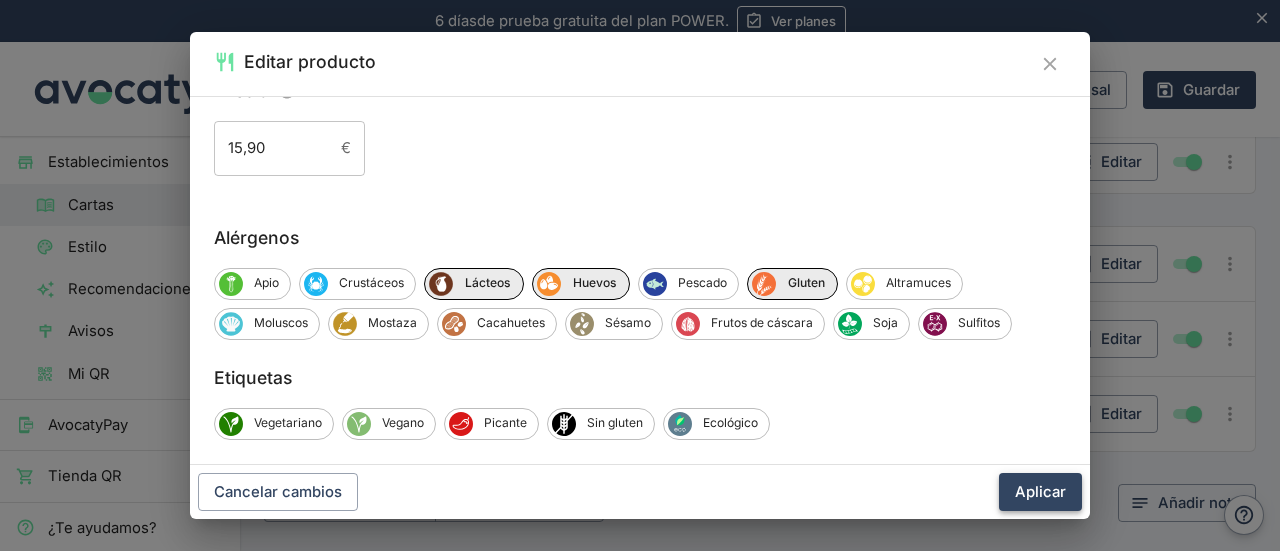 click on "Aplicar" at bounding box center (1040, 492) 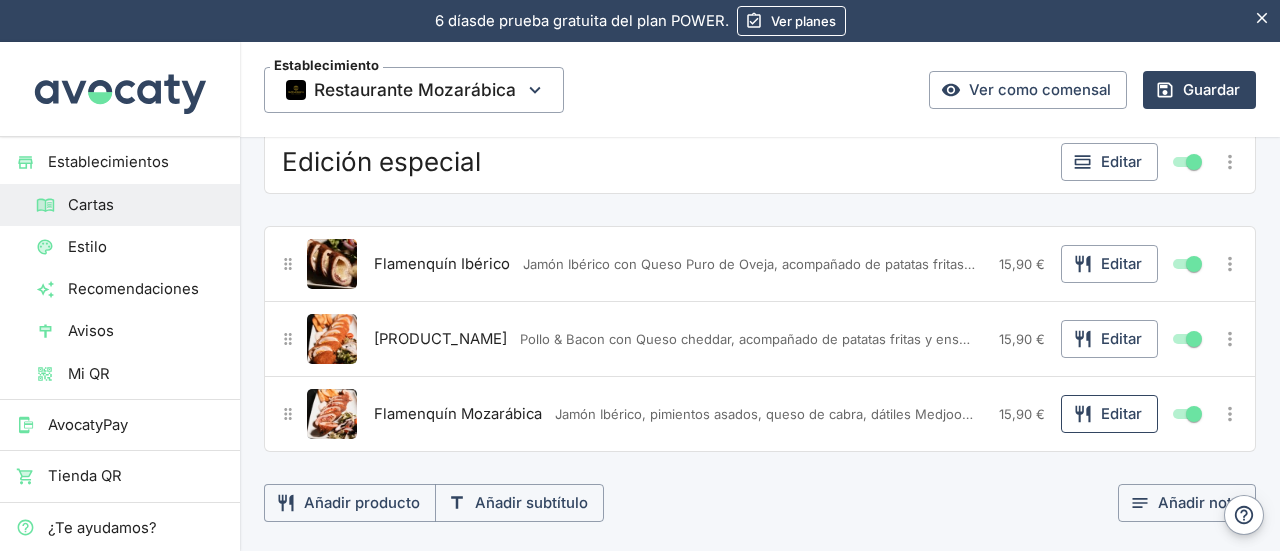 click on "Editar" at bounding box center [1109, 414] 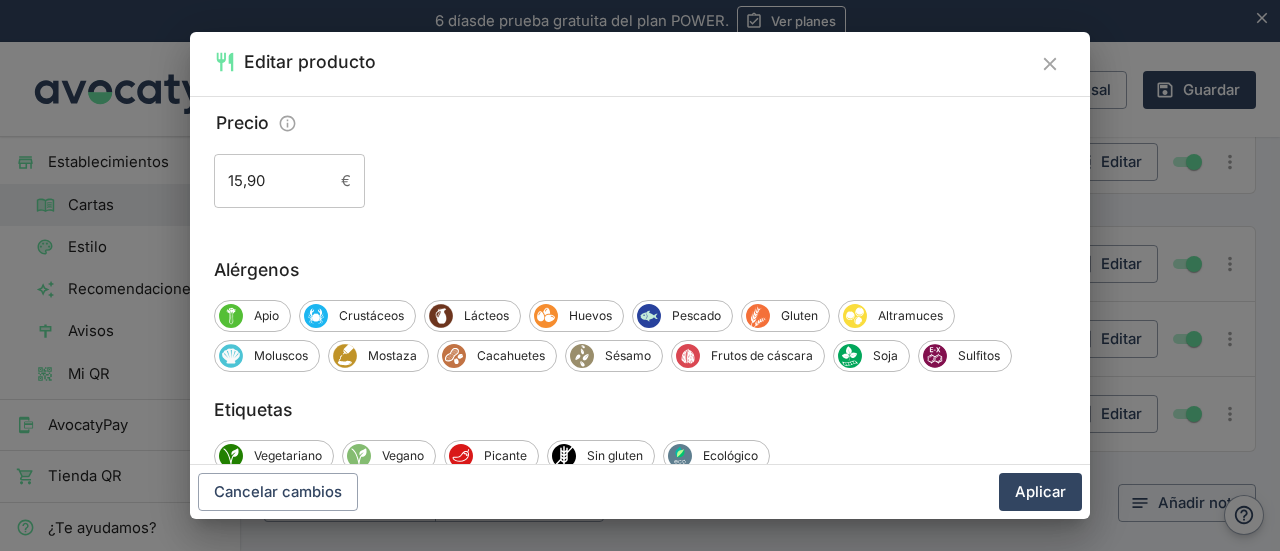 scroll, scrollTop: 389, scrollLeft: 0, axis: vertical 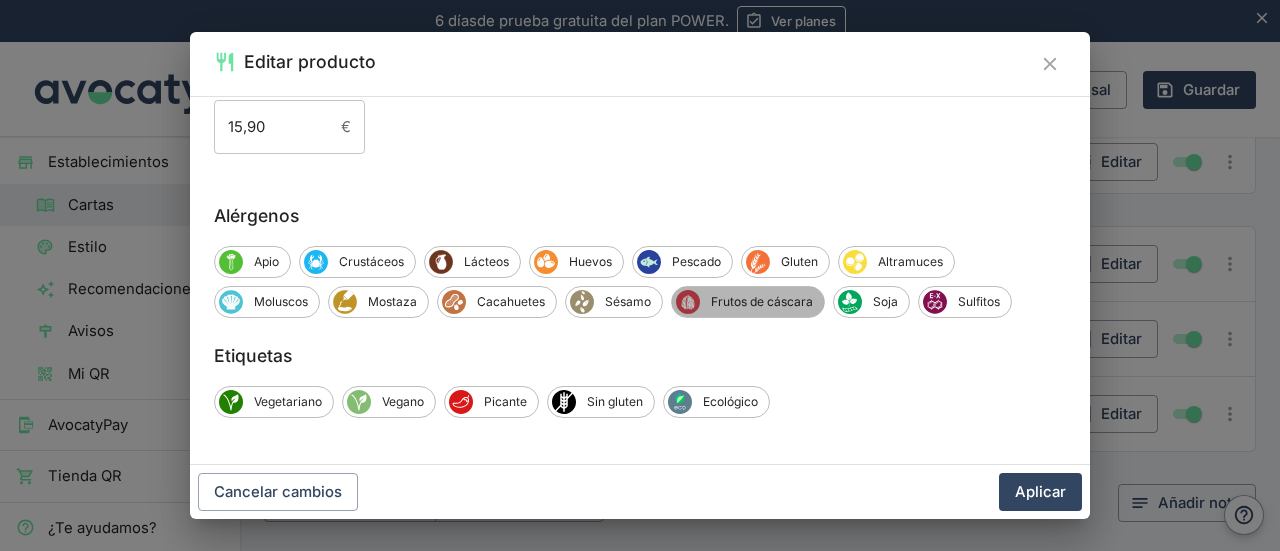 click on "Frutos de cáscara" at bounding box center [762, 302] 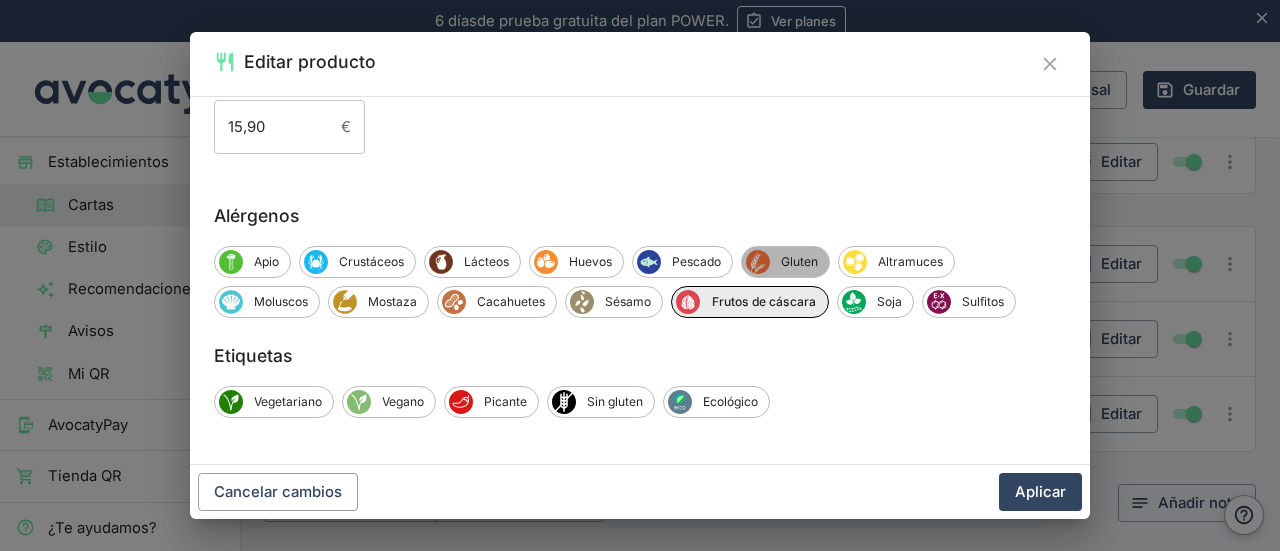 click on "Gluten" at bounding box center [799, 262] 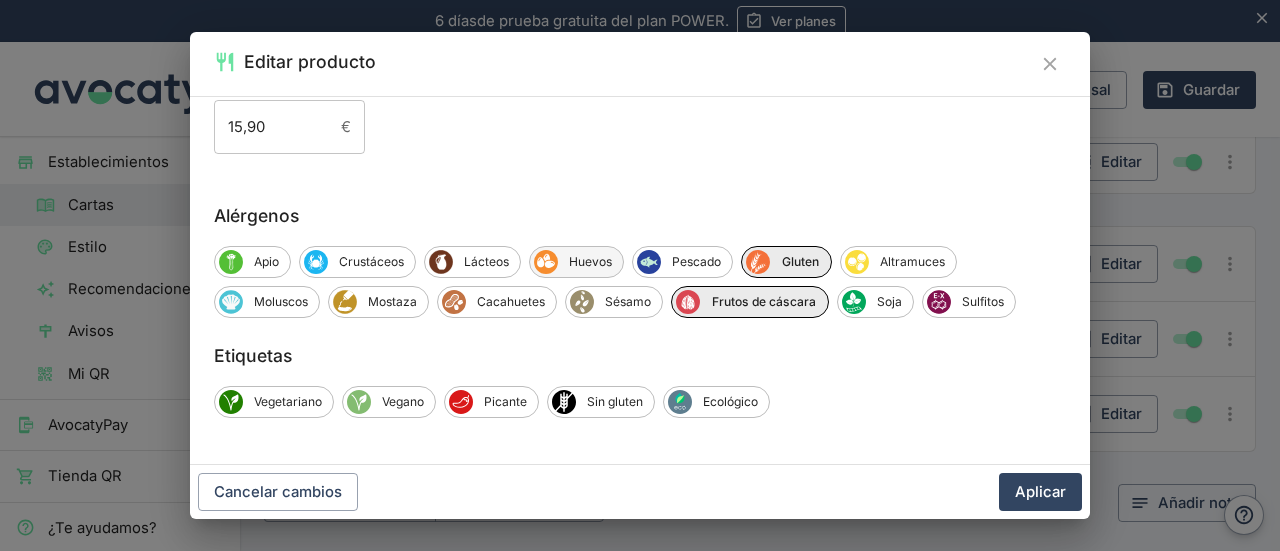 click 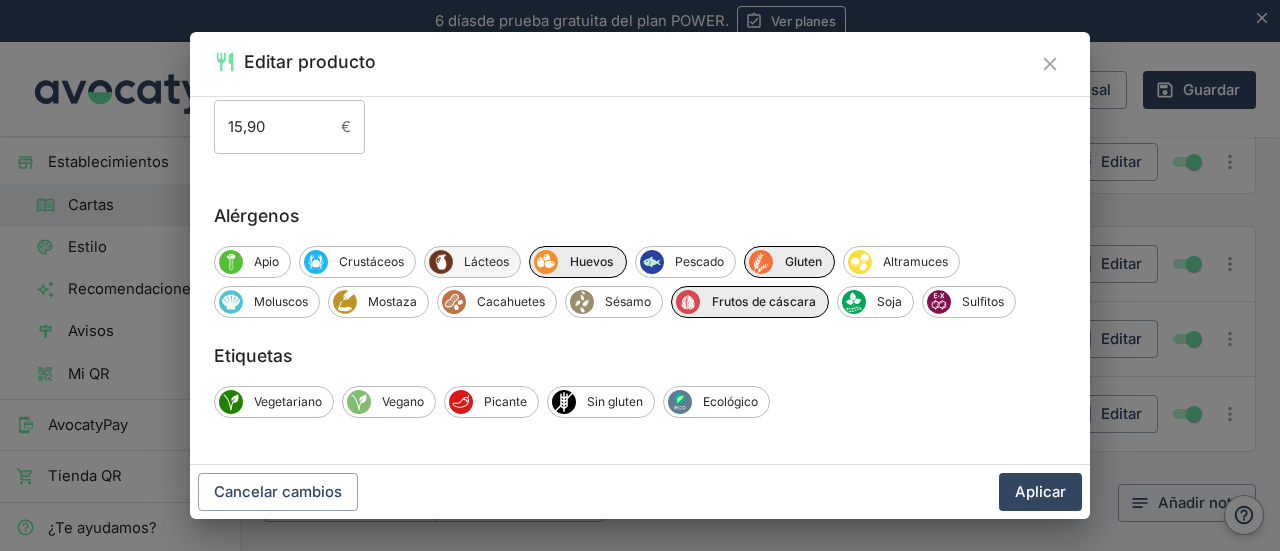 click on "Lácteos" at bounding box center (486, 262) 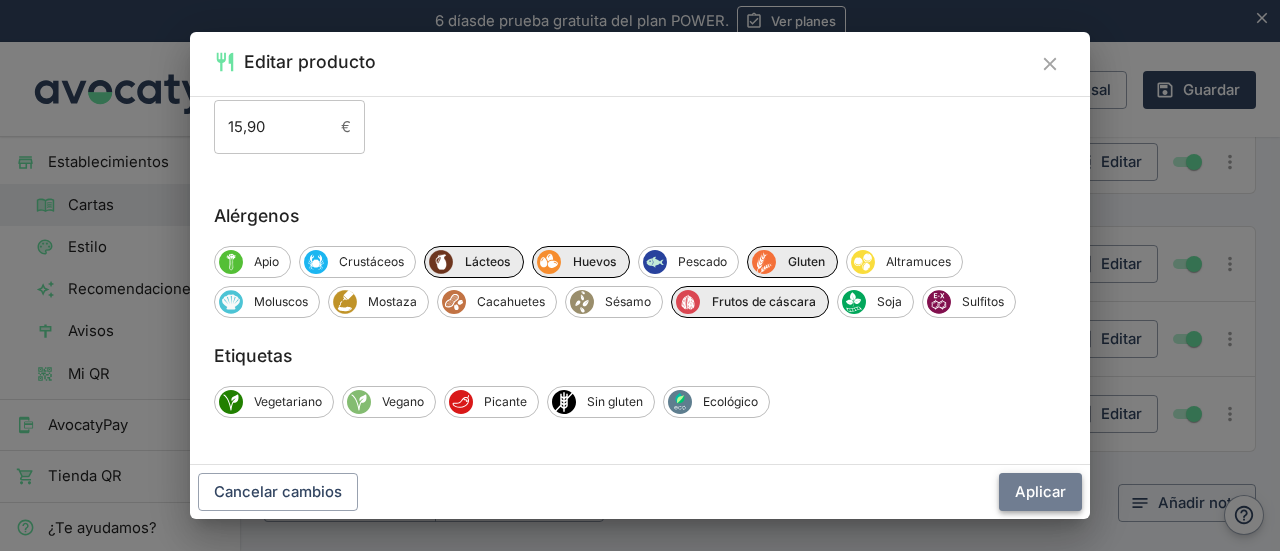 click on "Aplicar" at bounding box center [1040, 492] 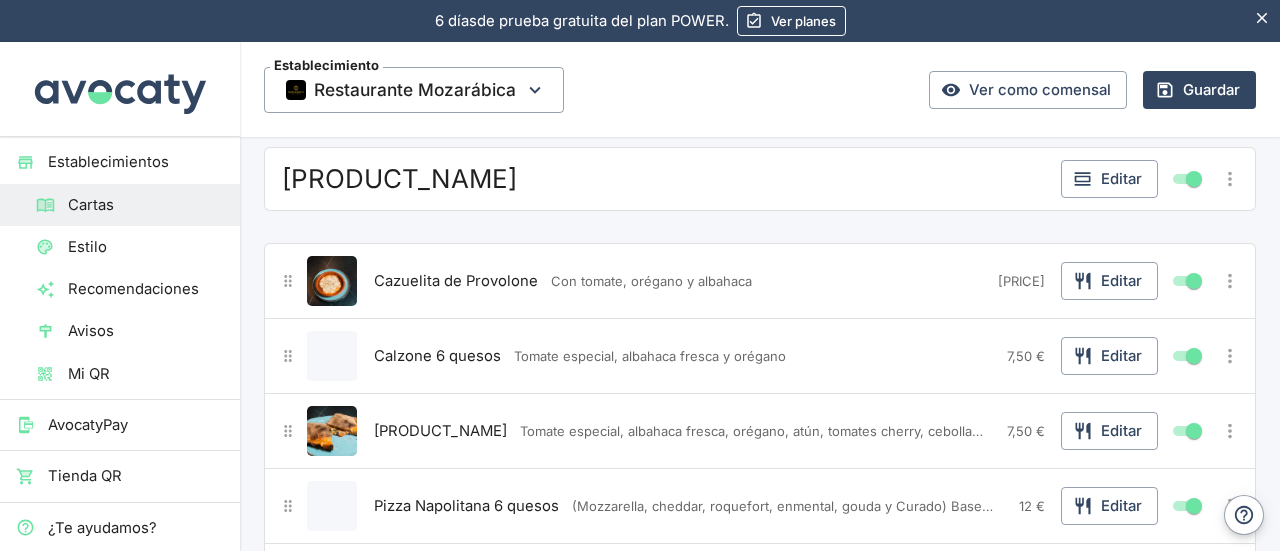 scroll, scrollTop: 4476, scrollLeft: 0, axis: vertical 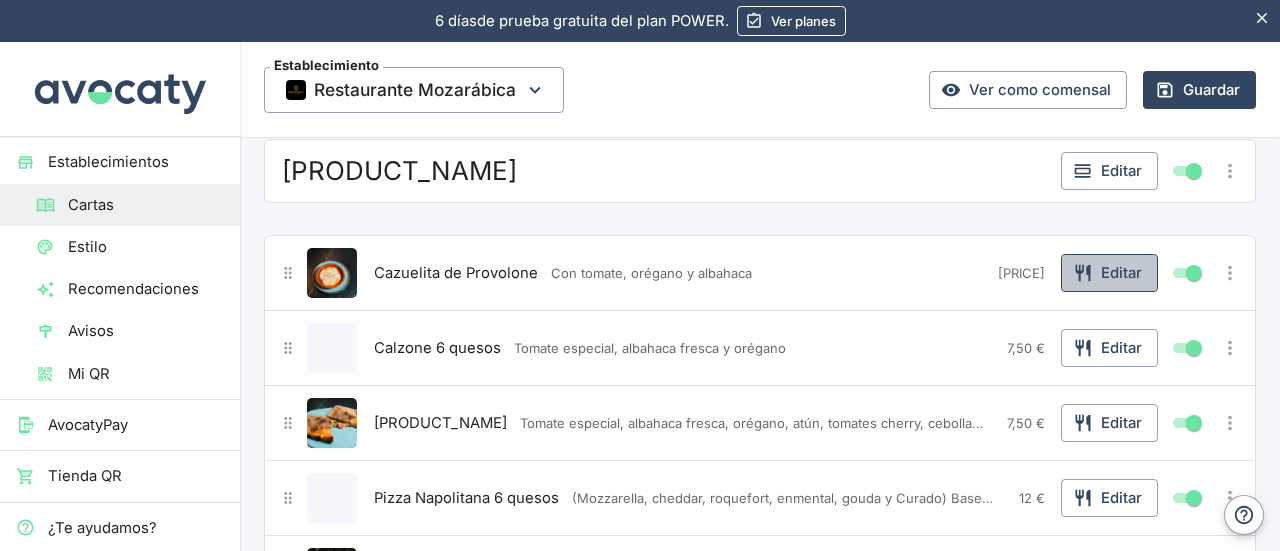 click on "Editar" at bounding box center [1109, 273] 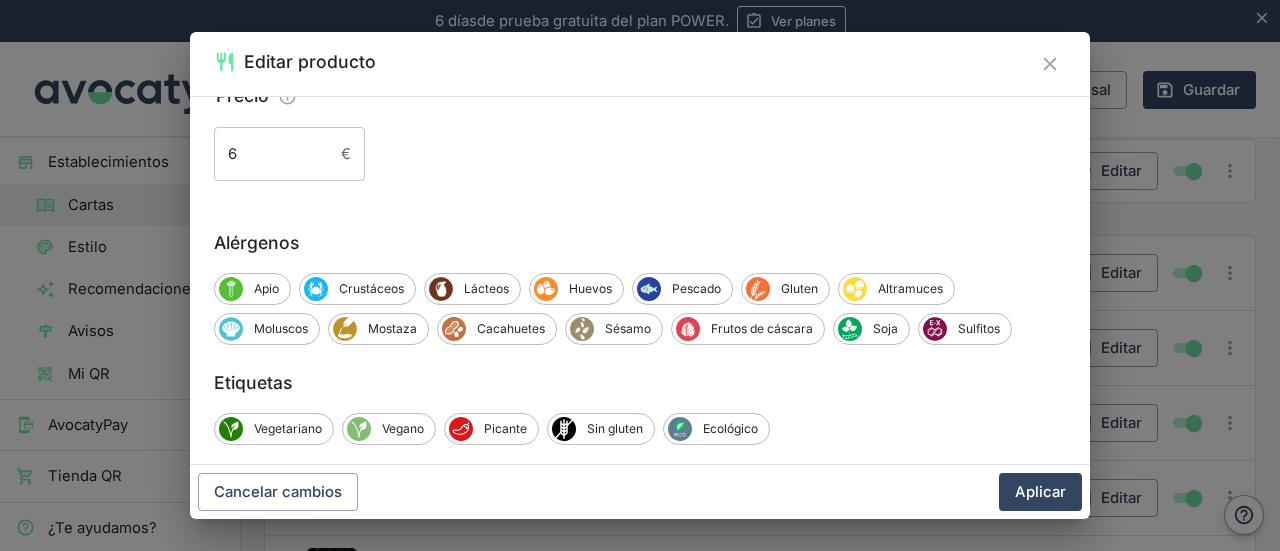 scroll, scrollTop: 370, scrollLeft: 0, axis: vertical 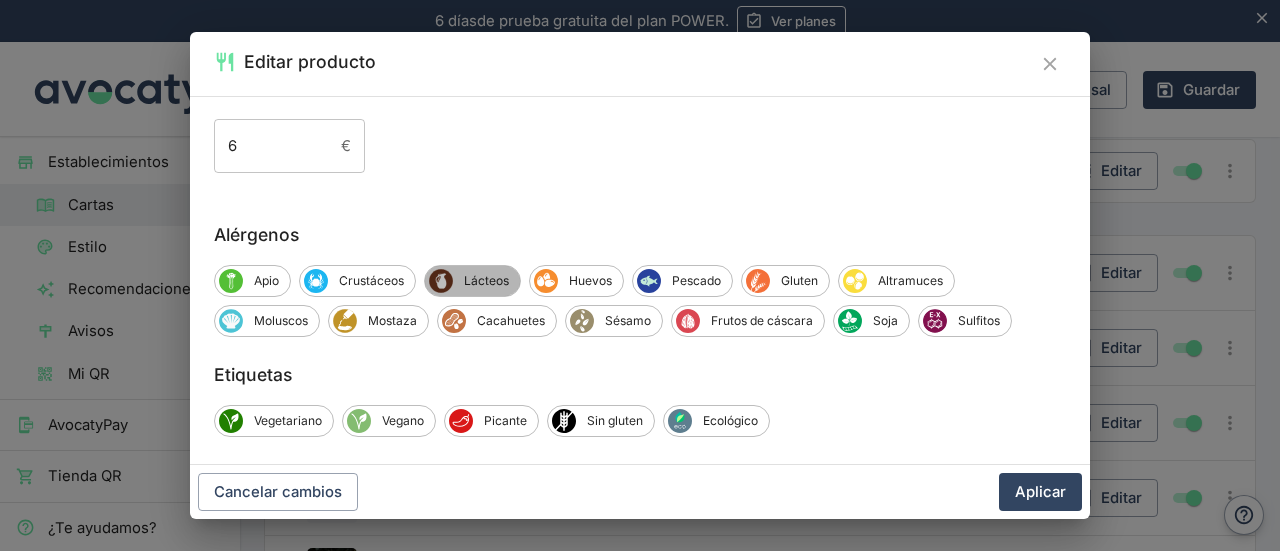 click on "Lácteos" at bounding box center [486, 281] 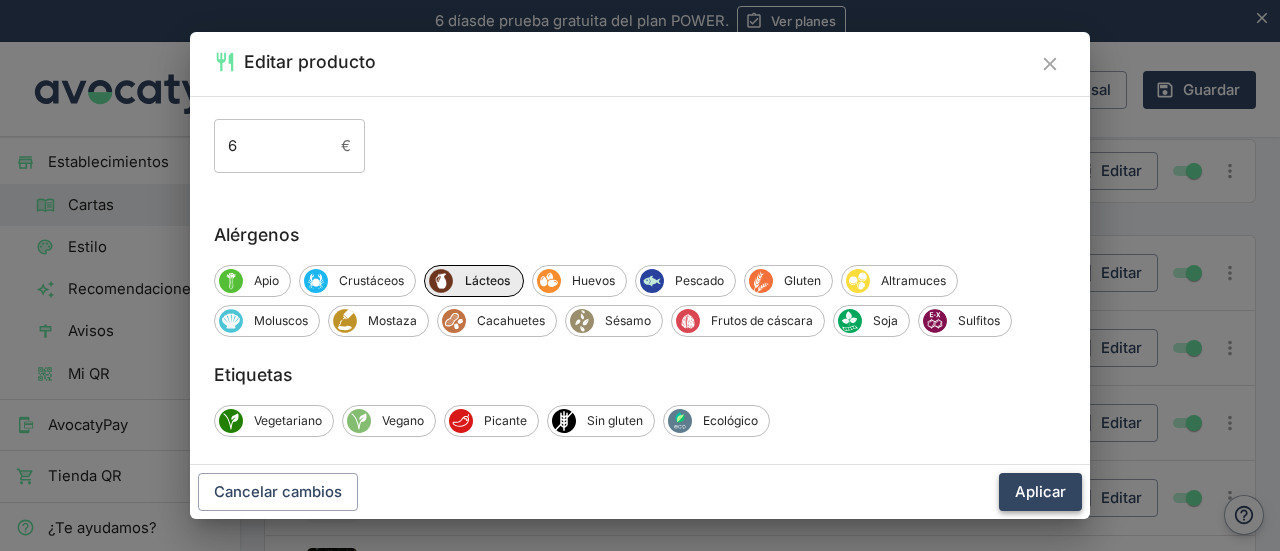 click on "Aplicar" at bounding box center (1040, 492) 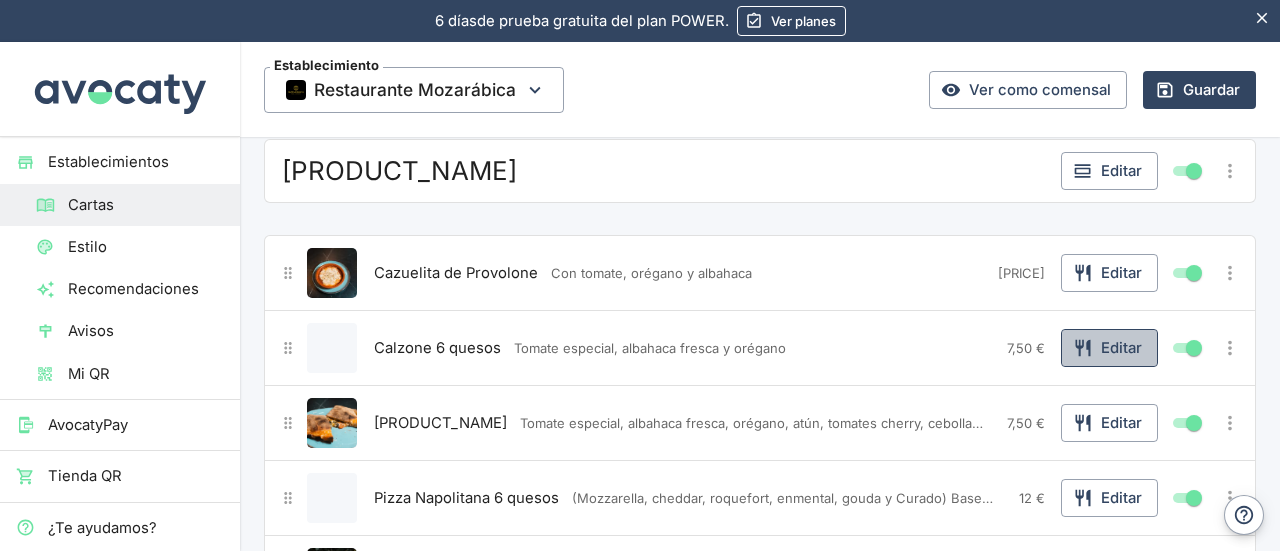 click on "Editar" at bounding box center [1109, 348] 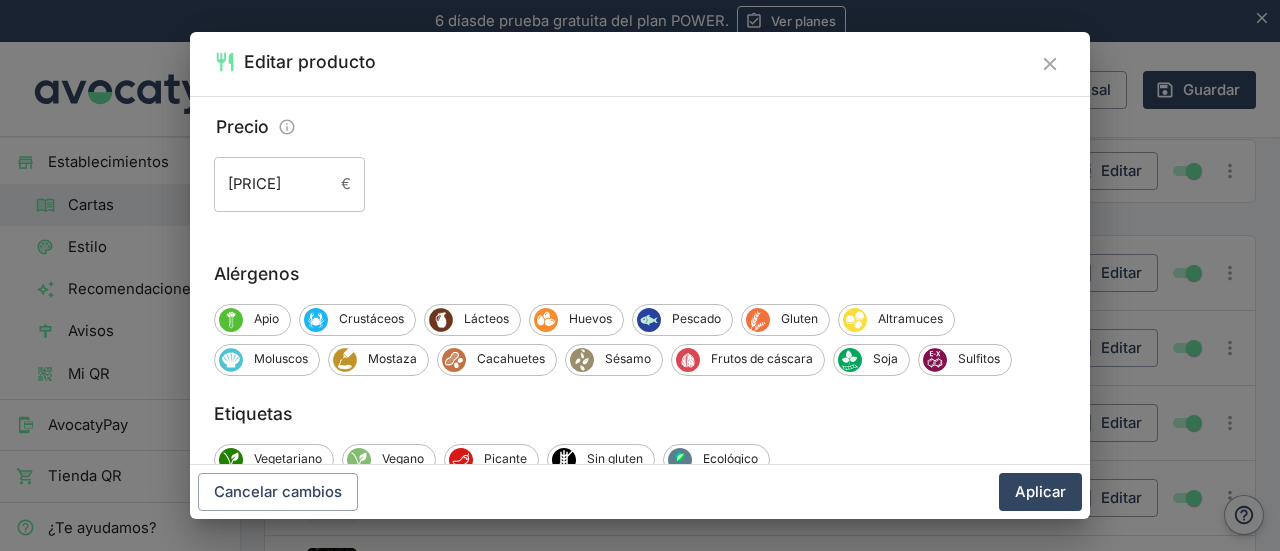 scroll, scrollTop: 386, scrollLeft: 0, axis: vertical 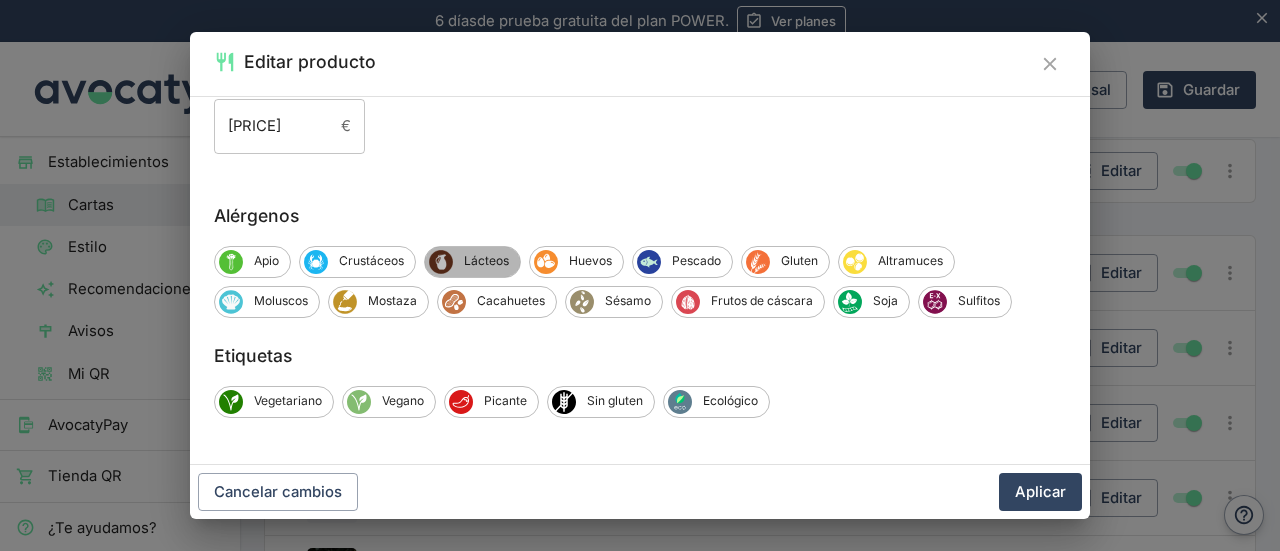 click on "Lácteos" at bounding box center (486, 261) 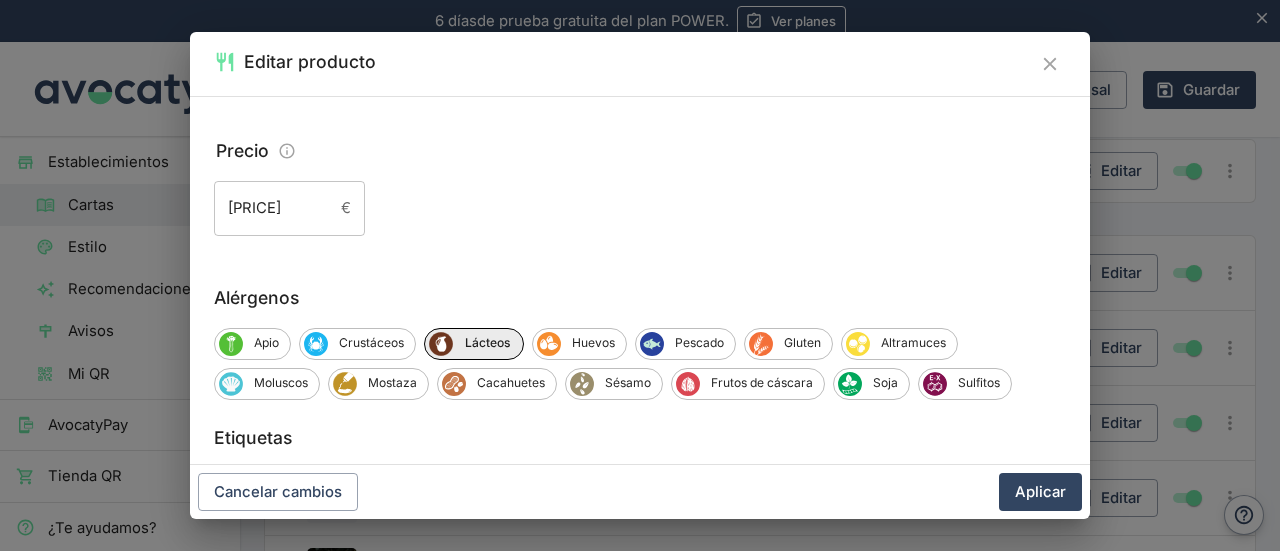 scroll, scrollTop: 315, scrollLeft: 0, axis: vertical 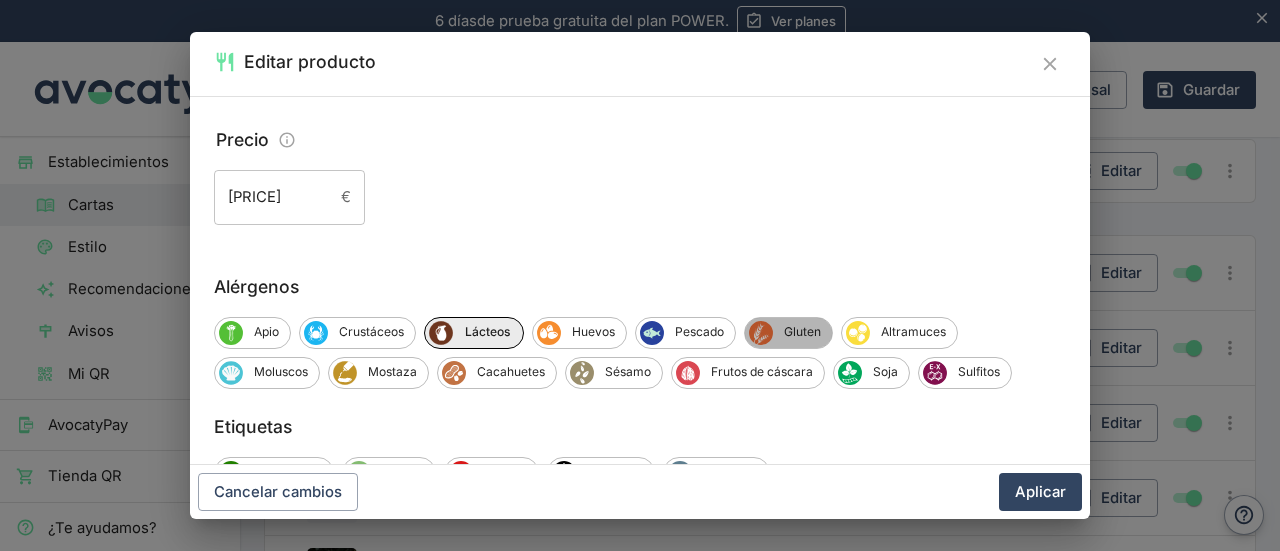 click on "Gluten" at bounding box center [802, 332] 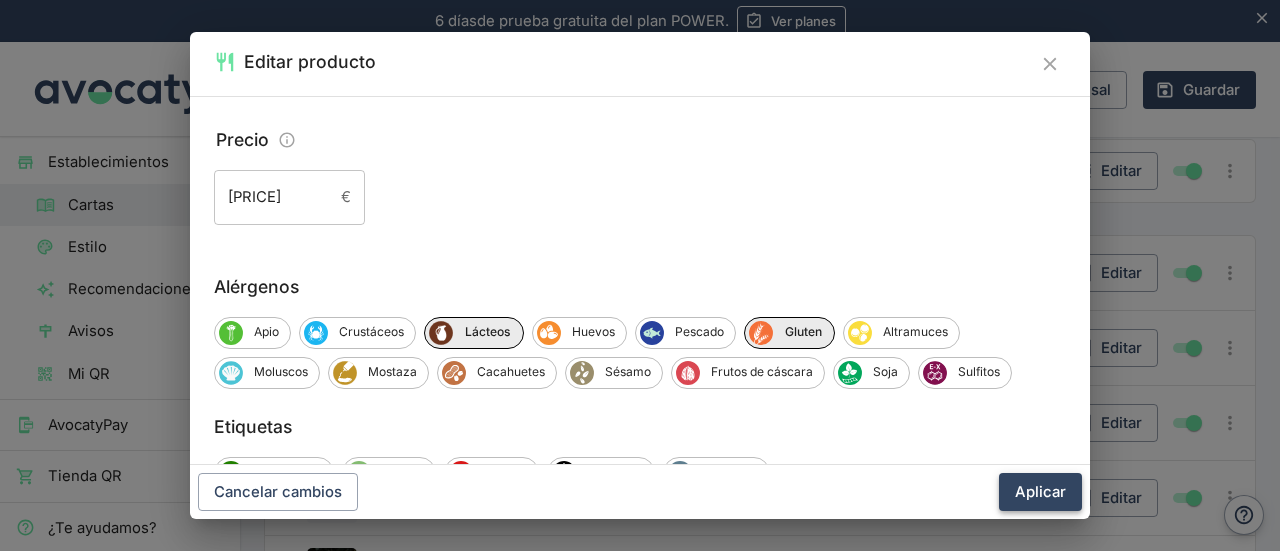 click on "Aplicar" at bounding box center (1040, 492) 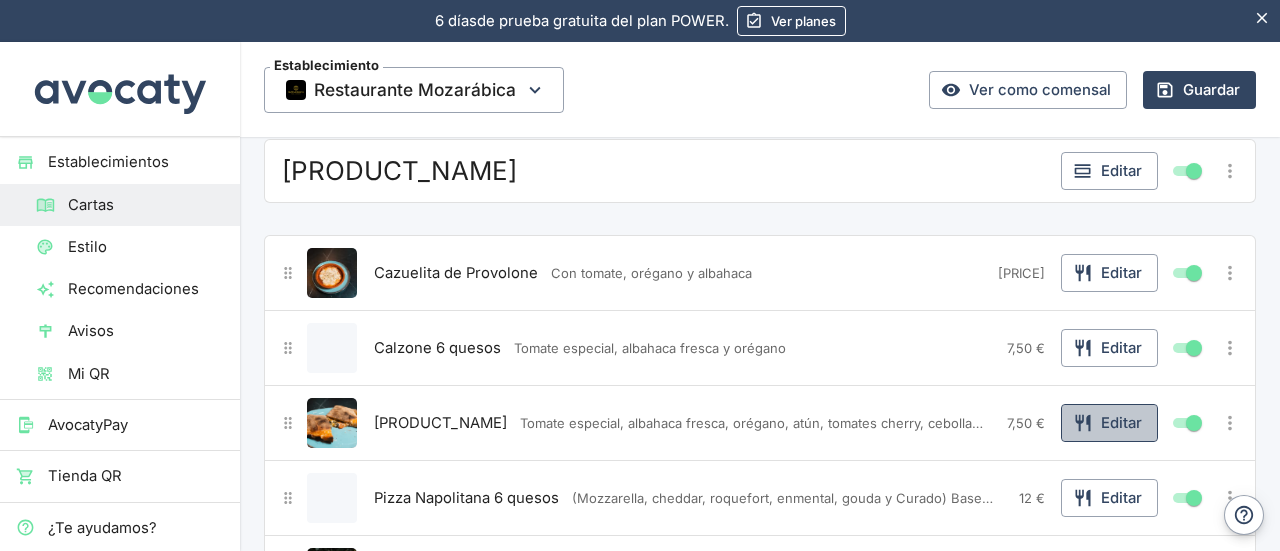 click on "Editar" at bounding box center [1109, 423] 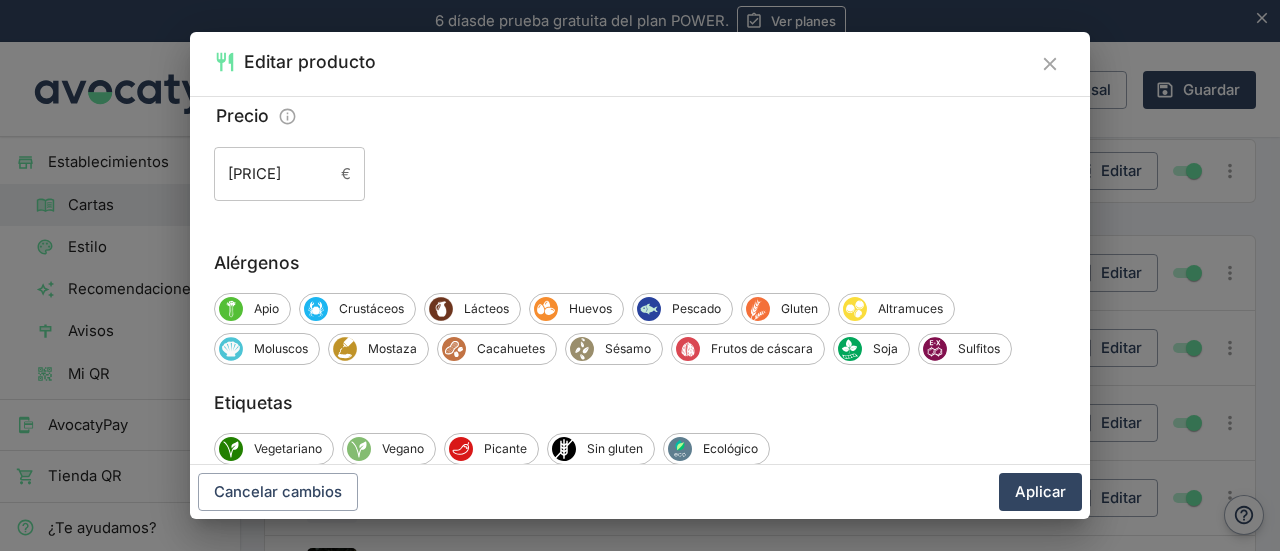 scroll, scrollTop: 389, scrollLeft: 0, axis: vertical 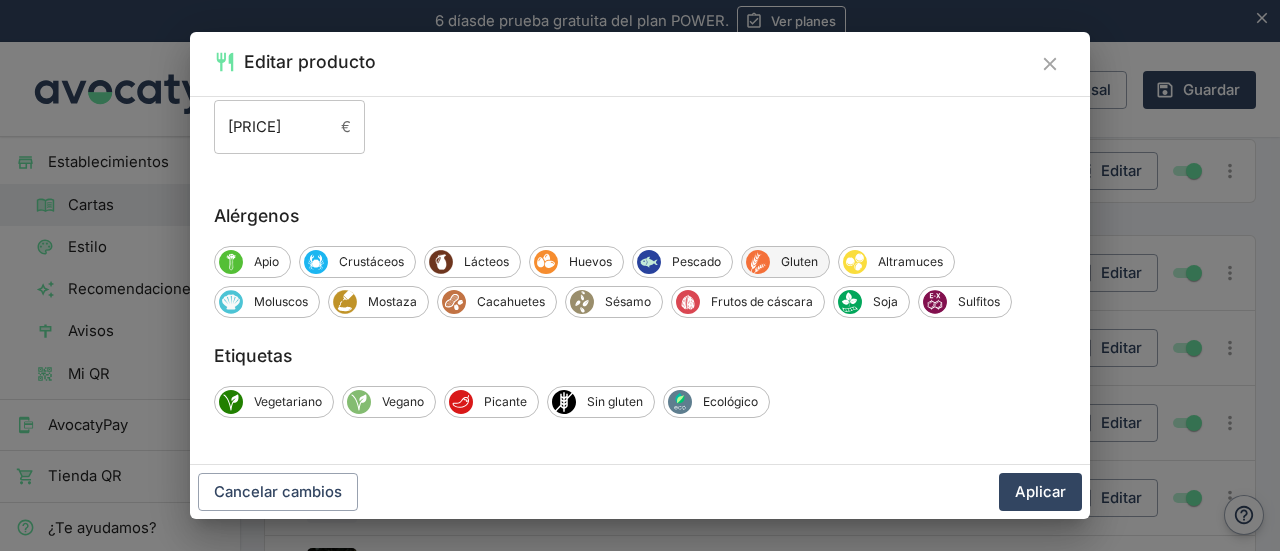click on "Gluten" at bounding box center [799, 262] 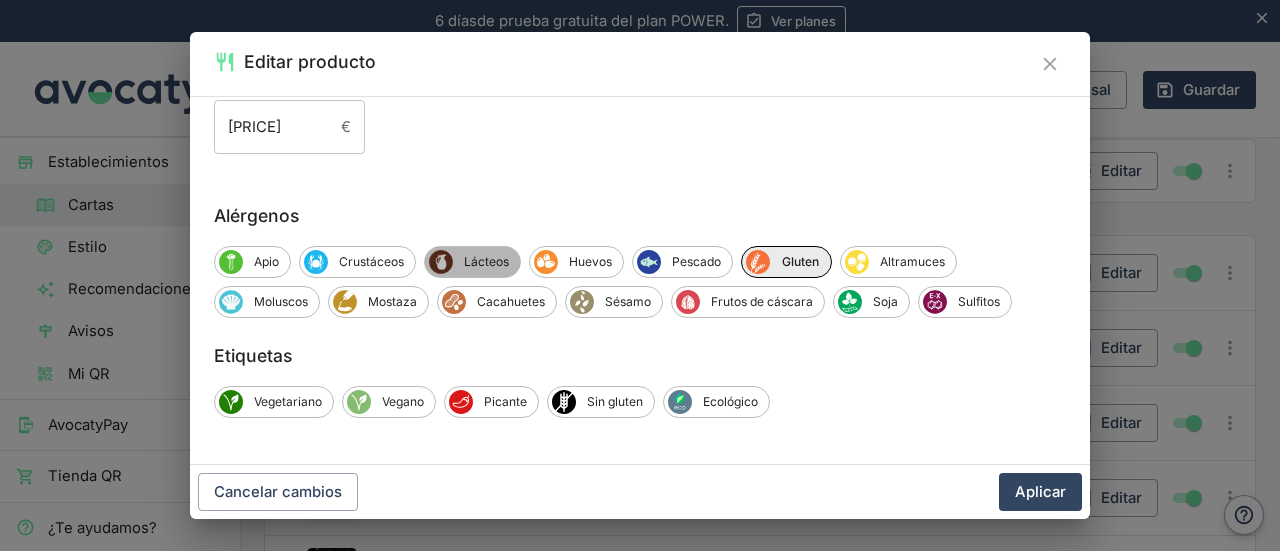 click on "Lácteos" at bounding box center [486, 262] 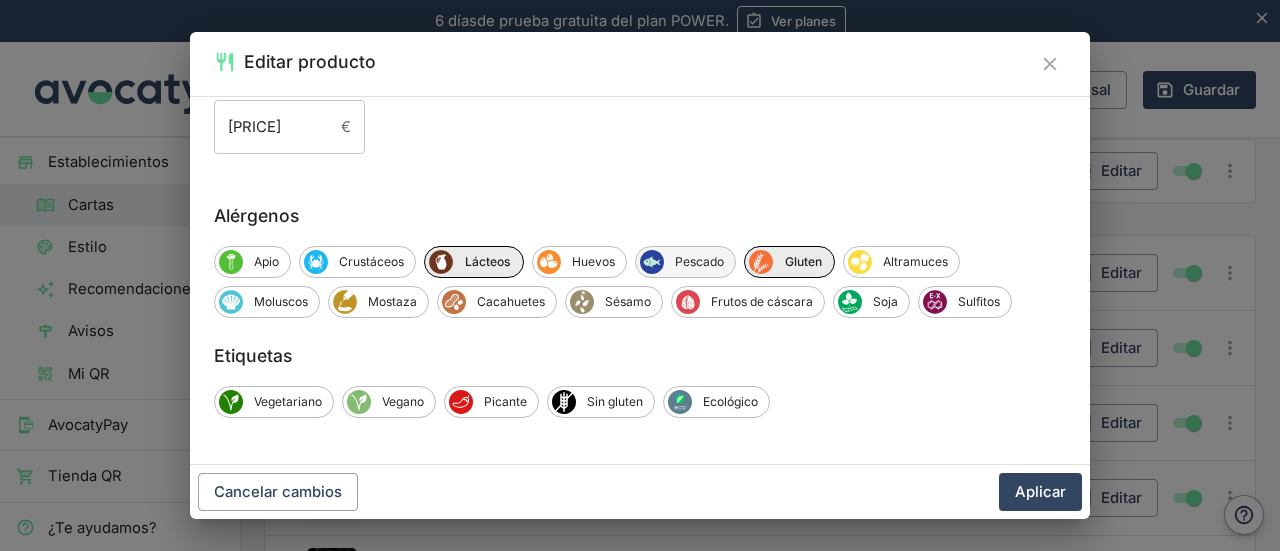 click on "Pescado" at bounding box center (699, 262) 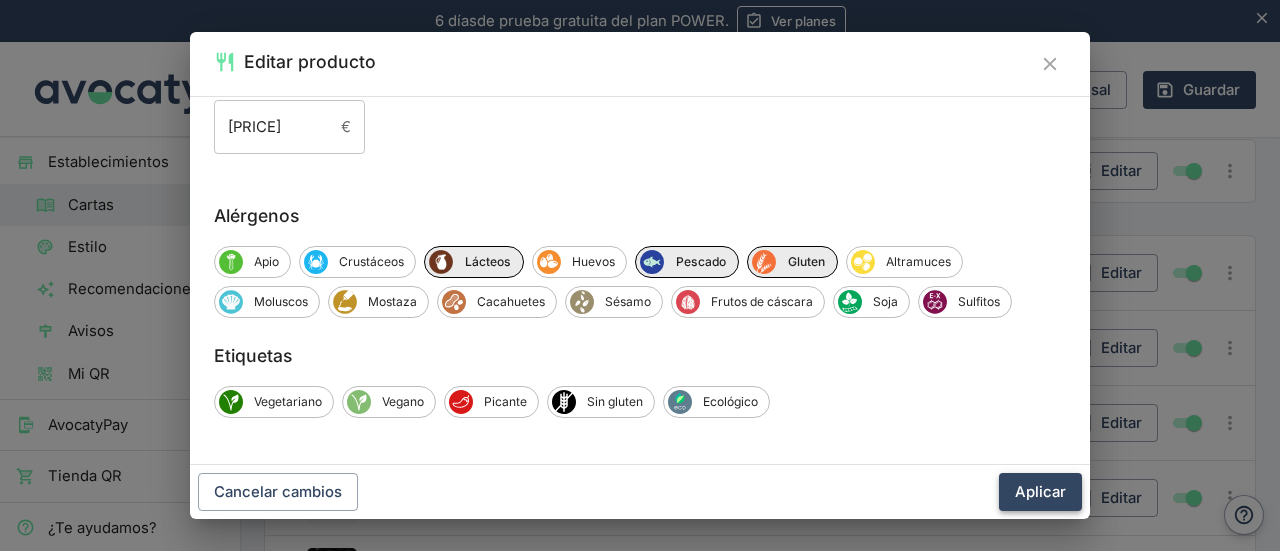 click on "Aplicar" at bounding box center [1040, 492] 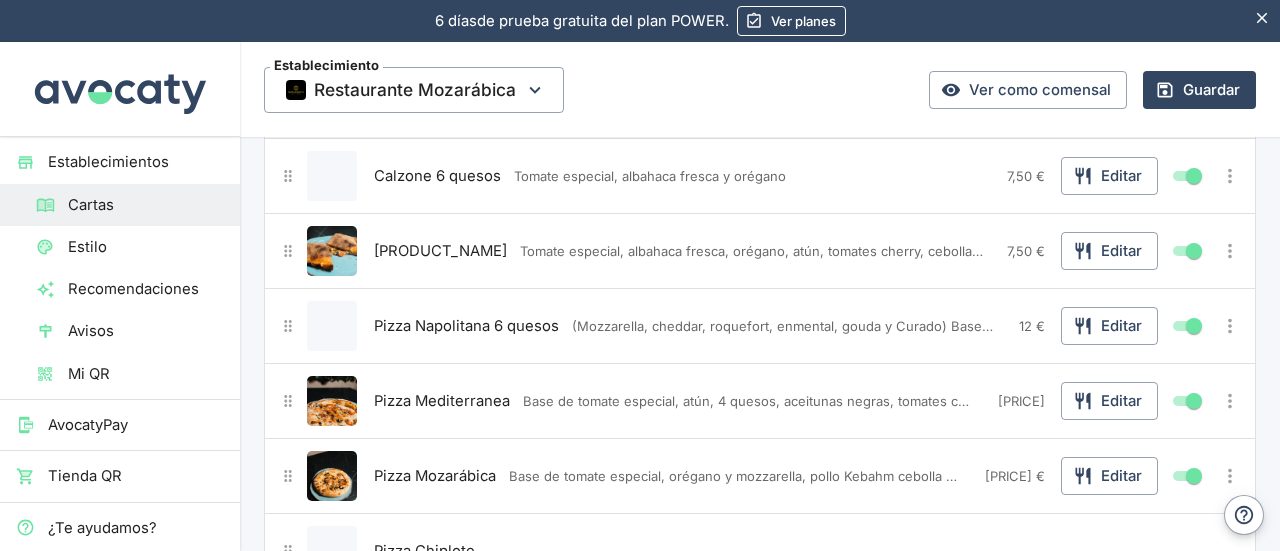scroll, scrollTop: 4696, scrollLeft: 0, axis: vertical 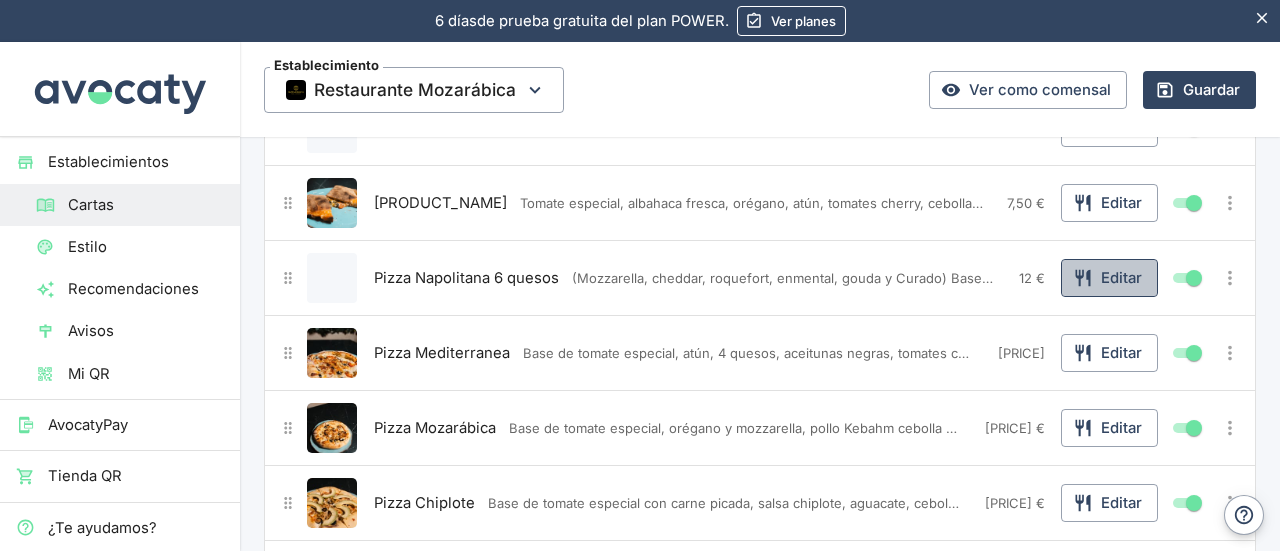 click on "Editar" at bounding box center (1109, 278) 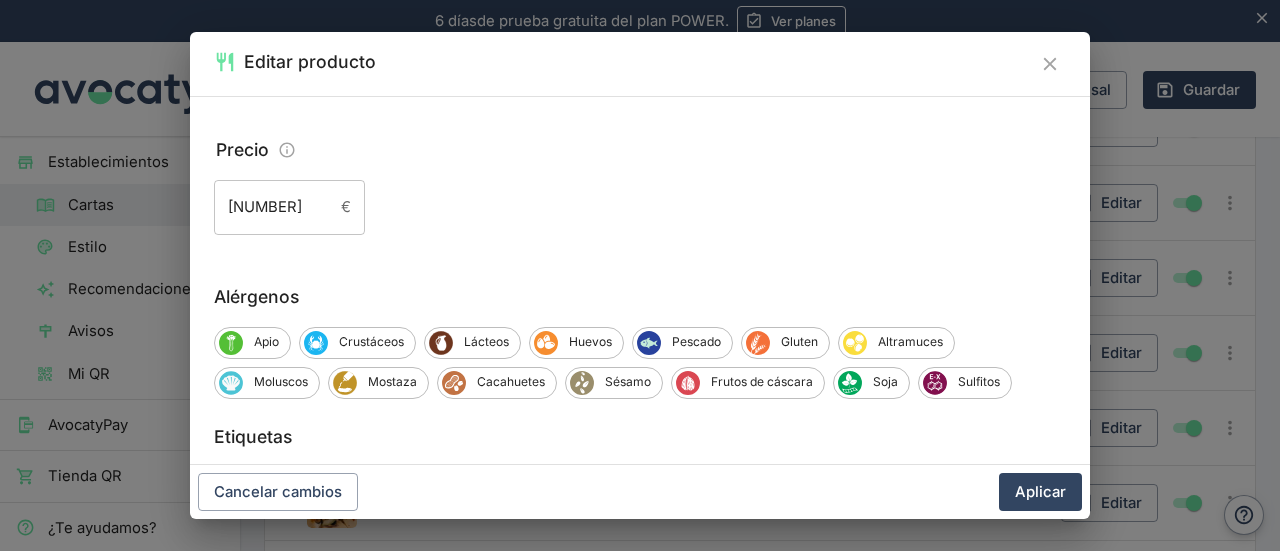 scroll, scrollTop: 377, scrollLeft: 0, axis: vertical 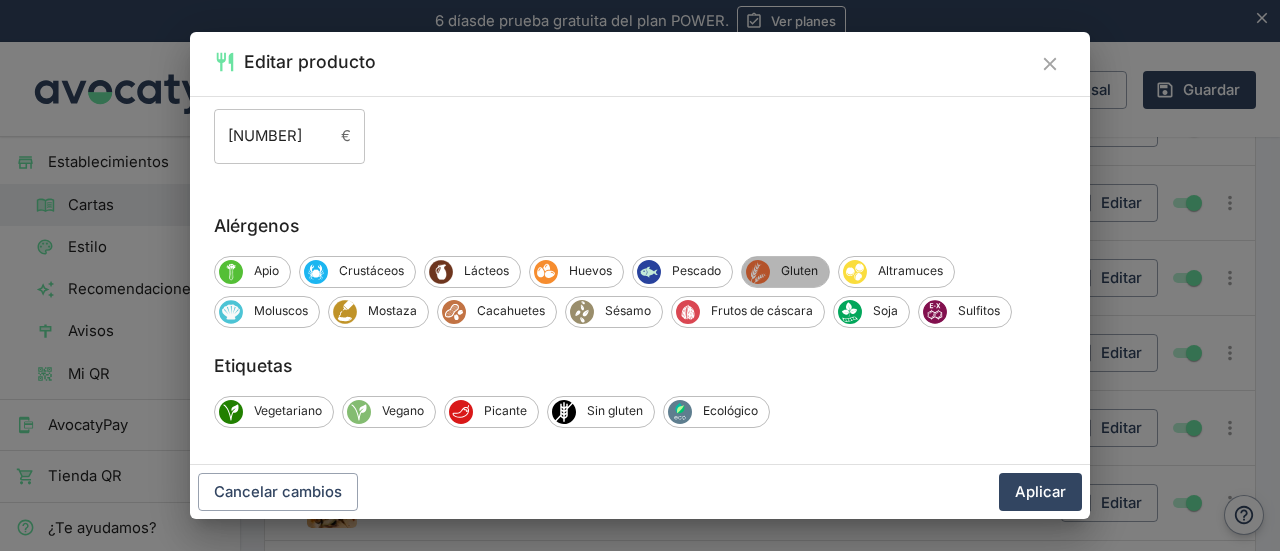 click 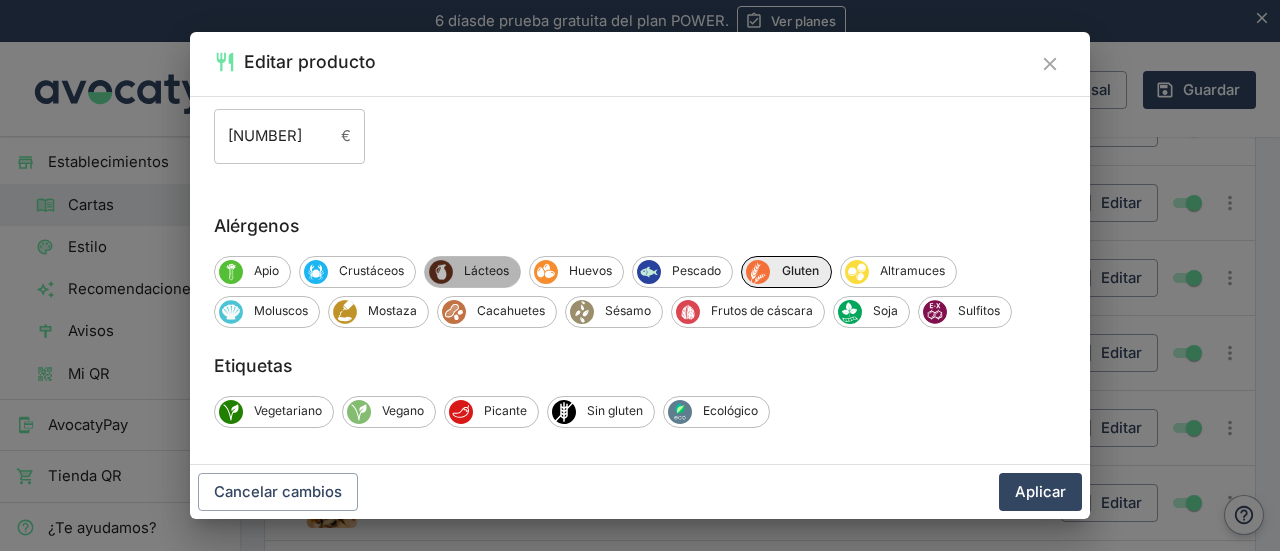 click on "Lácteos" at bounding box center (486, 271) 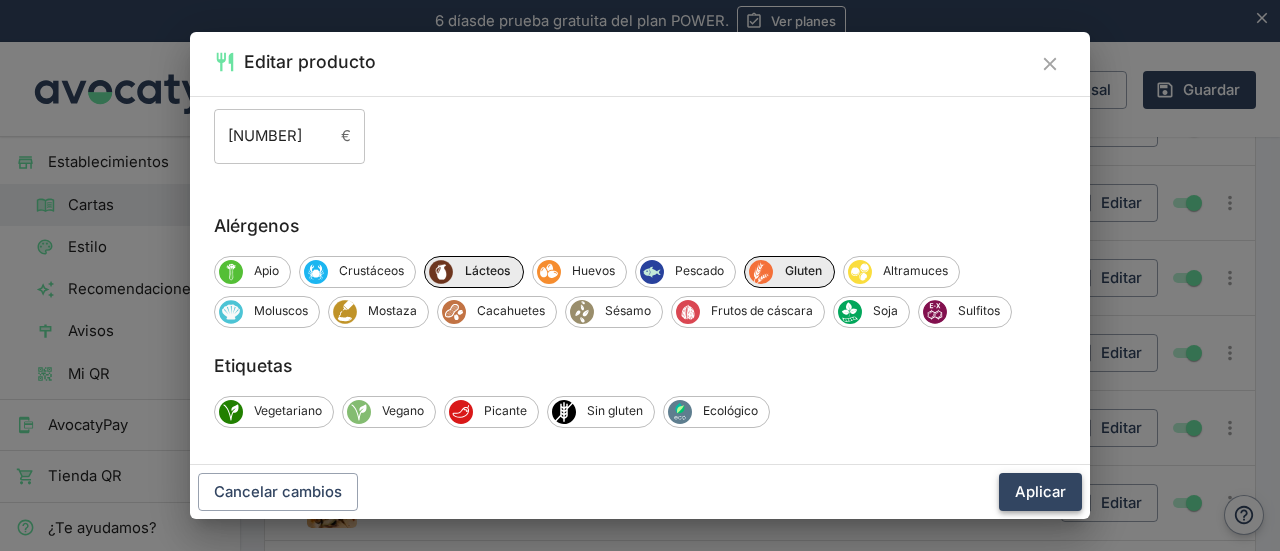 click on "Aplicar" at bounding box center [1040, 492] 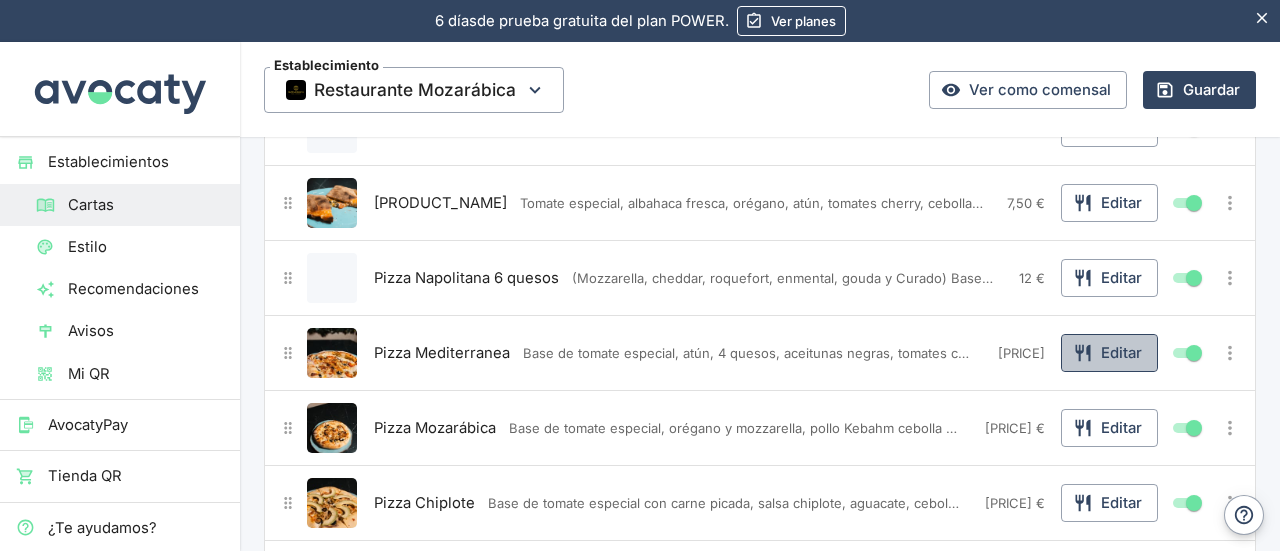 click on "Editar" at bounding box center [1109, 353] 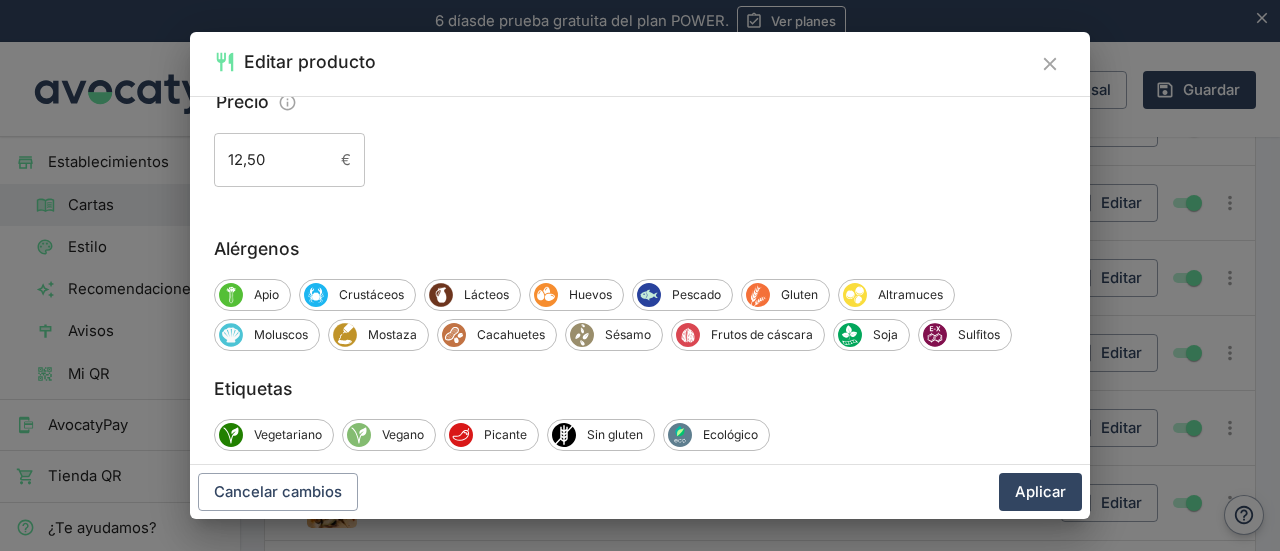 scroll, scrollTop: 374, scrollLeft: 0, axis: vertical 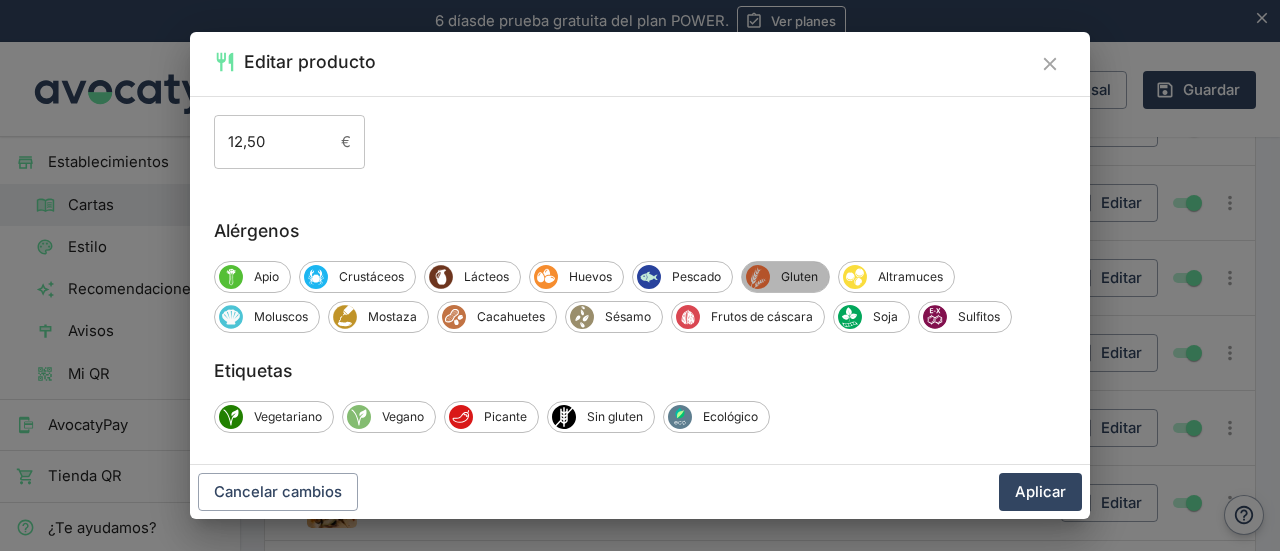 click on "Gluten" at bounding box center (799, 277) 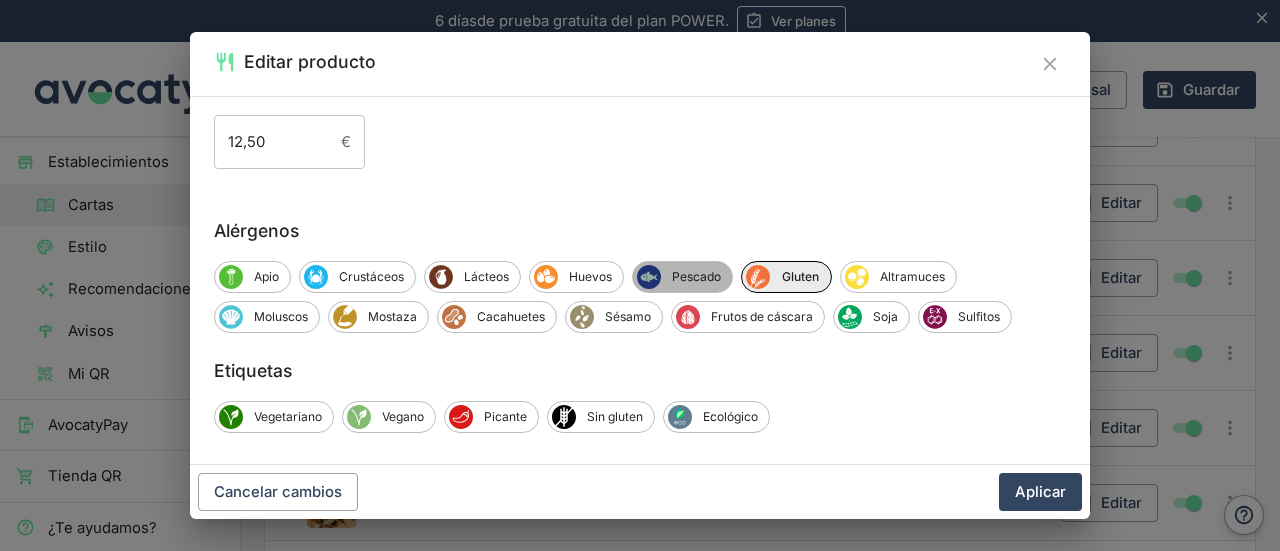 click on "Pescado" at bounding box center [696, 277] 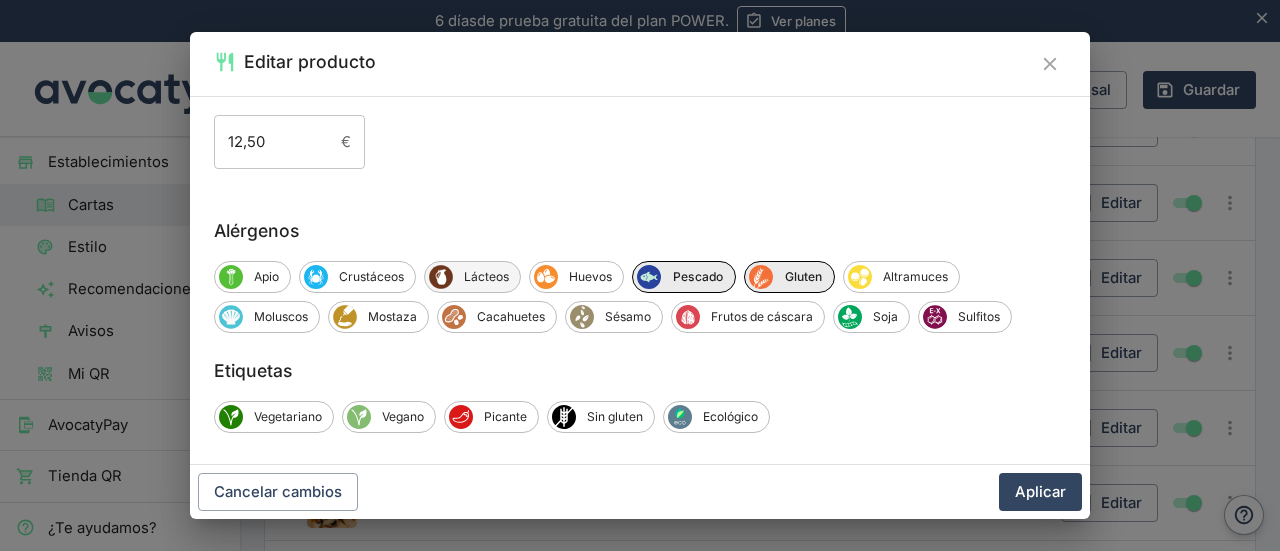 click on "Lácteos" at bounding box center [486, 277] 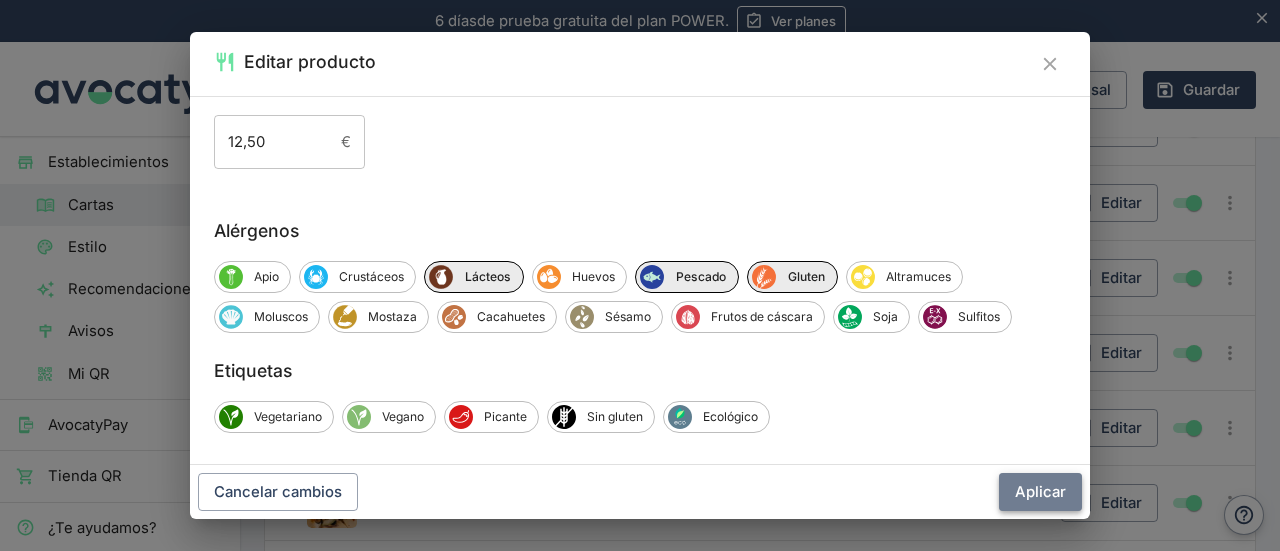 click on "Aplicar" at bounding box center (1040, 492) 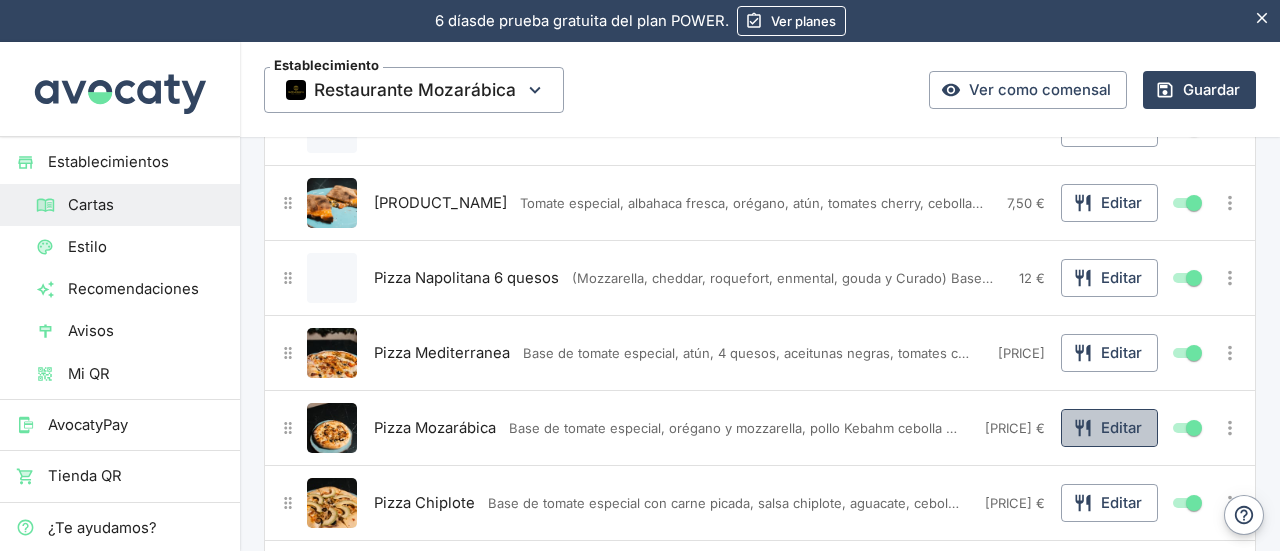 click on "Editar" at bounding box center (1109, 428) 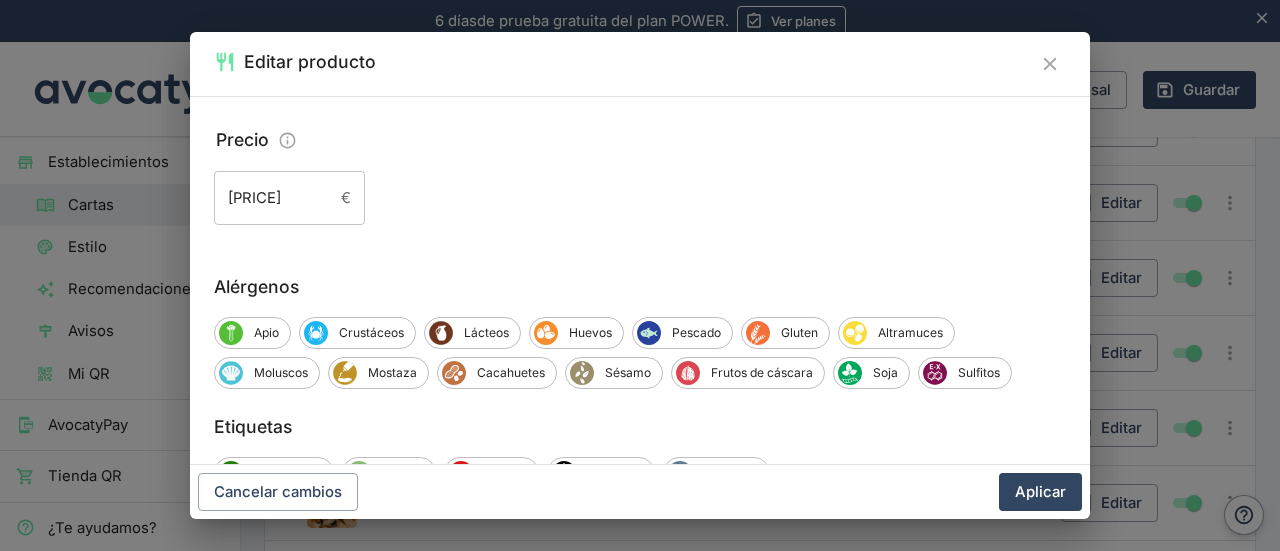 scroll, scrollTop: 385, scrollLeft: 0, axis: vertical 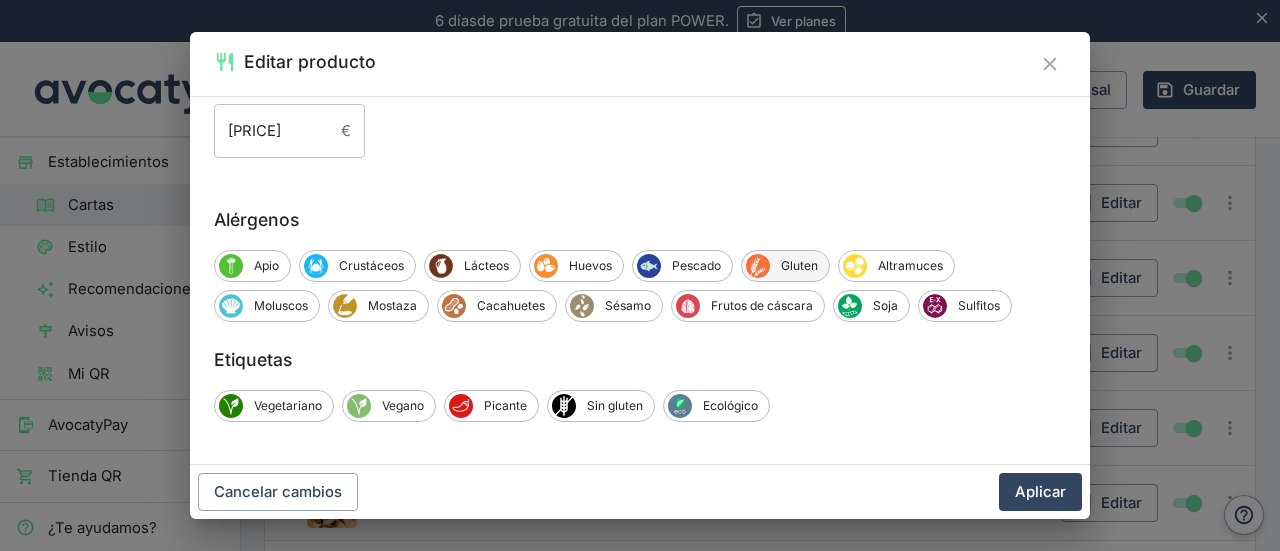 click 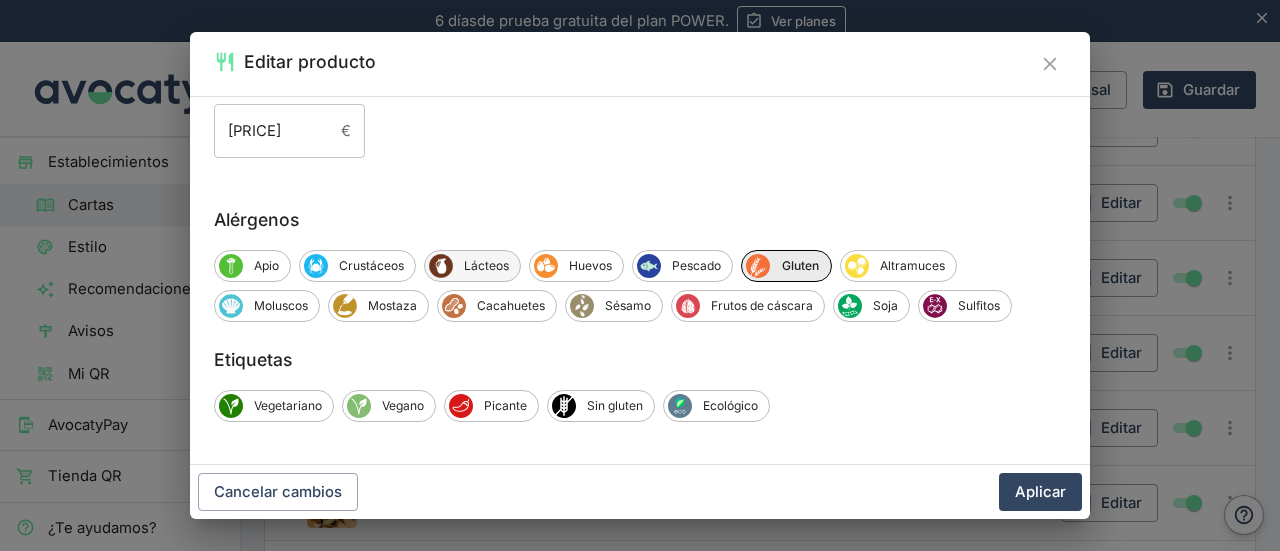 click on "Lácteos" at bounding box center [486, 266] 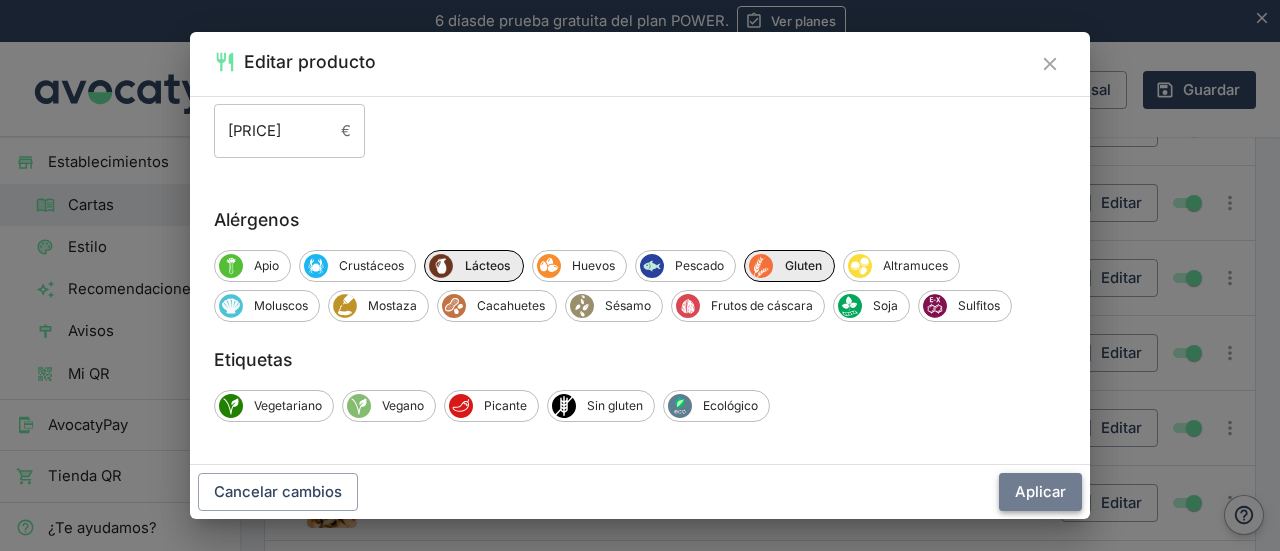 click on "Aplicar" at bounding box center (1040, 492) 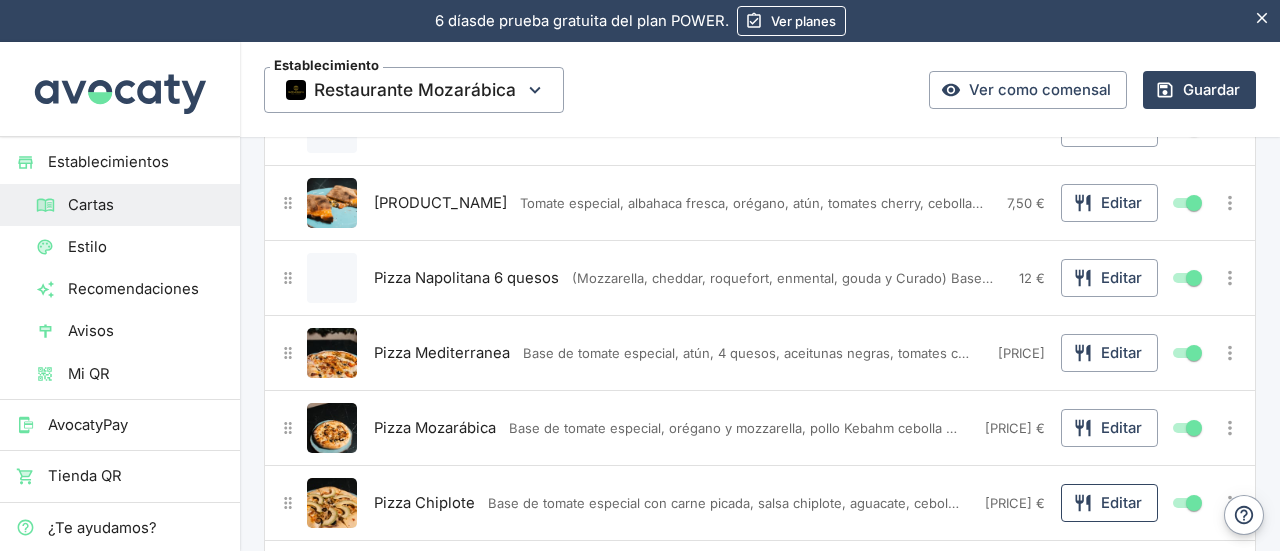 click on "Editar" at bounding box center (1109, 503) 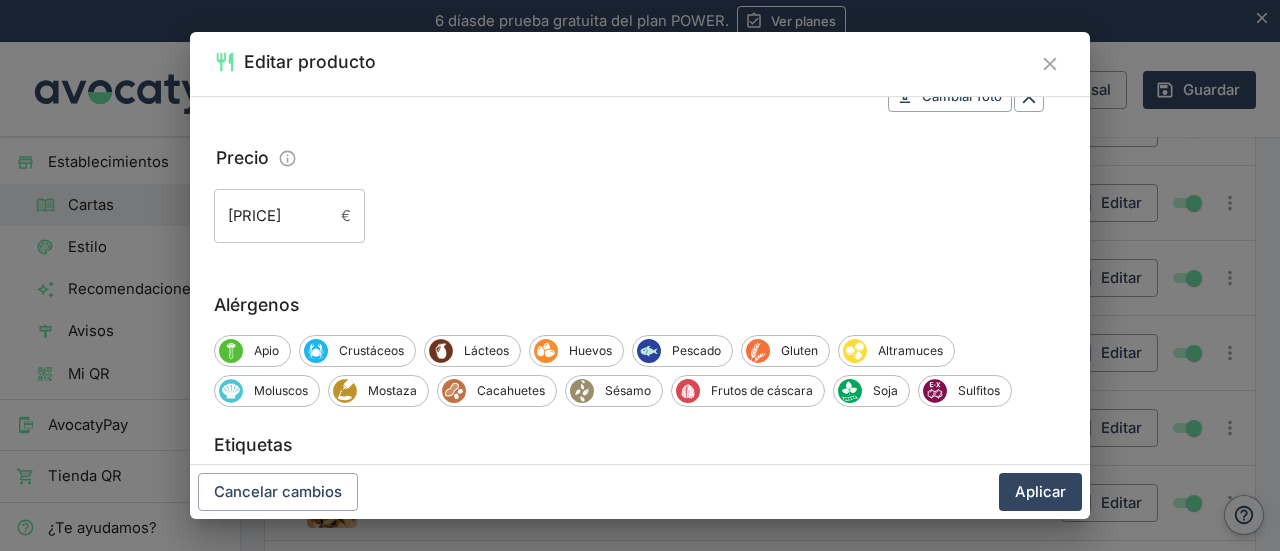 scroll, scrollTop: 304, scrollLeft: 0, axis: vertical 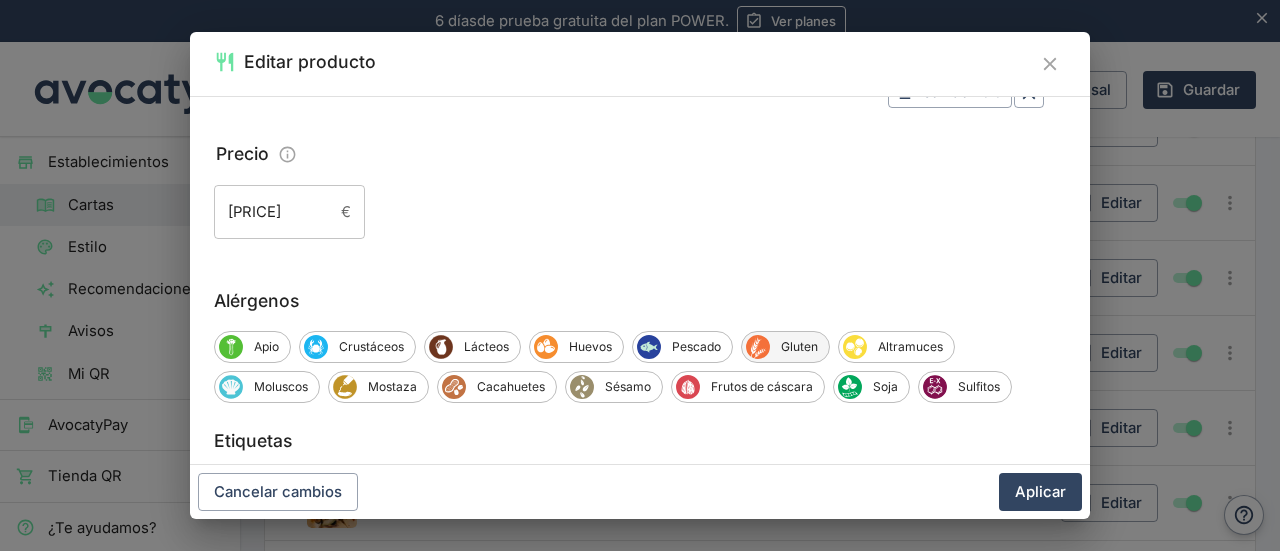 click on "Gluten" at bounding box center [799, 347] 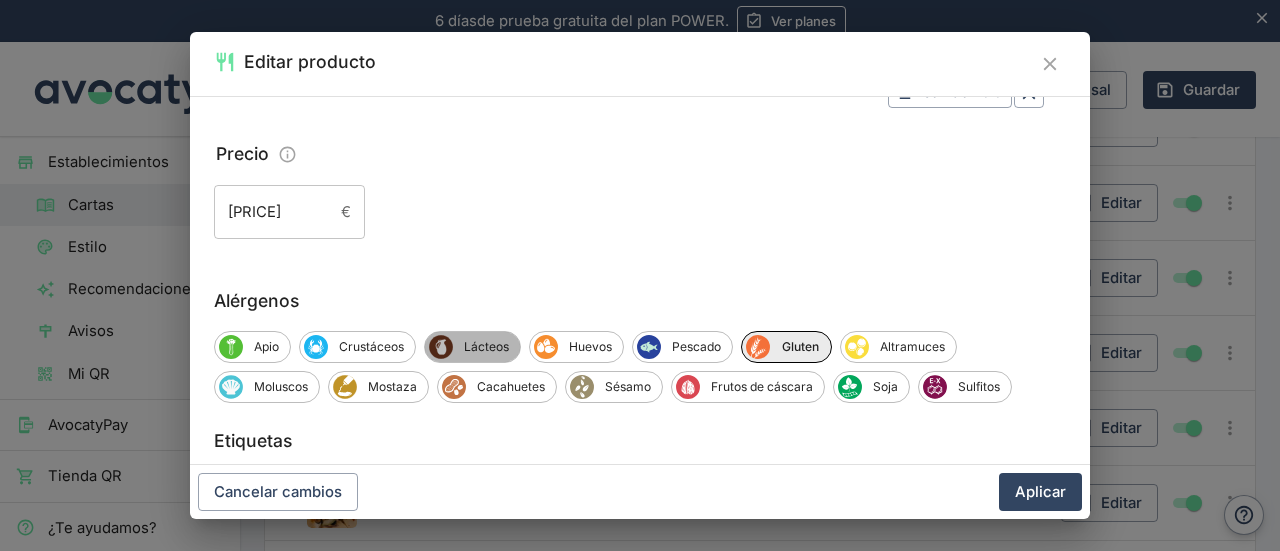 click on "Lácteos" at bounding box center [486, 347] 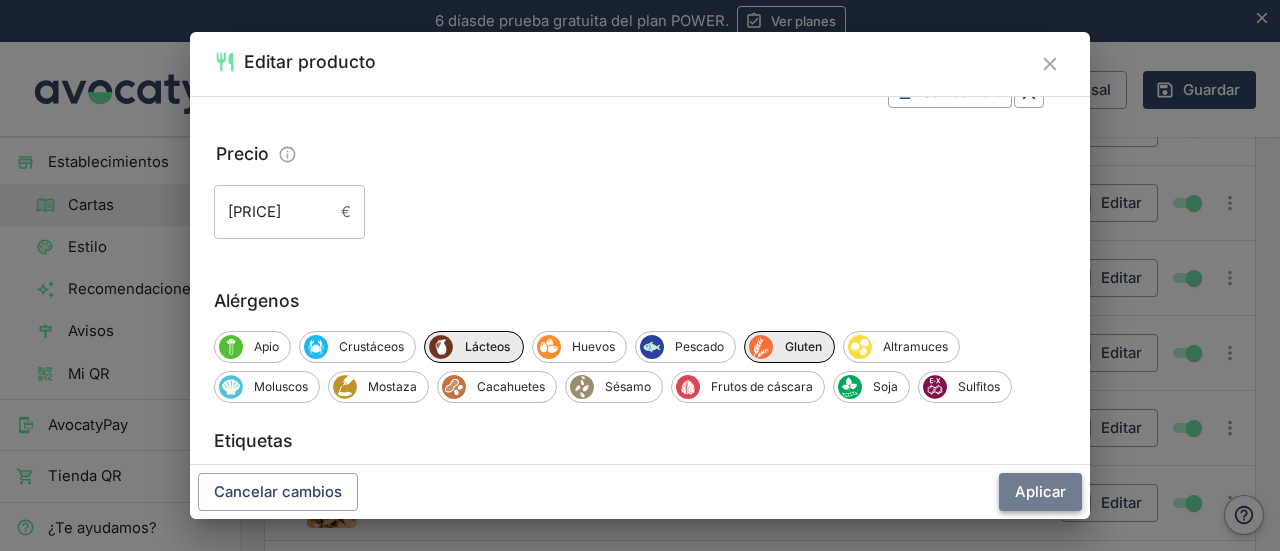 click on "Aplicar" at bounding box center [1040, 492] 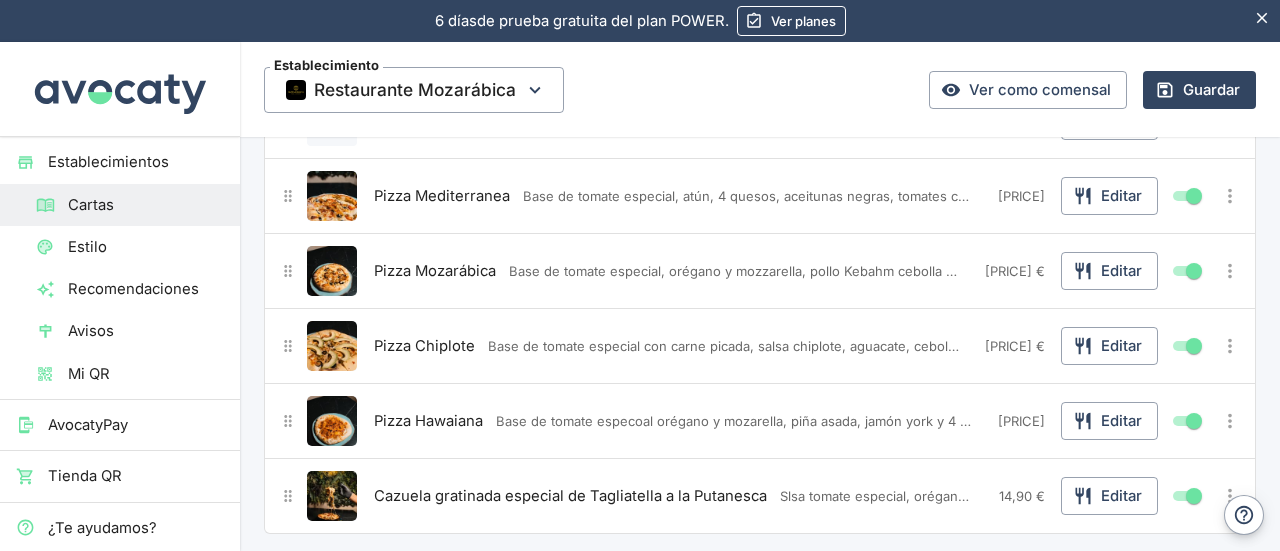 scroll, scrollTop: 4885, scrollLeft: 0, axis: vertical 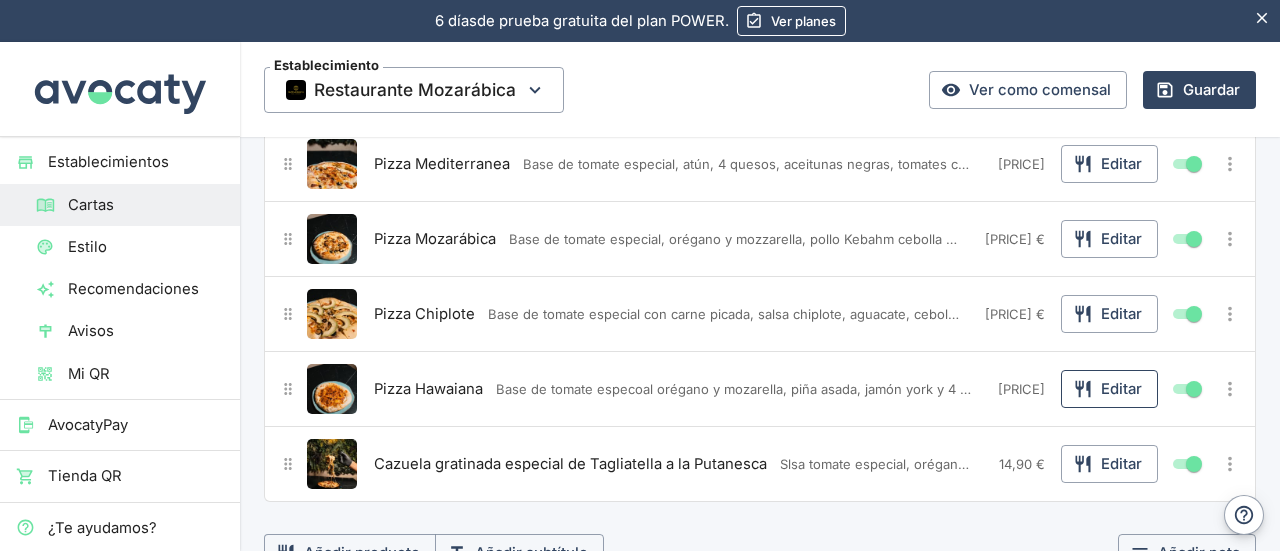 click on "Editar" at bounding box center [1109, 389] 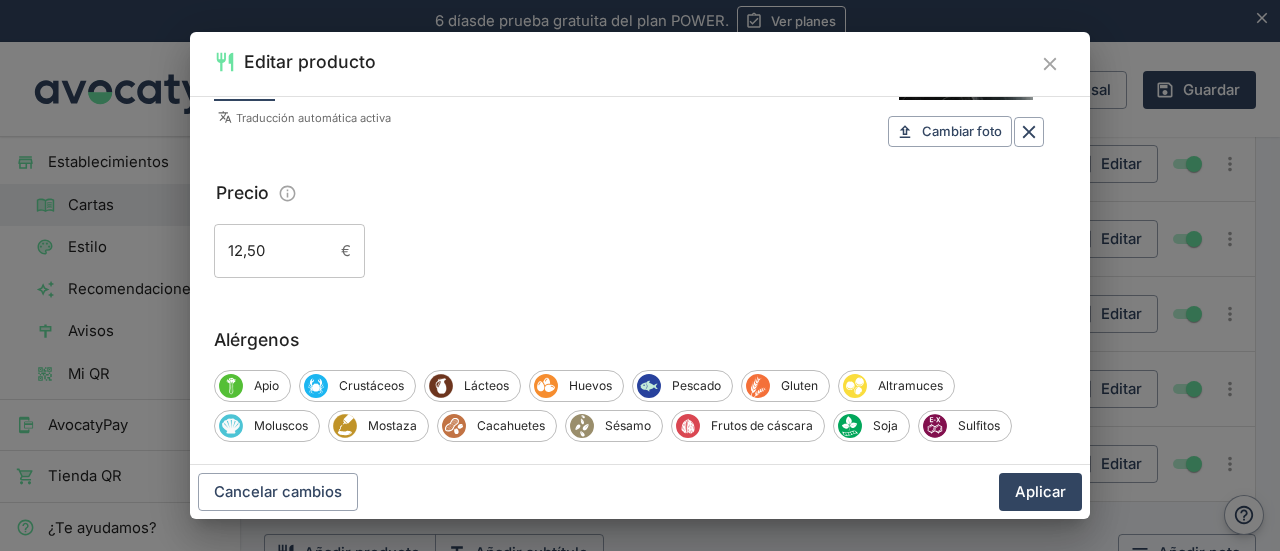 scroll, scrollTop: 302, scrollLeft: 0, axis: vertical 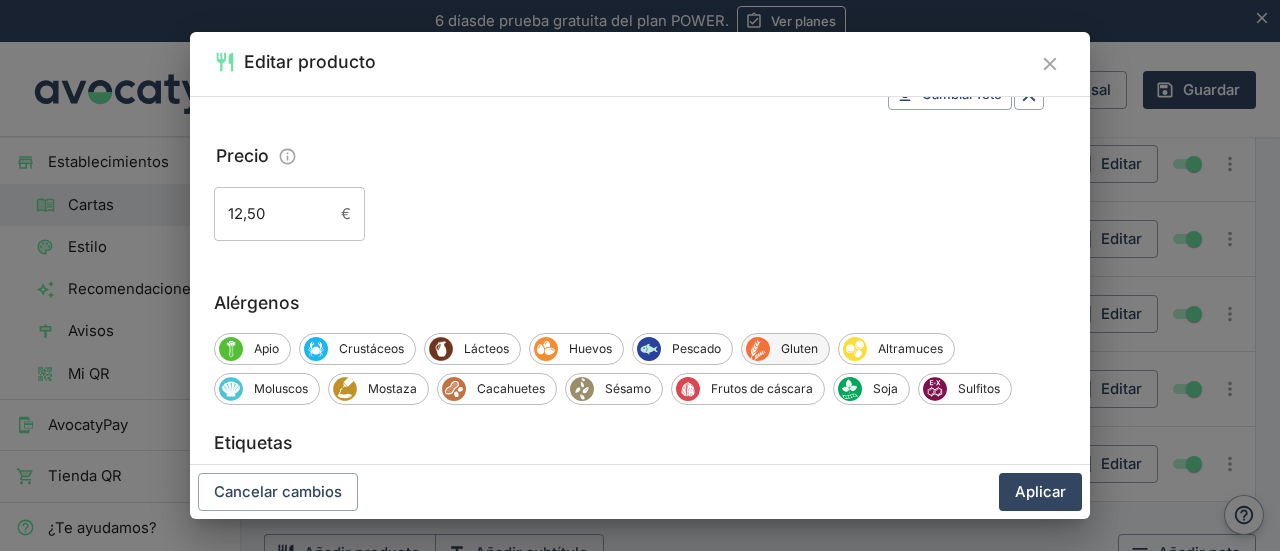 click on "Gluten" at bounding box center [799, 349] 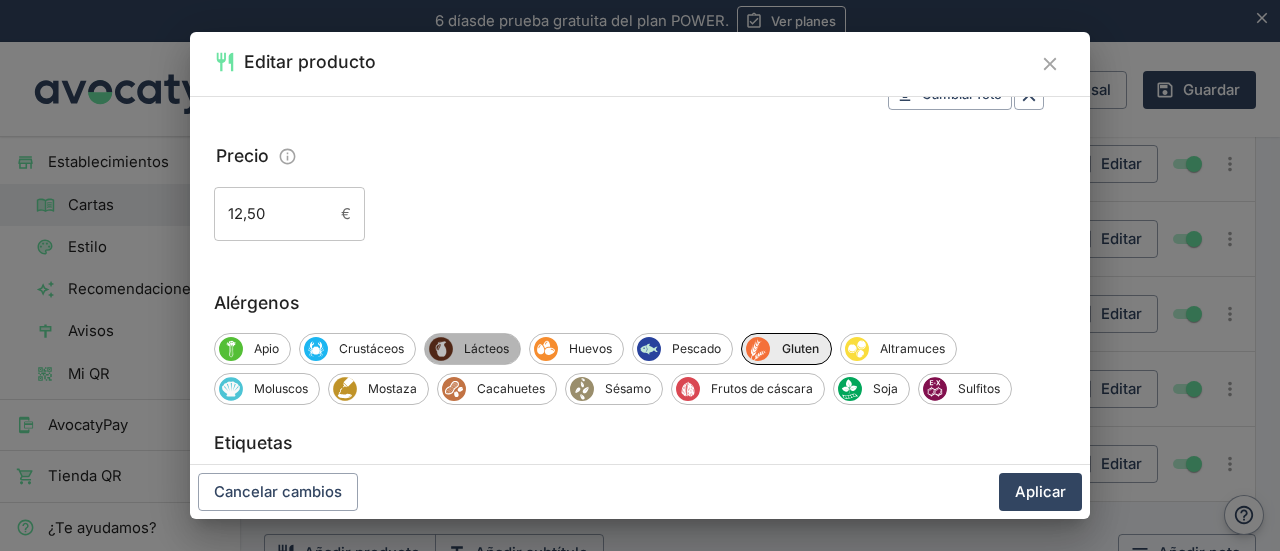 click on "Lácteos" at bounding box center (486, 349) 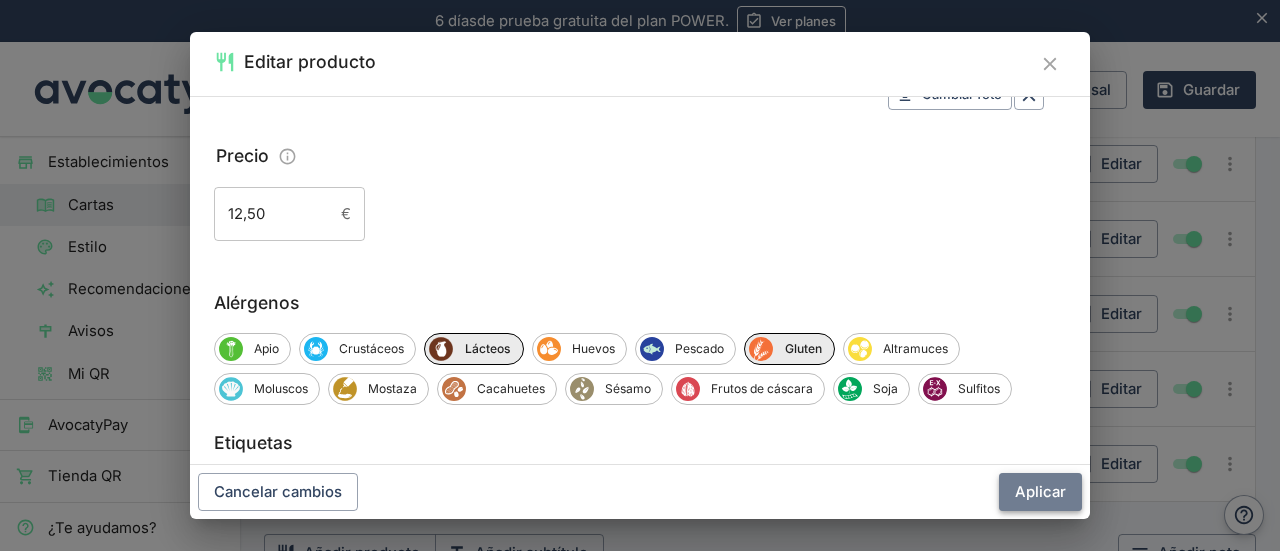 click on "Aplicar" at bounding box center [1040, 492] 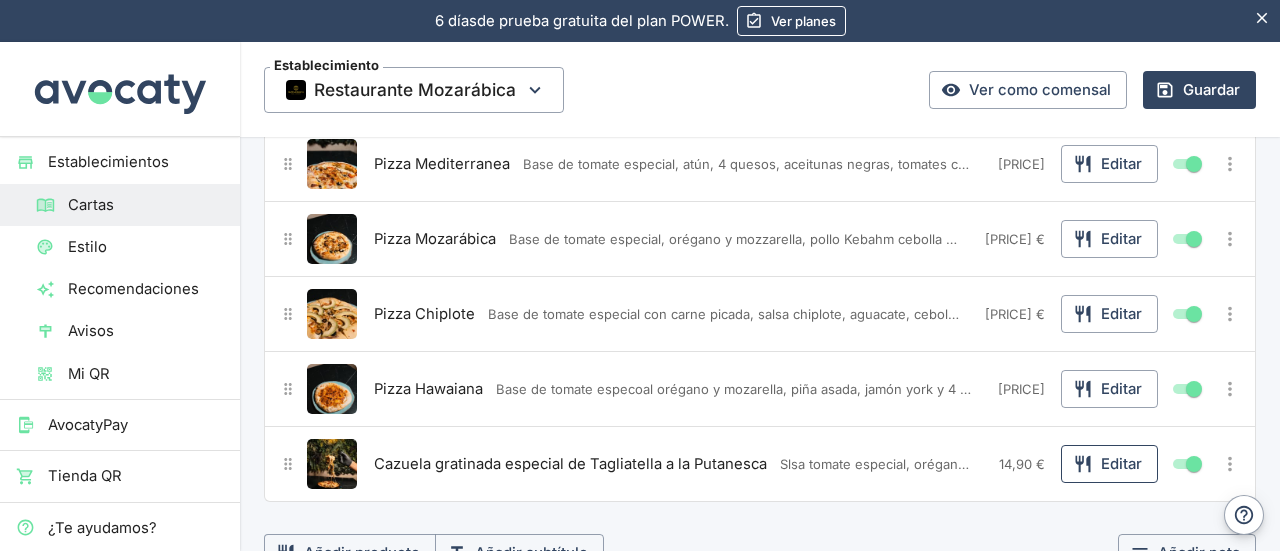 click on "Editar" at bounding box center (1109, 464) 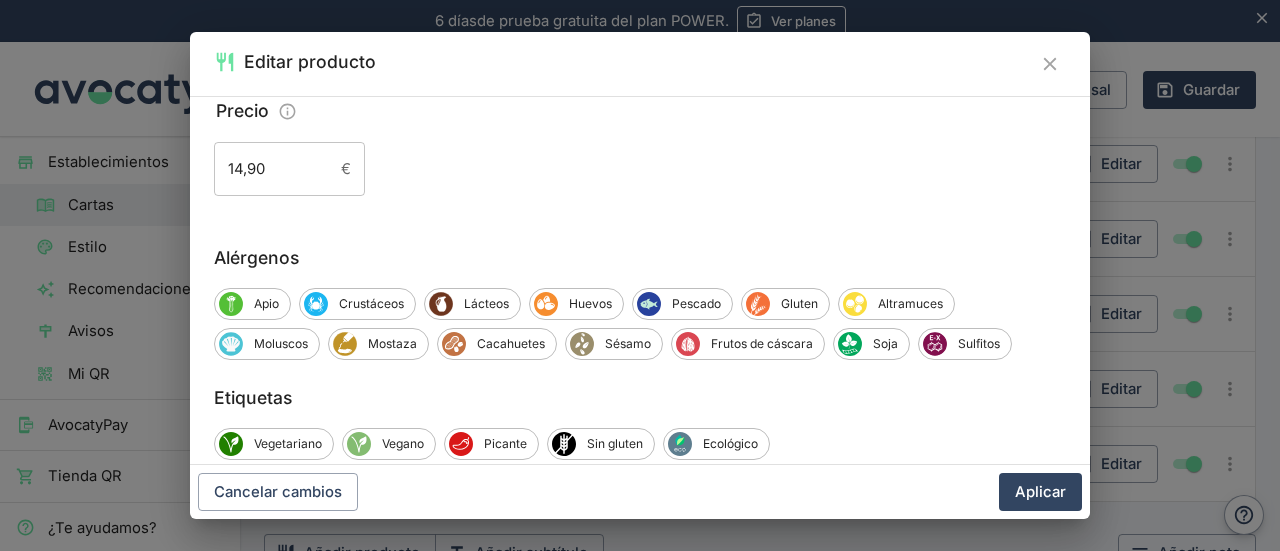 scroll, scrollTop: 389, scrollLeft: 0, axis: vertical 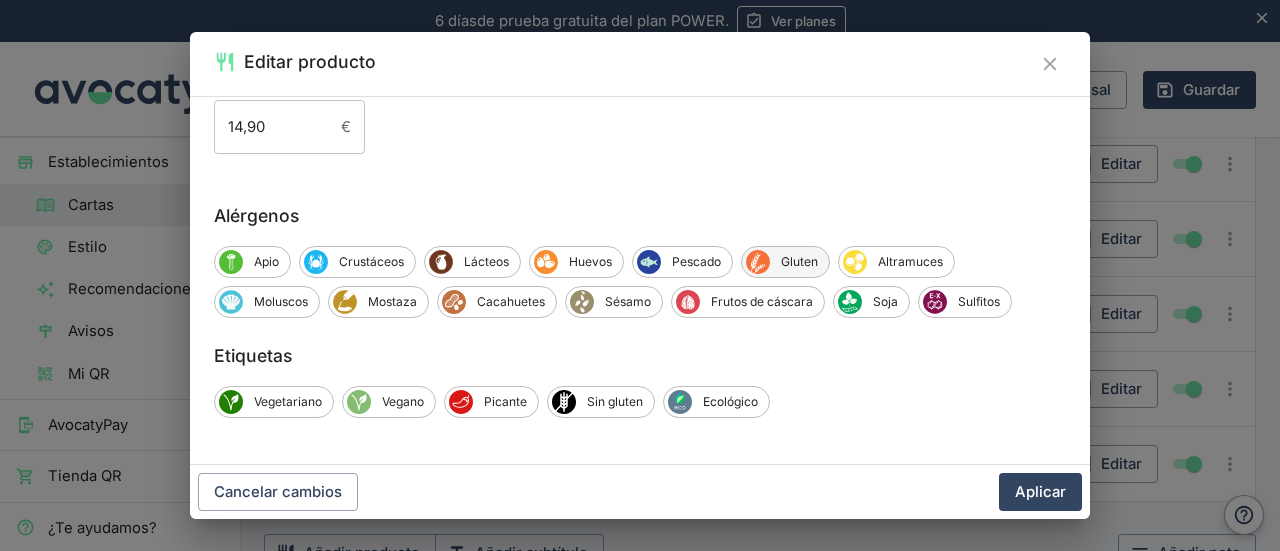 click on "Gluten" at bounding box center (799, 262) 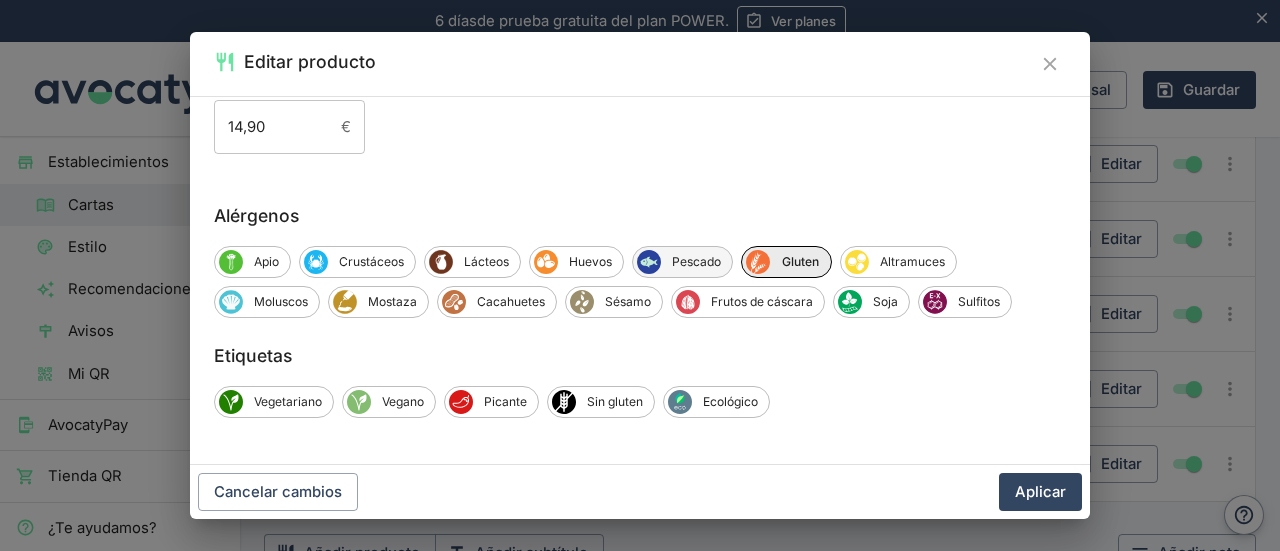 click on "Pescado" at bounding box center [696, 262] 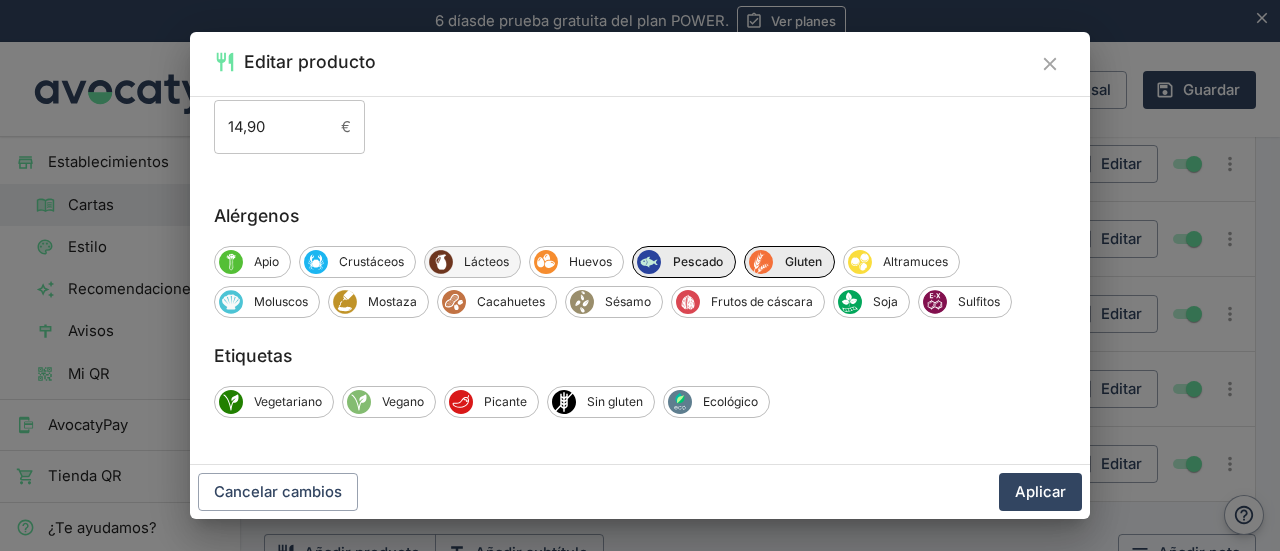 click on "Lácteos" at bounding box center (486, 262) 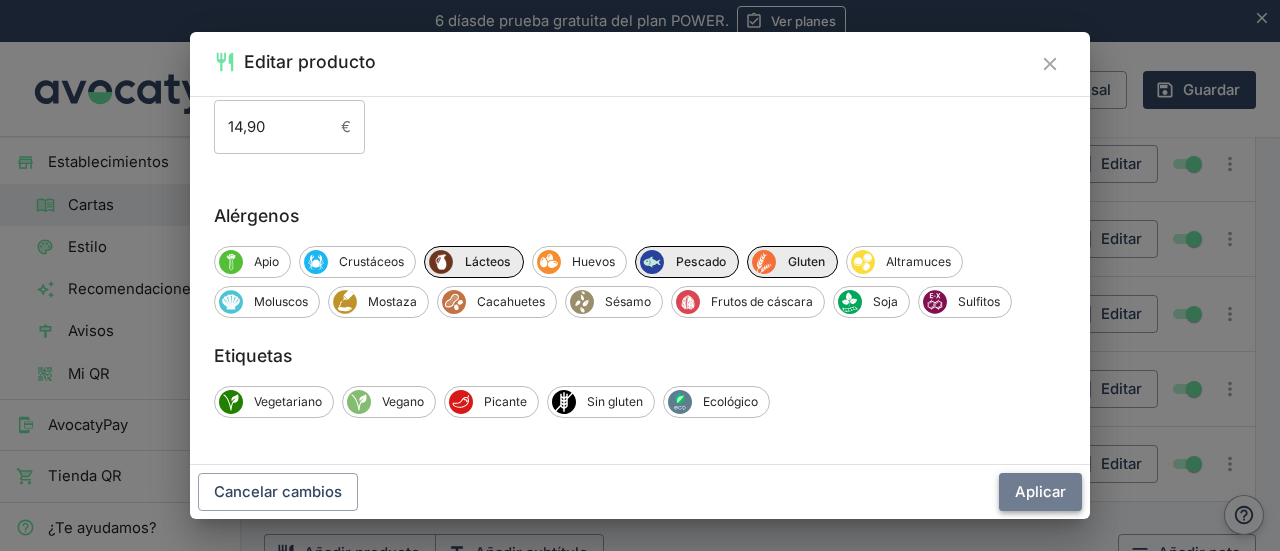click on "Aplicar" at bounding box center [1040, 492] 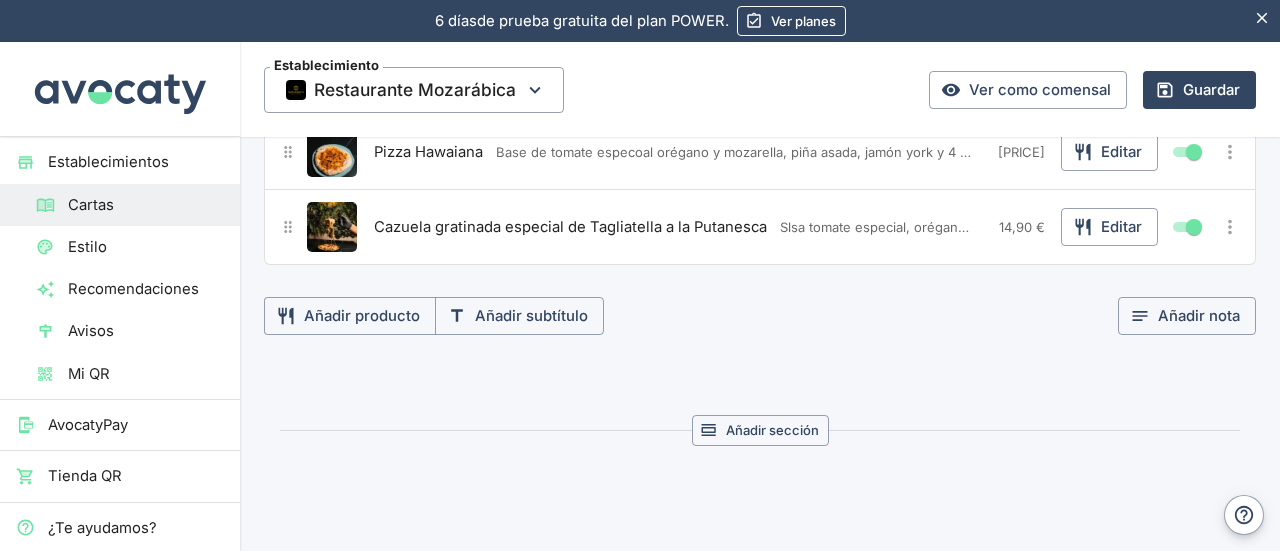 scroll, scrollTop: 5194, scrollLeft: 0, axis: vertical 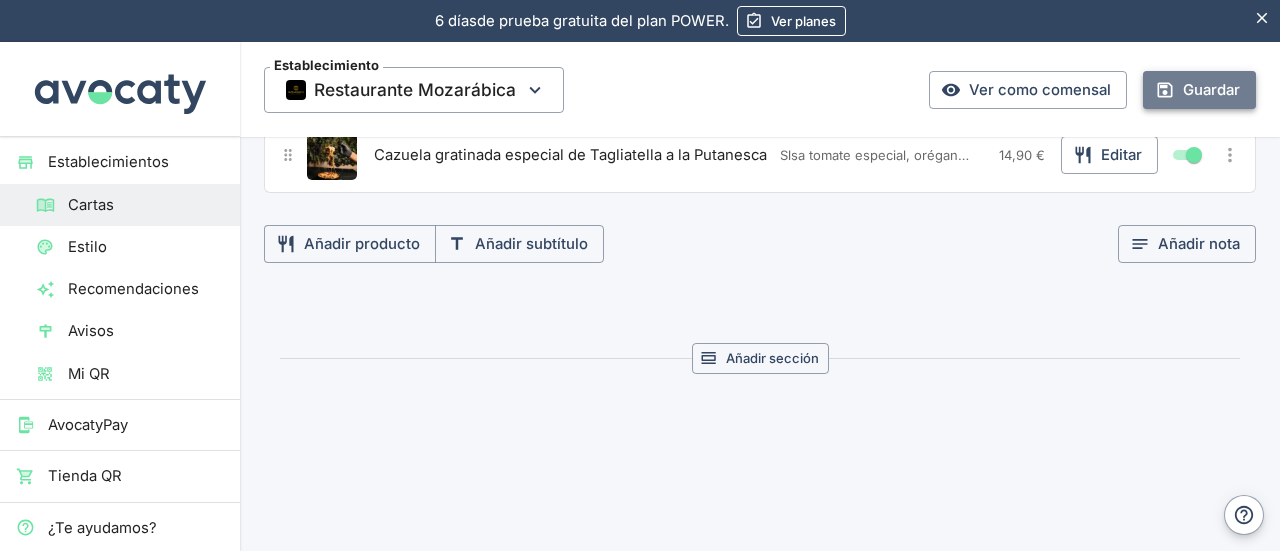 click on "Guardar" at bounding box center (1199, 90) 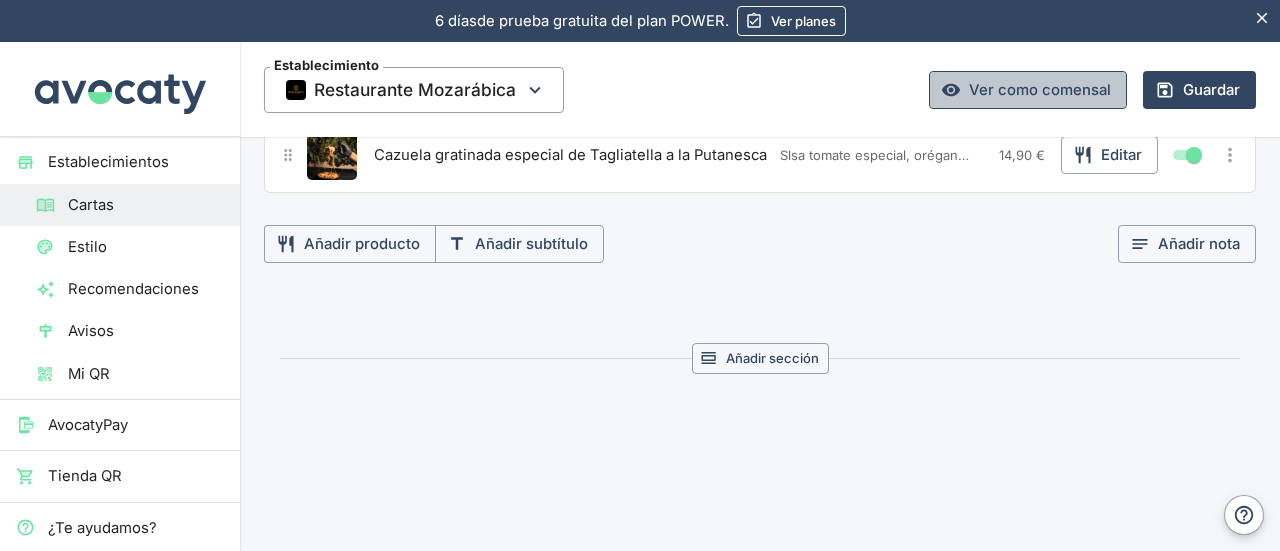 click on "Ver como comensal" at bounding box center (1028, 90) 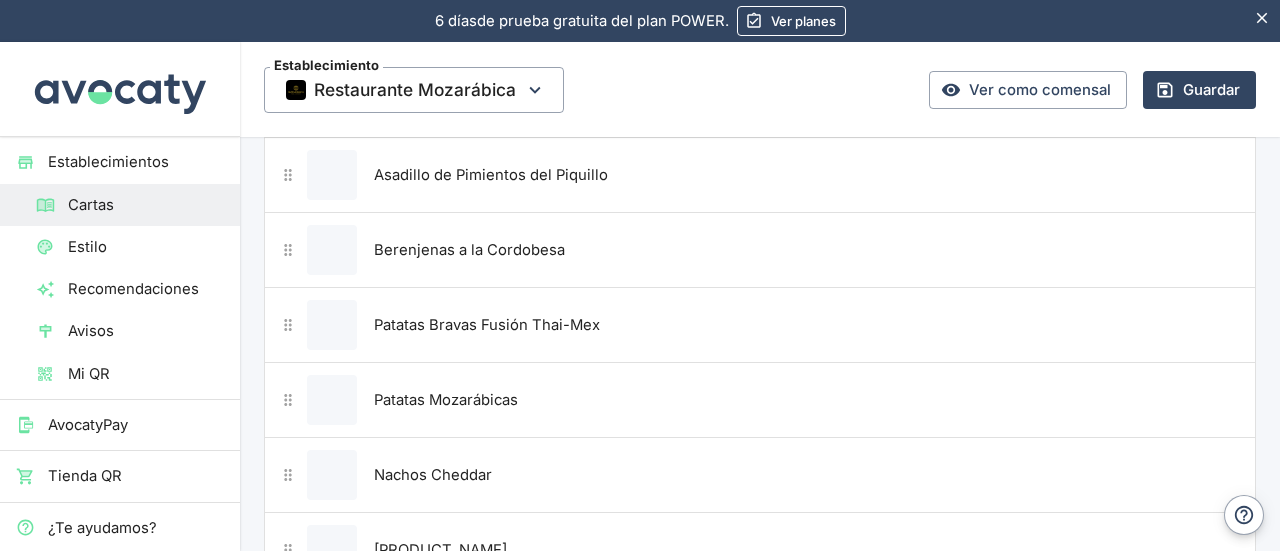 scroll, scrollTop: 0, scrollLeft: 0, axis: both 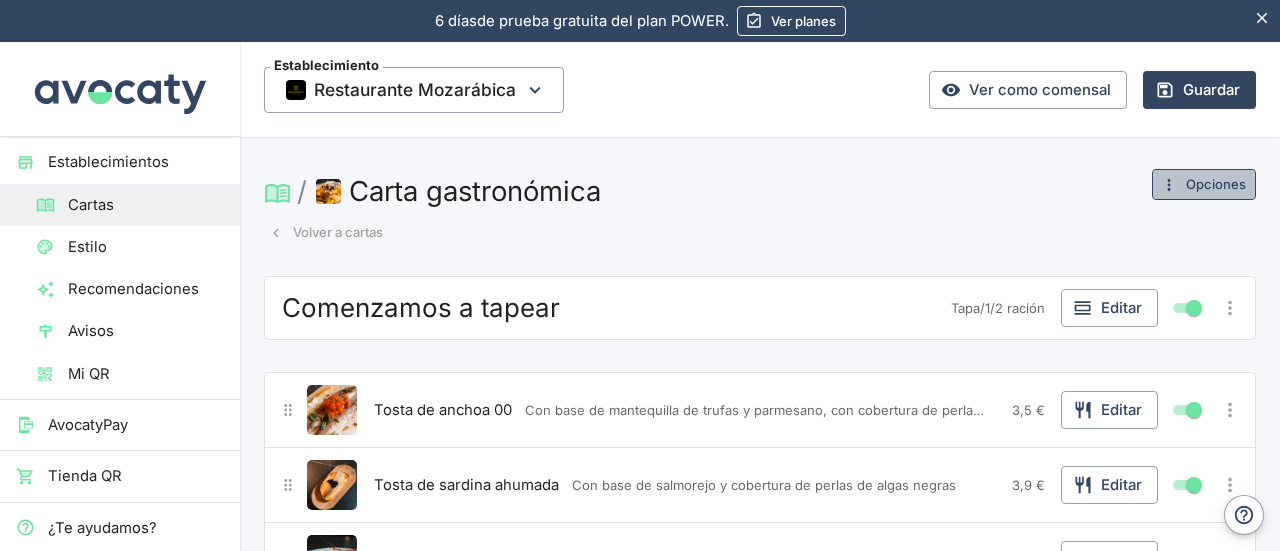 click 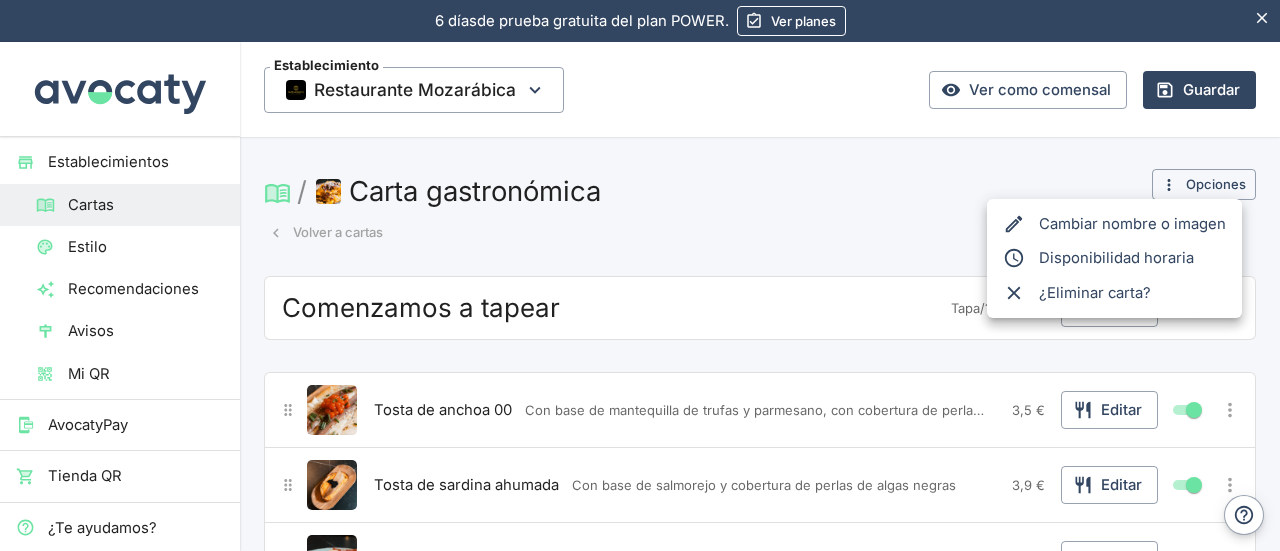 click at bounding box center (640, 275) 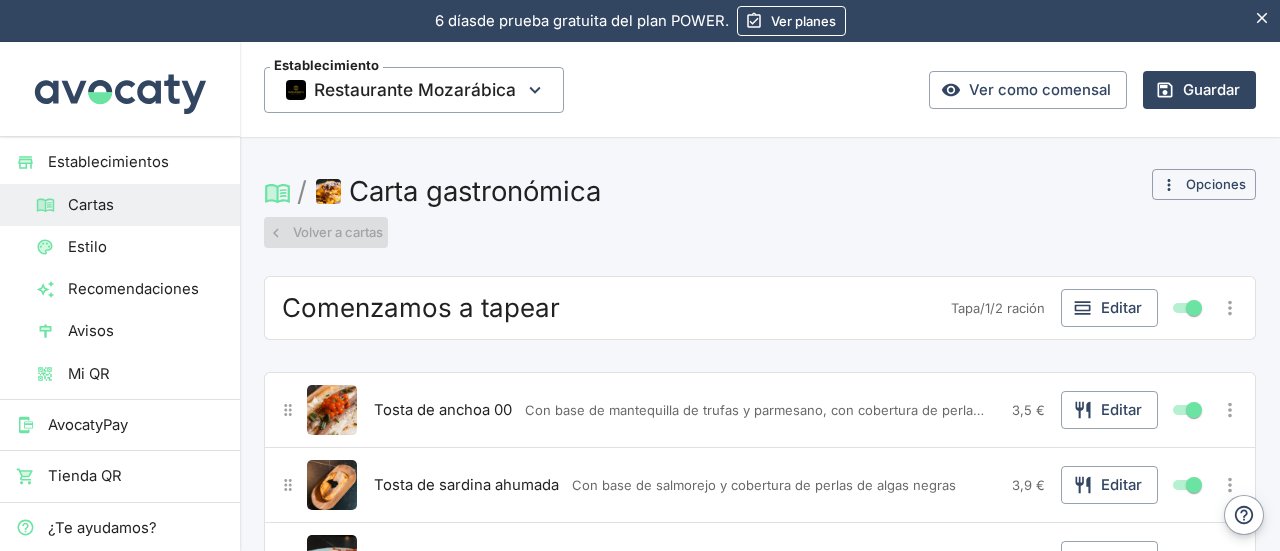 click 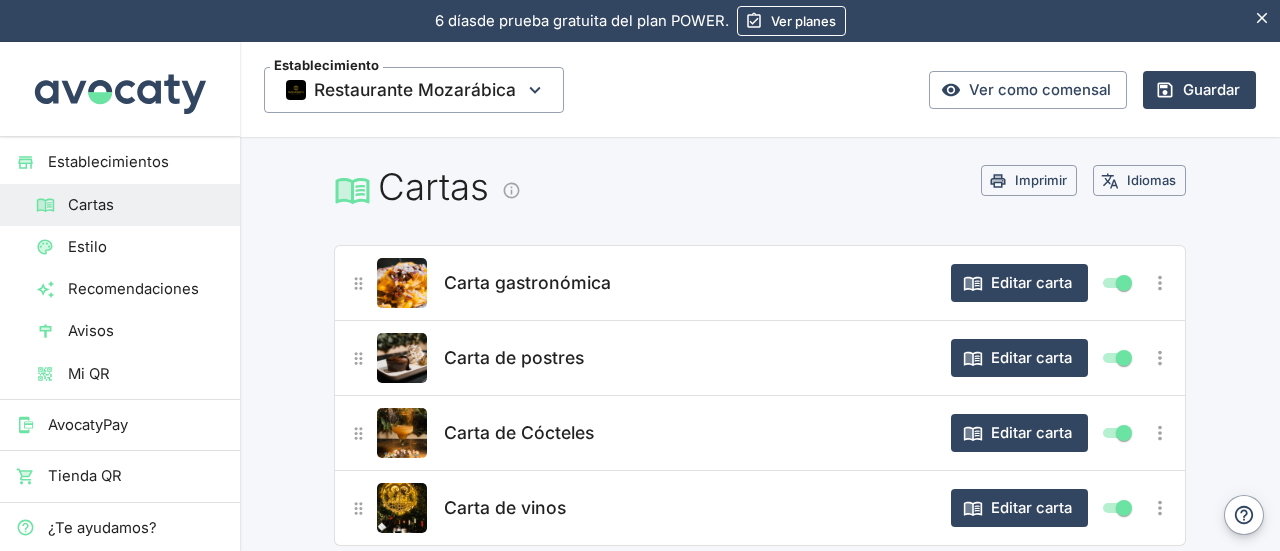 scroll, scrollTop: 0, scrollLeft: 0, axis: both 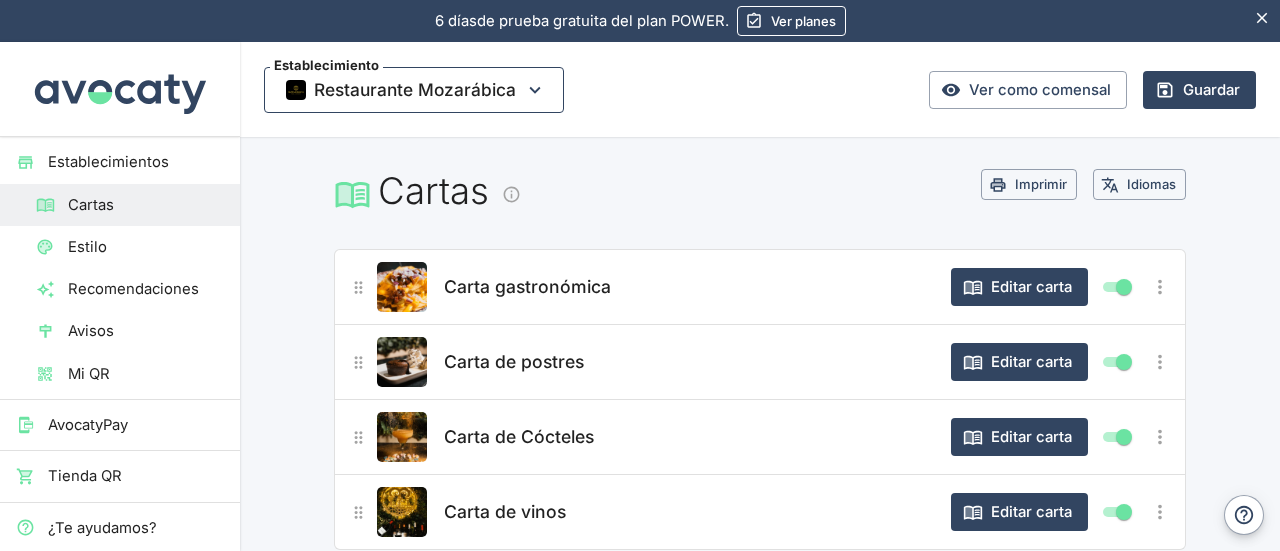 click 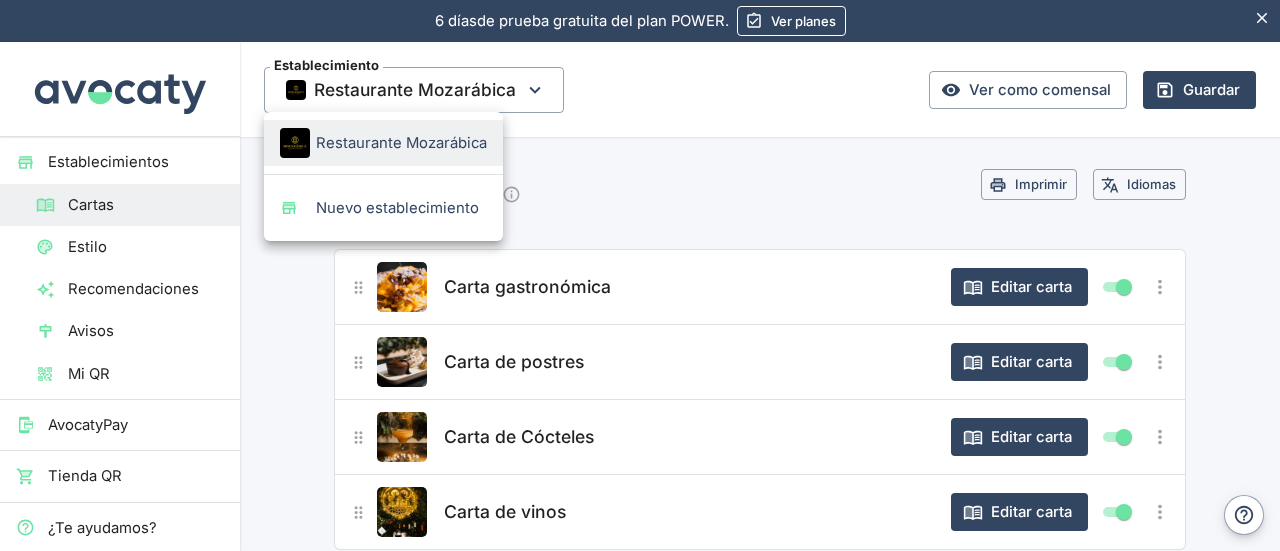 click on "Restaurante Mozarábica" at bounding box center [401, 143] 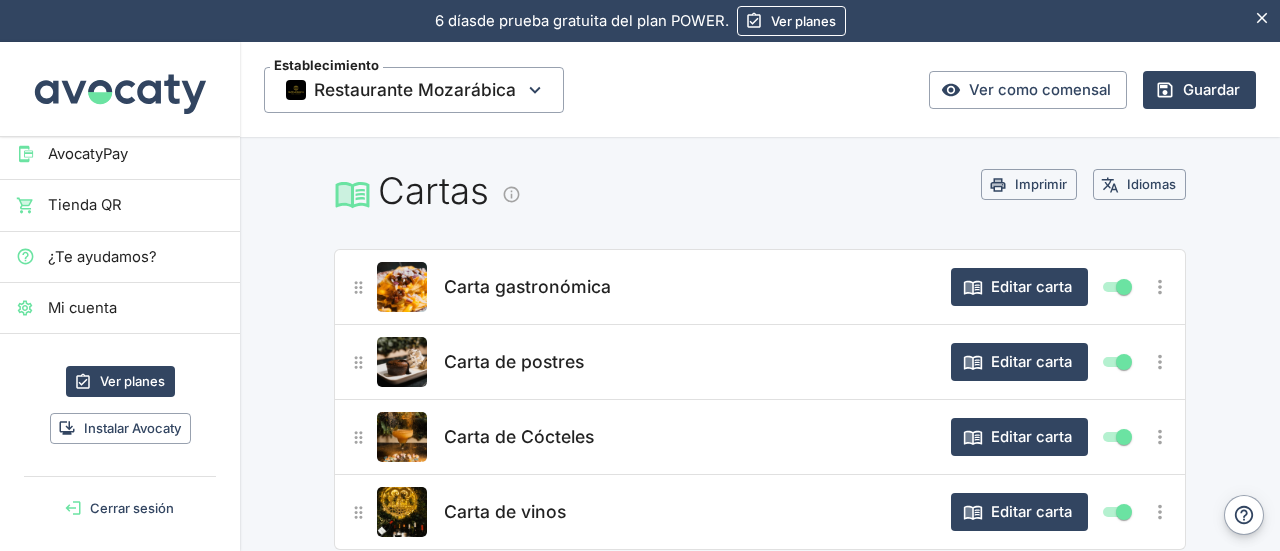 scroll, scrollTop: 0, scrollLeft: 0, axis: both 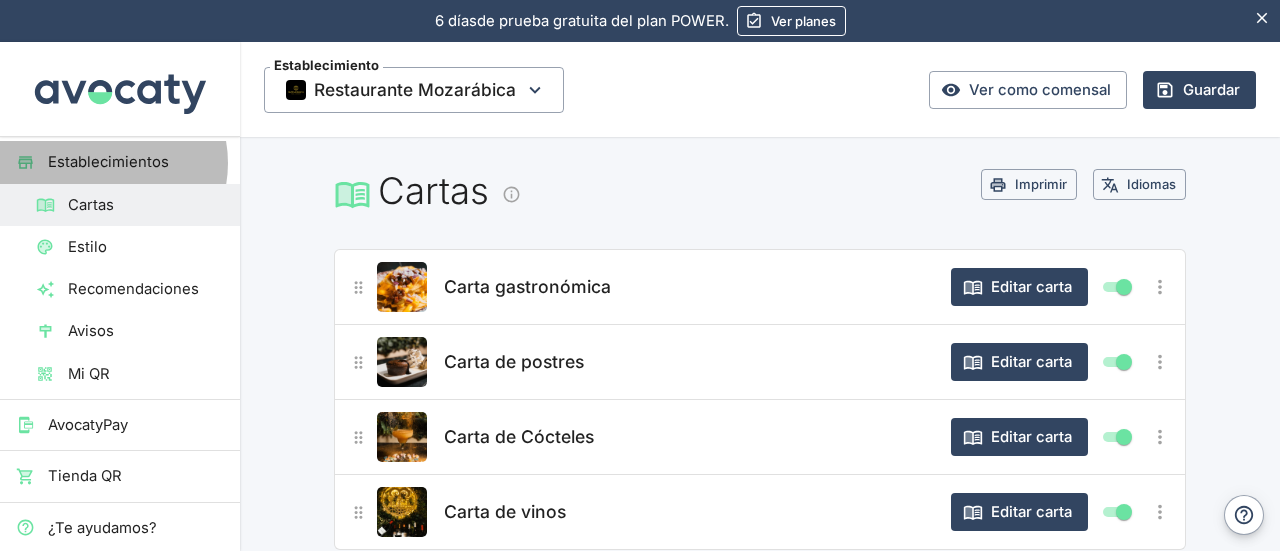 click on "Establecimientos" at bounding box center [136, 162] 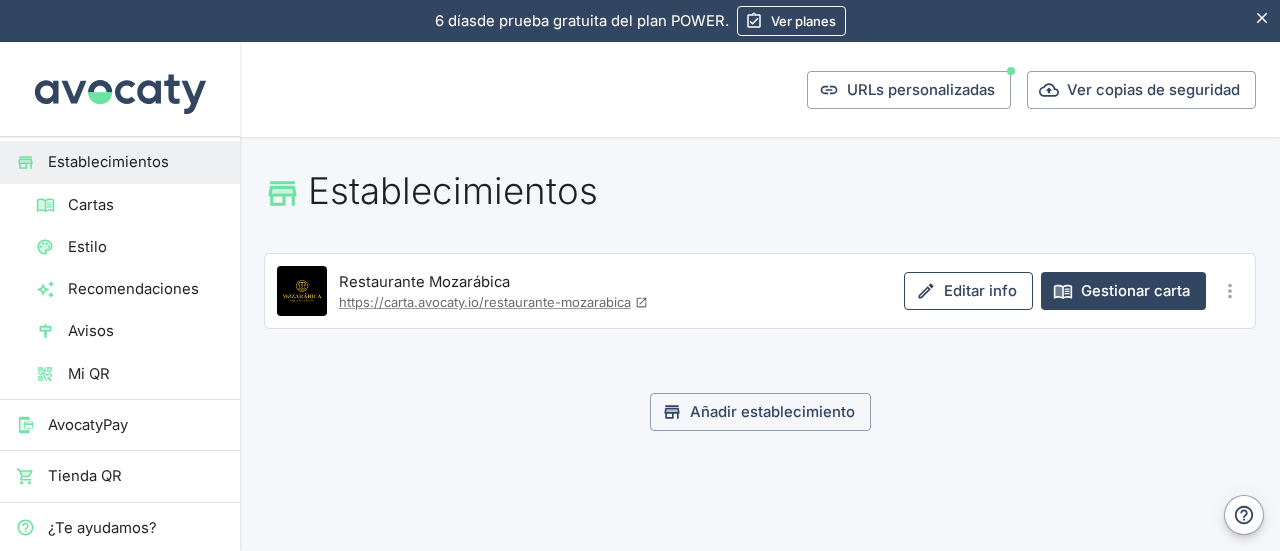 click 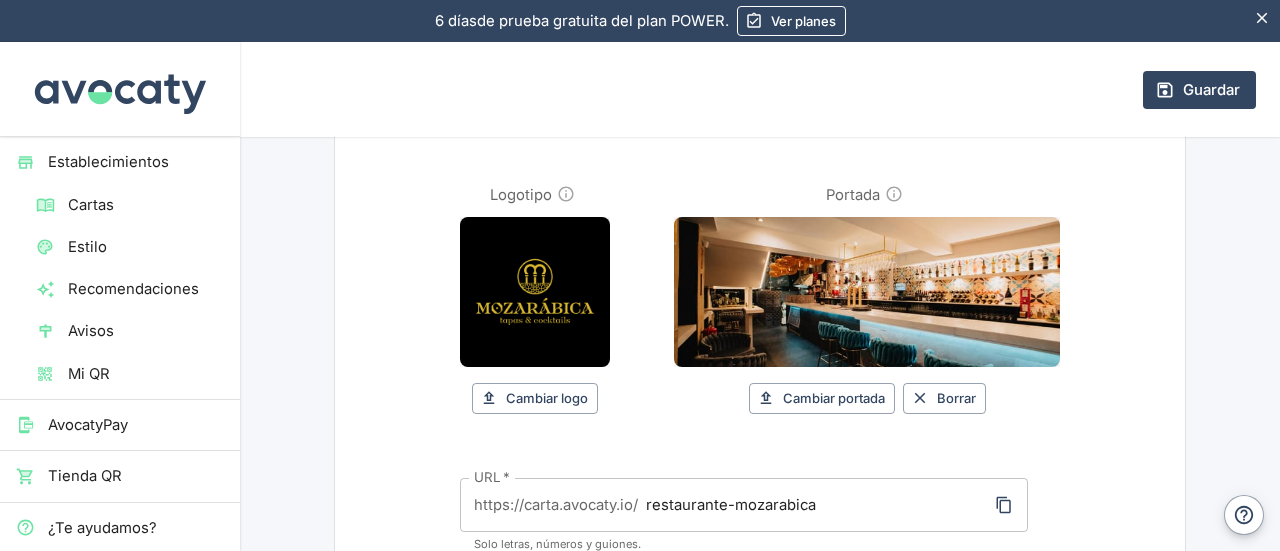 scroll, scrollTop: 285, scrollLeft: 0, axis: vertical 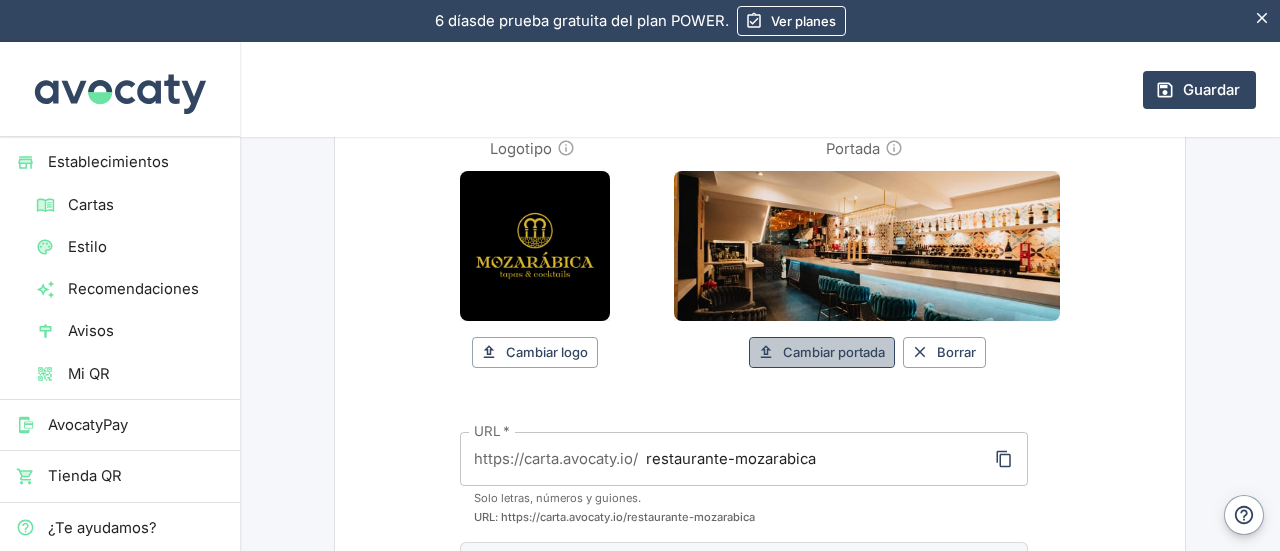 click on "Cambiar portada" at bounding box center (822, 352) 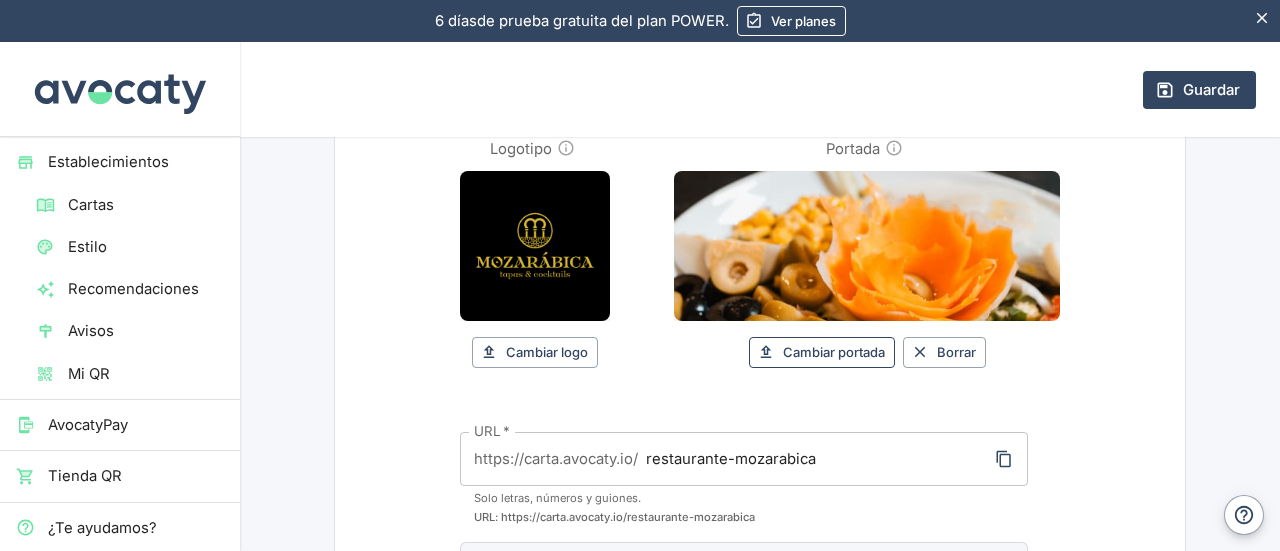 click on "Cambiar portada" at bounding box center [822, 352] 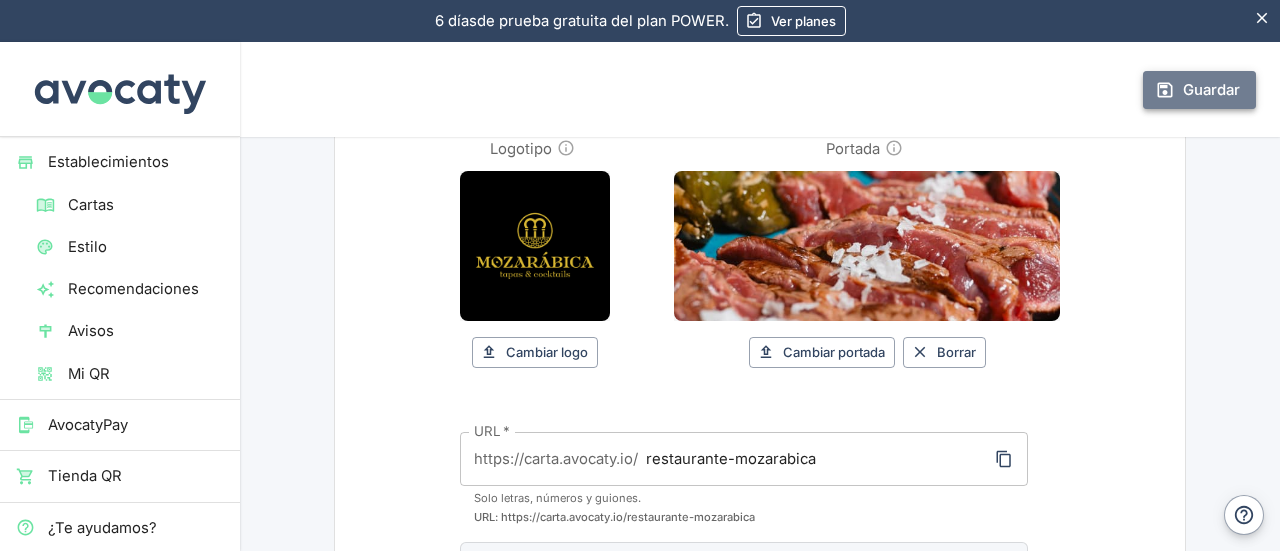 click on "Guardar" at bounding box center (1199, 90) 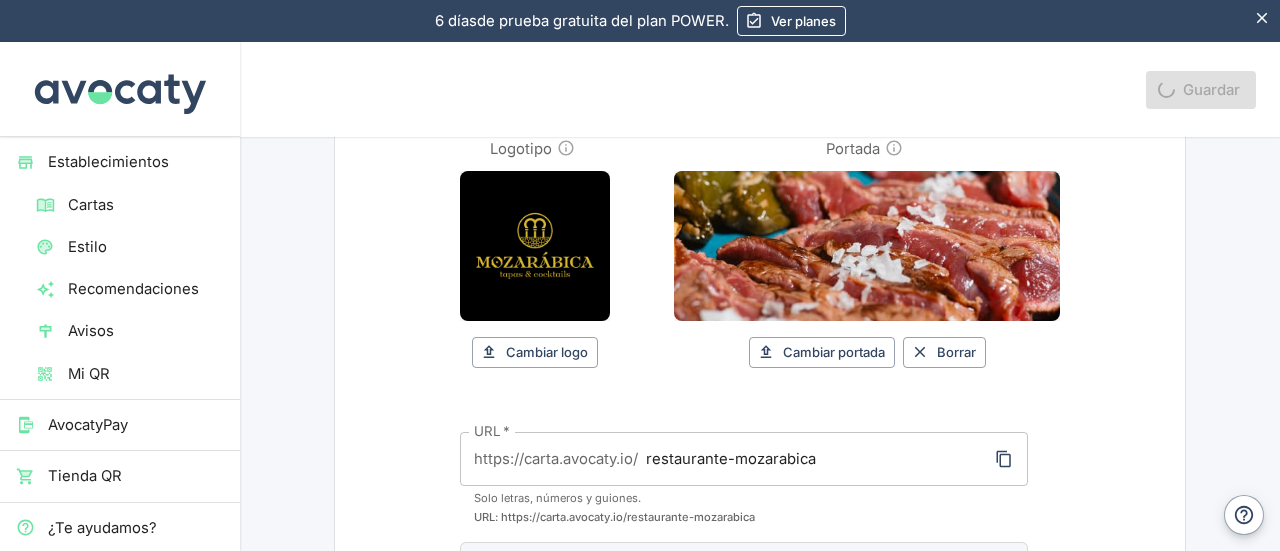 scroll, scrollTop: 0, scrollLeft: 0, axis: both 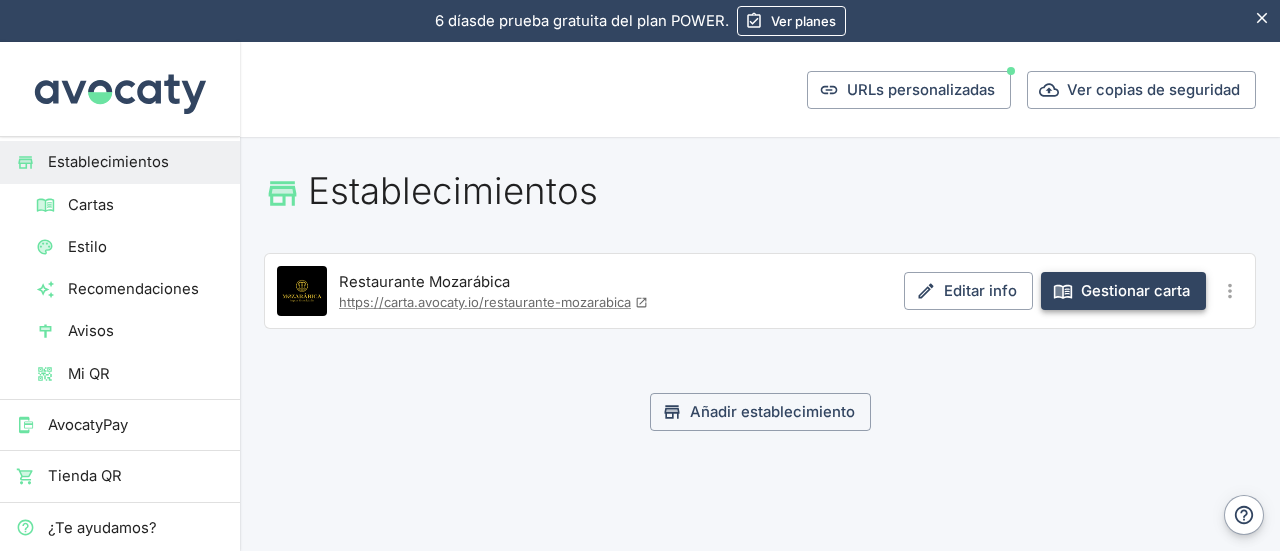 click on "Gestionar carta" at bounding box center [1123, 291] 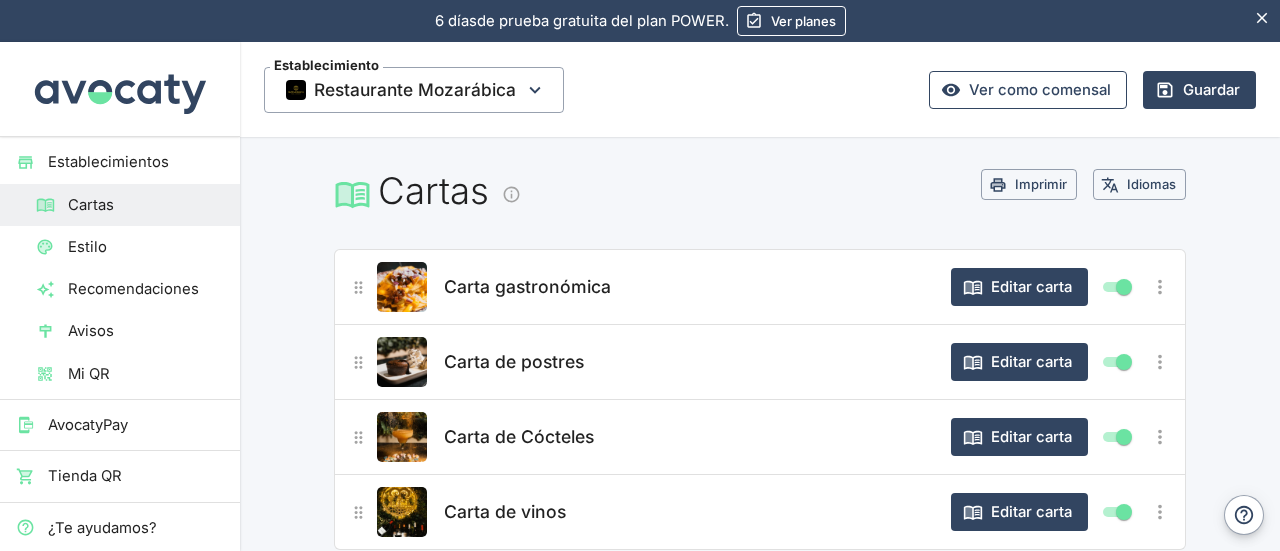 click on "Ver como comensal" at bounding box center (1028, 90) 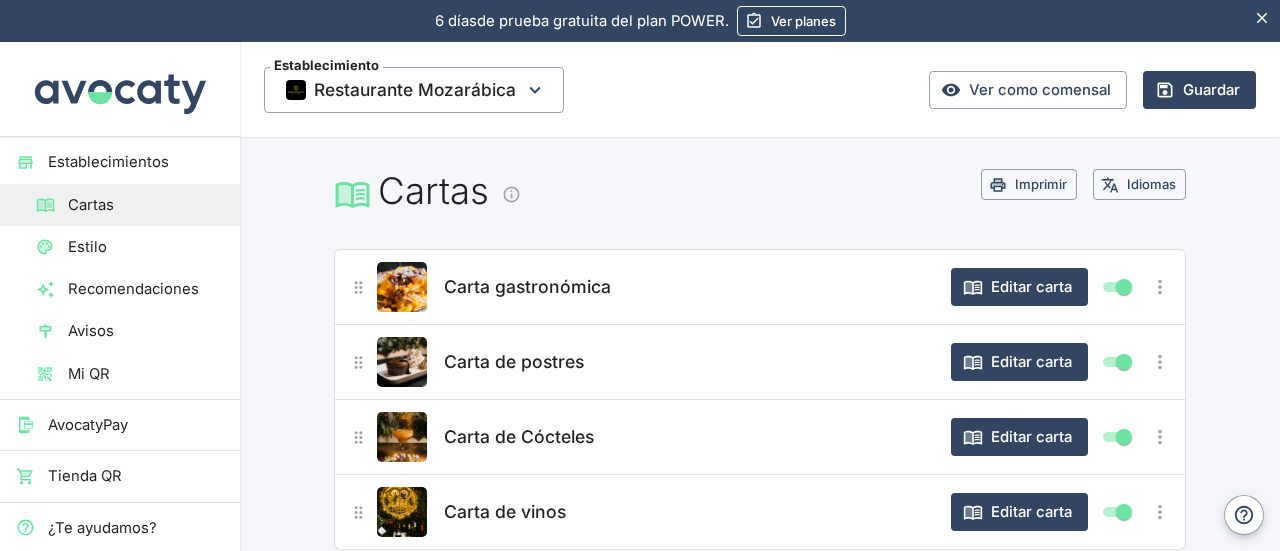 click on "Mi QR" at bounding box center (146, 374) 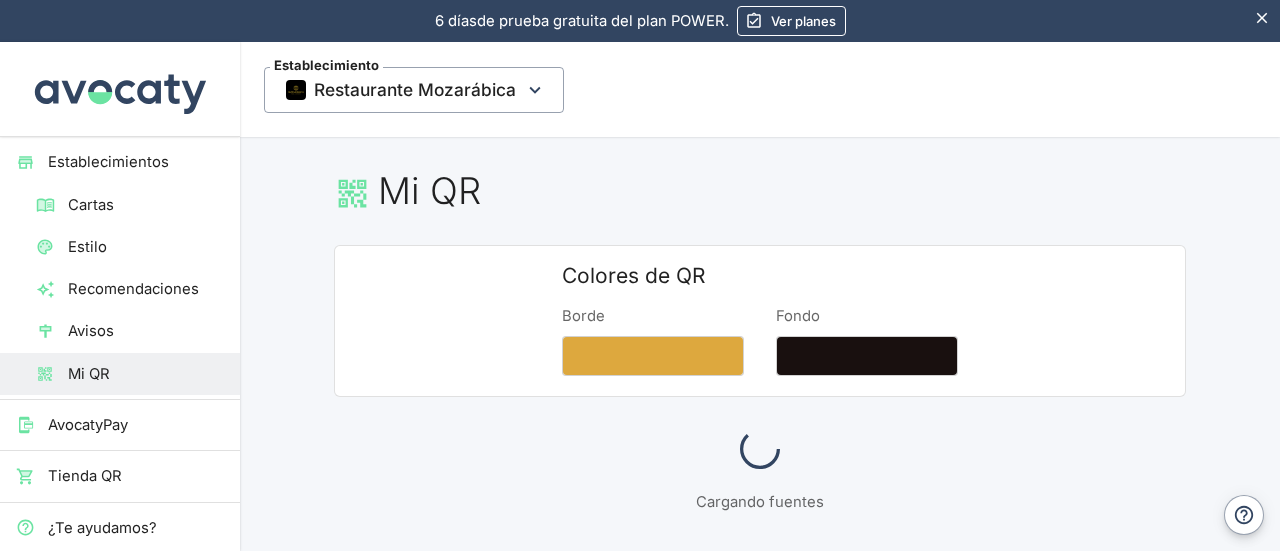scroll, scrollTop: 39, scrollLeft: 0, axis: vertical 